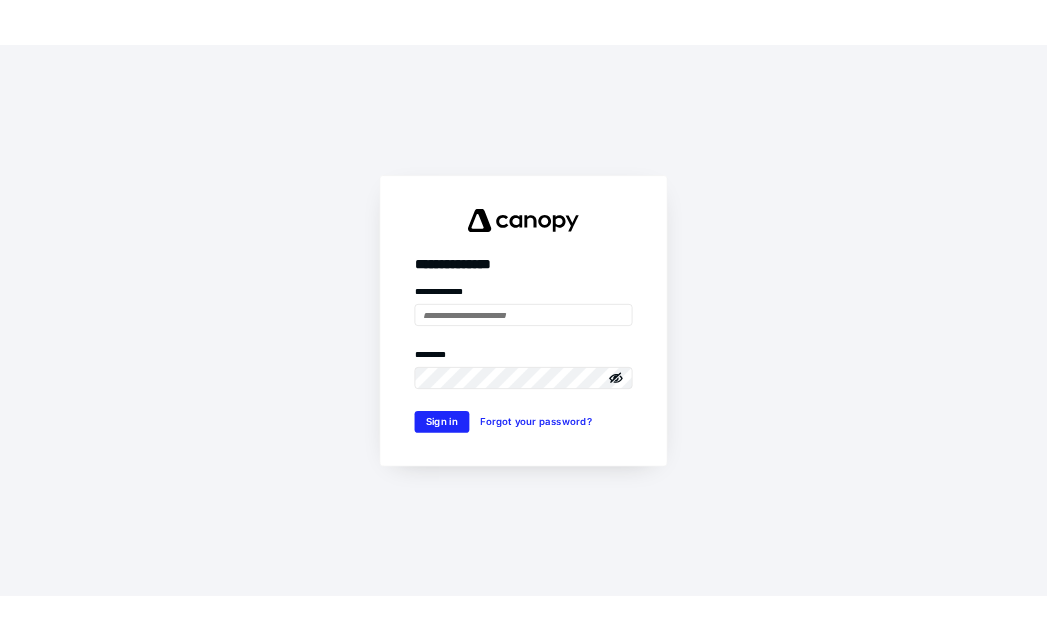 scroll, scrollTop: 0, scrollLeft: 0, axis: both 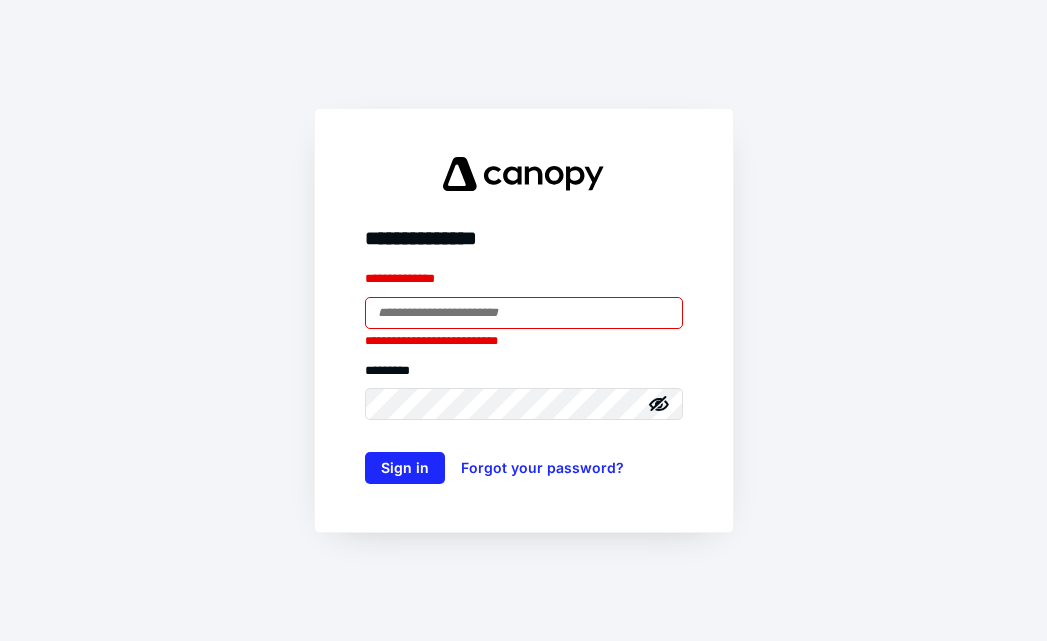 click at bounding box center [524, 313] 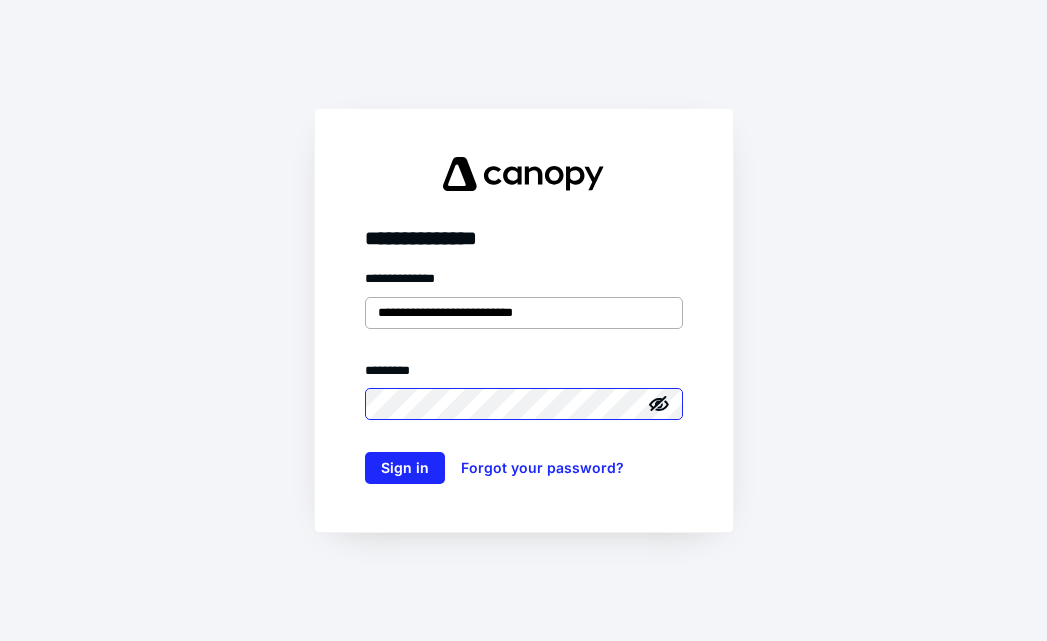 click on "Sign in" at bounding box center (405, 468) 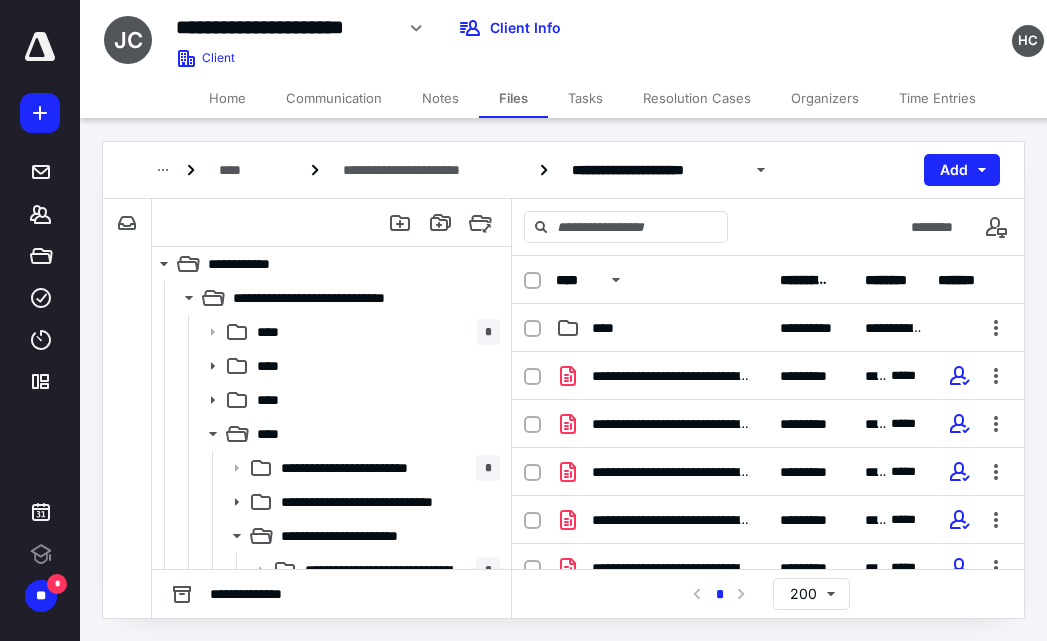 scroll, scrollTop: 0, scrollLeft: 0, axis: both 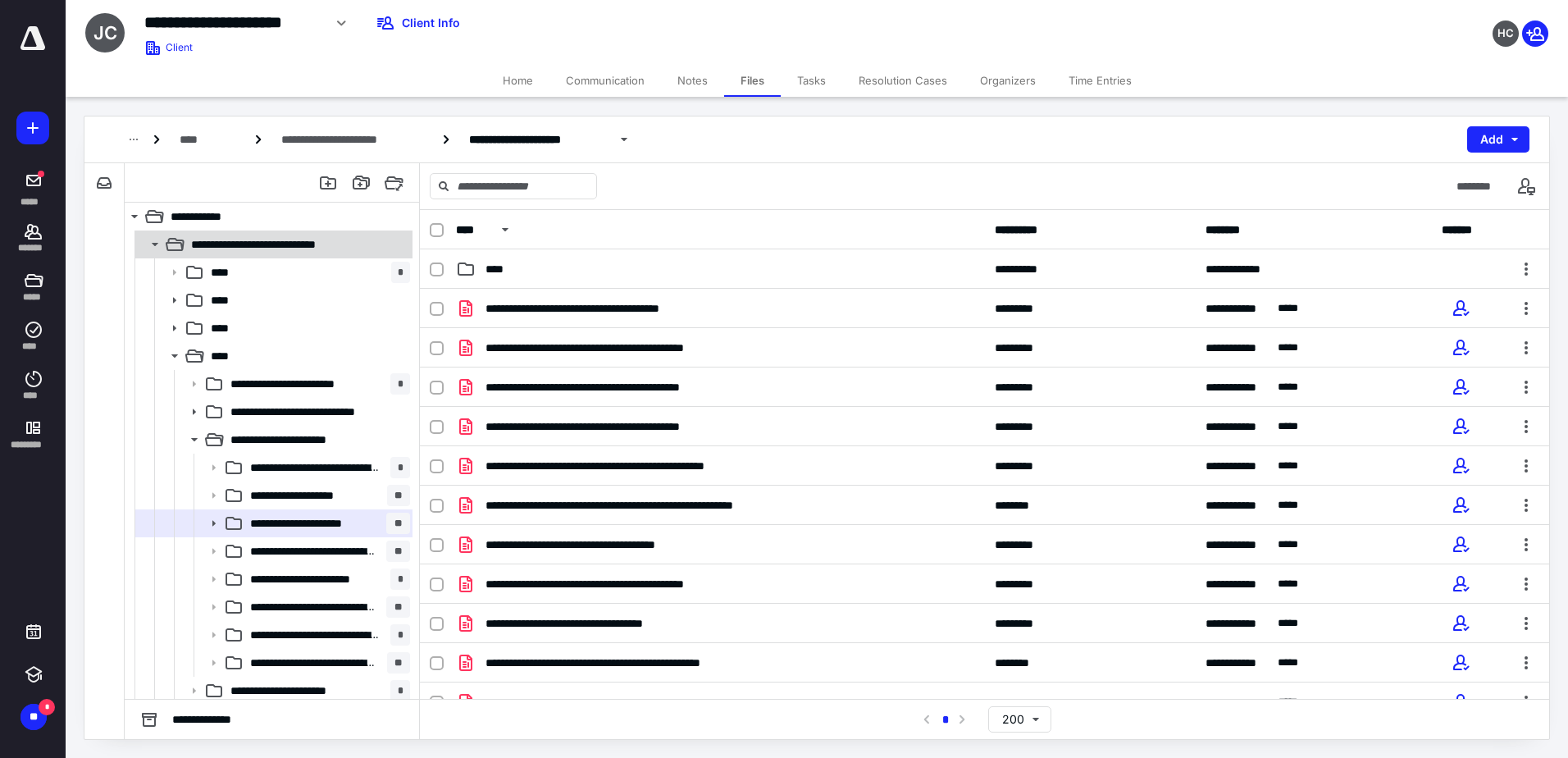 click 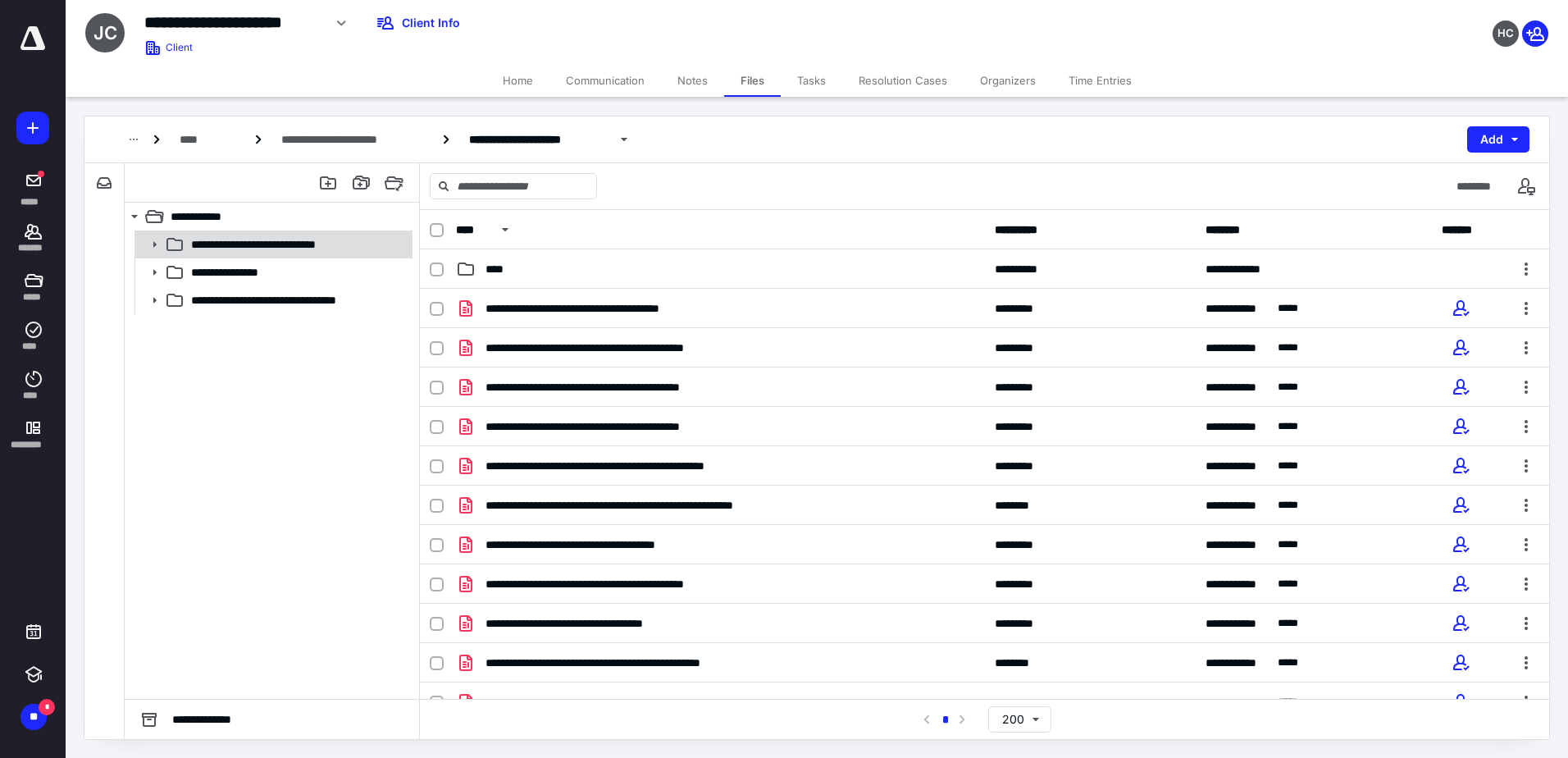 click 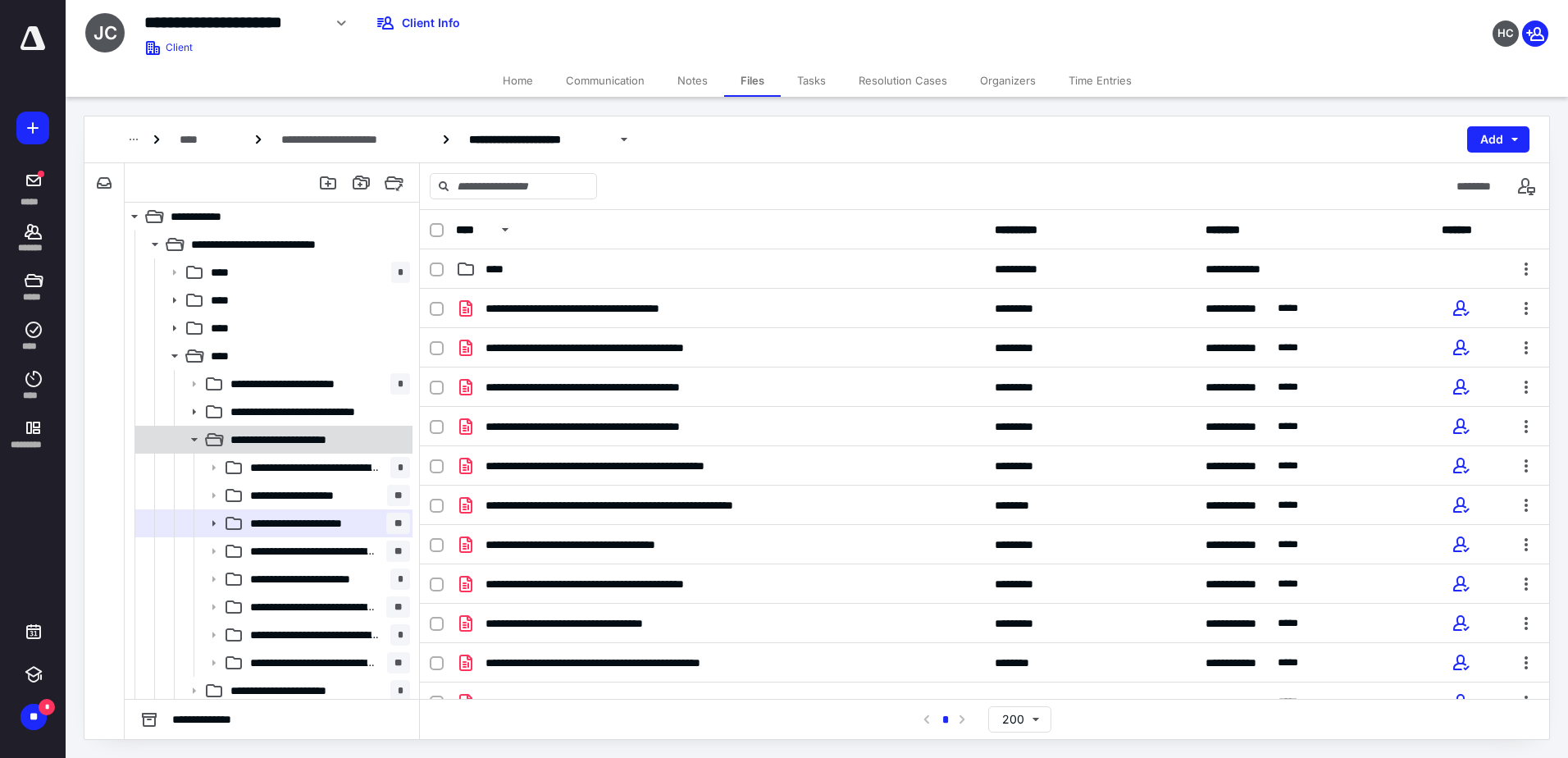 click 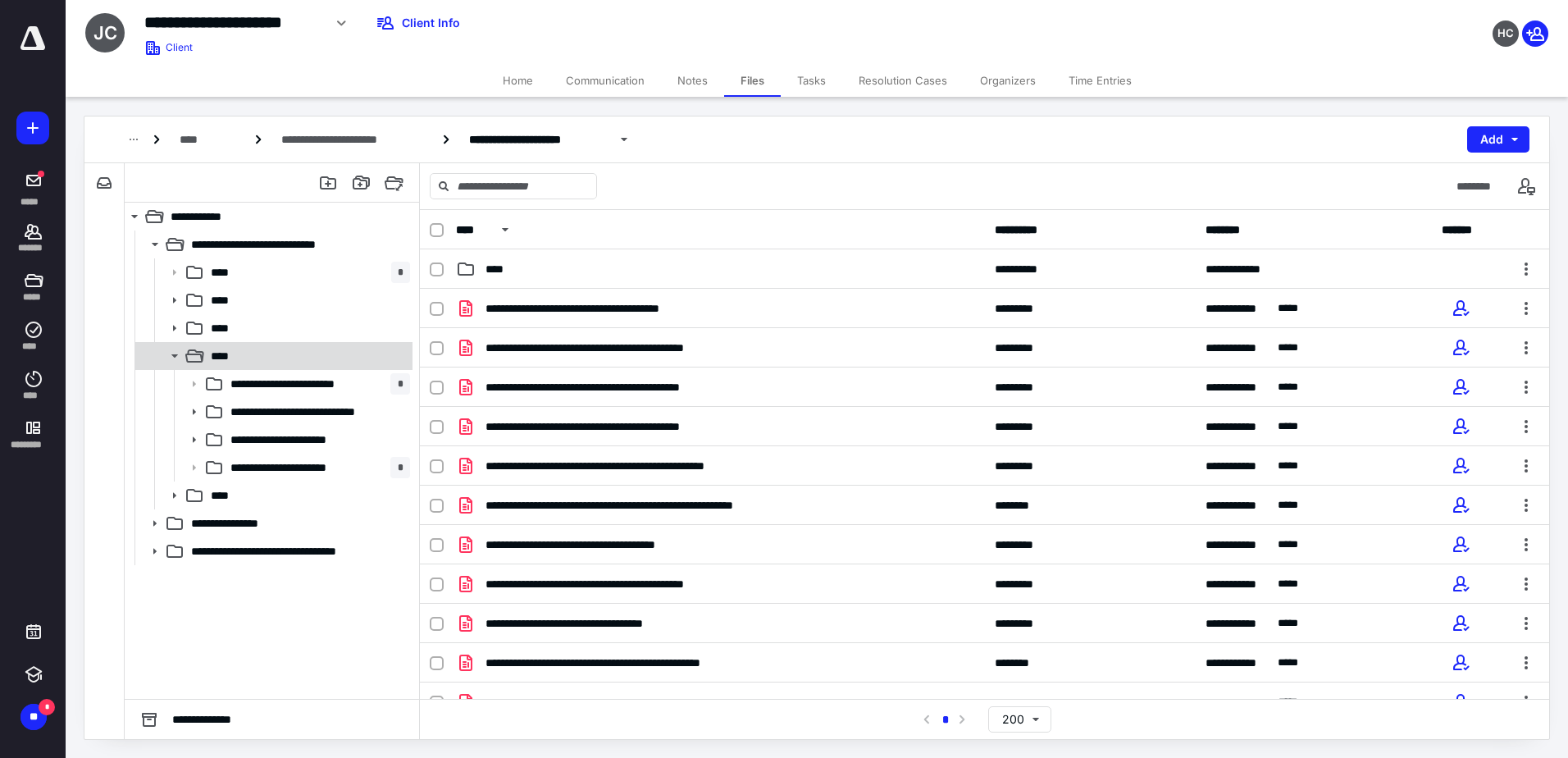 click 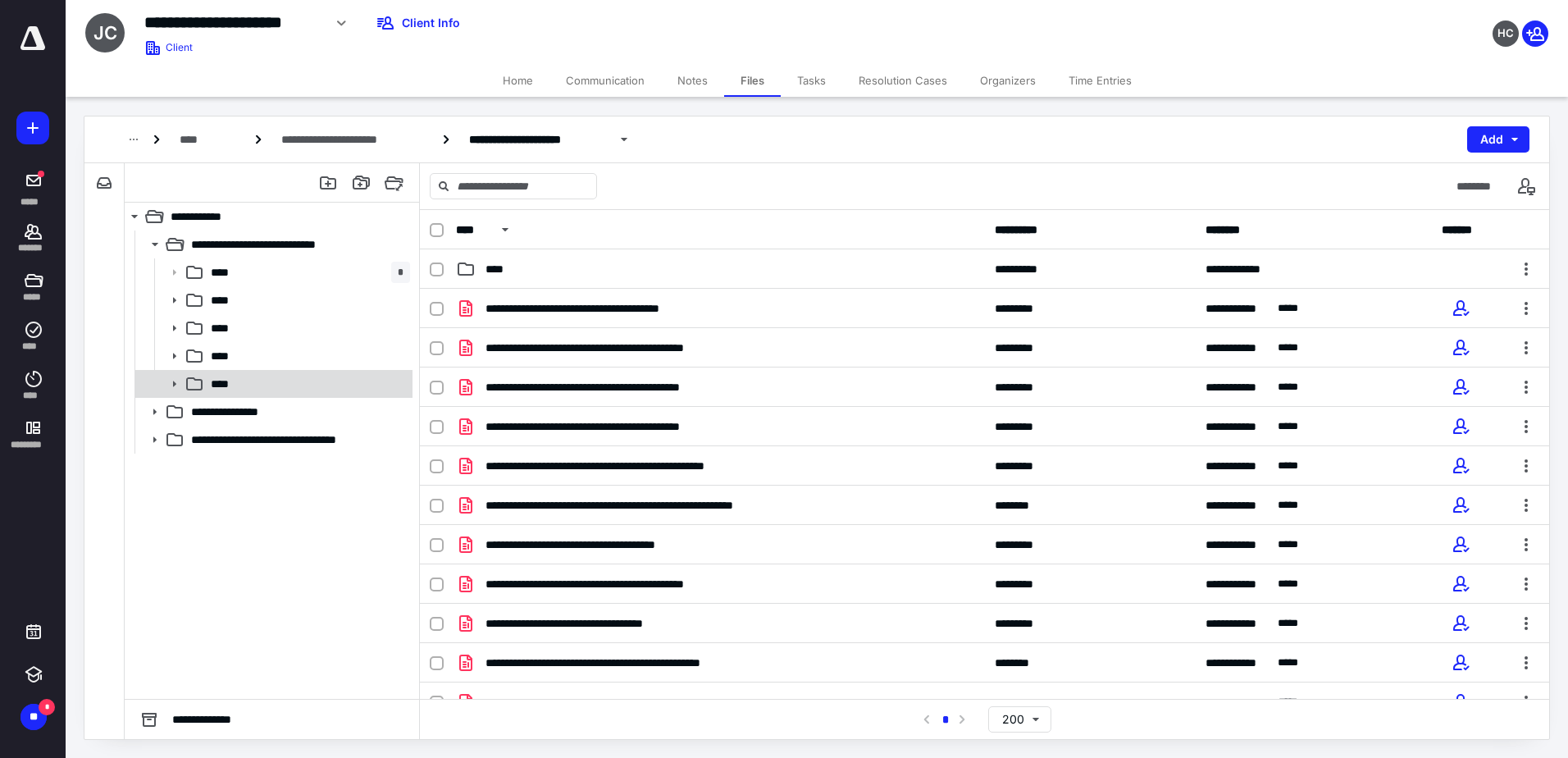 click on "****" at bounding box center [225, 384] 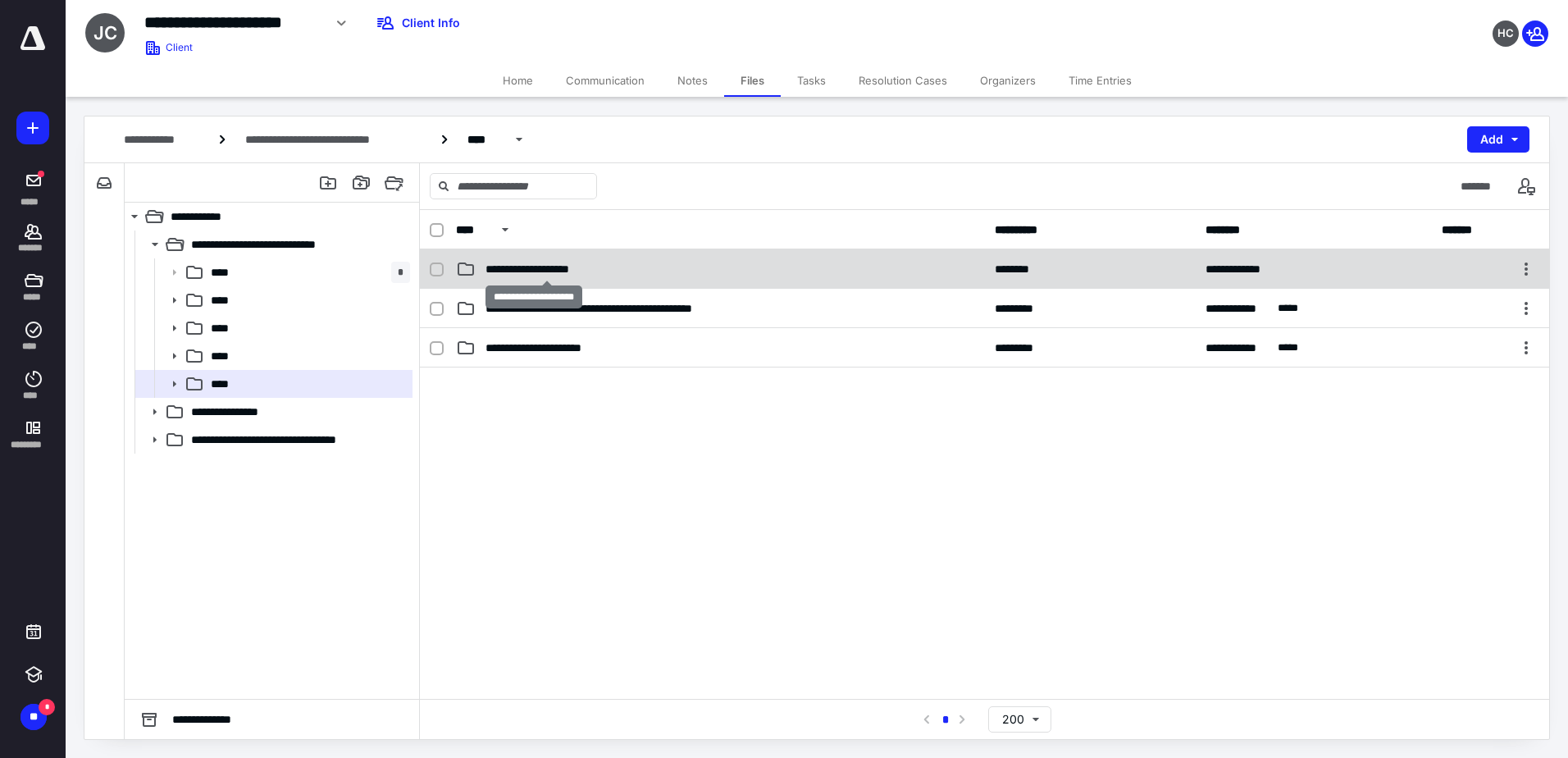 click on "**********" at bounding box center [547, 269] 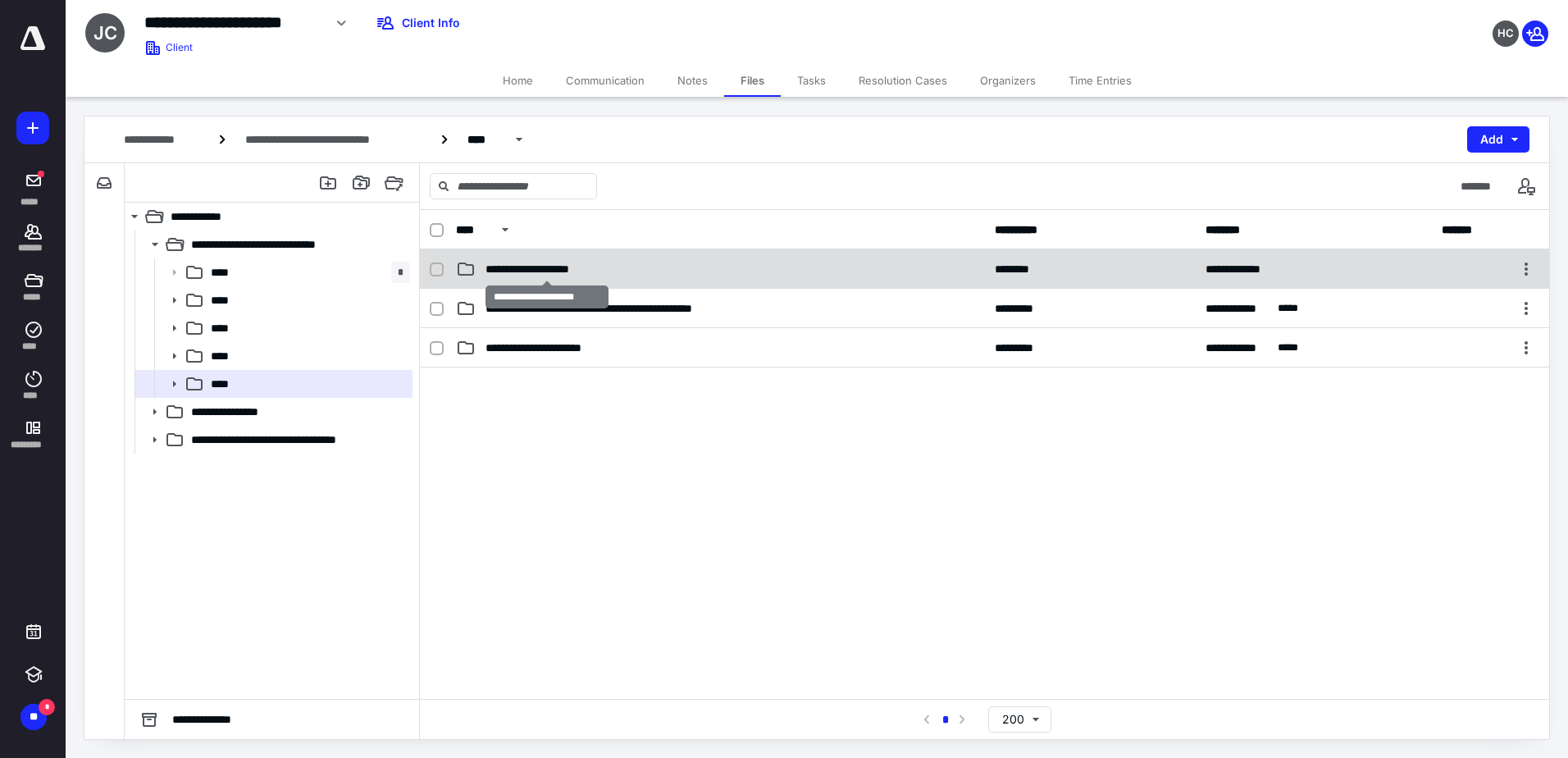 click on "**********" at bounding box center [547, 269] 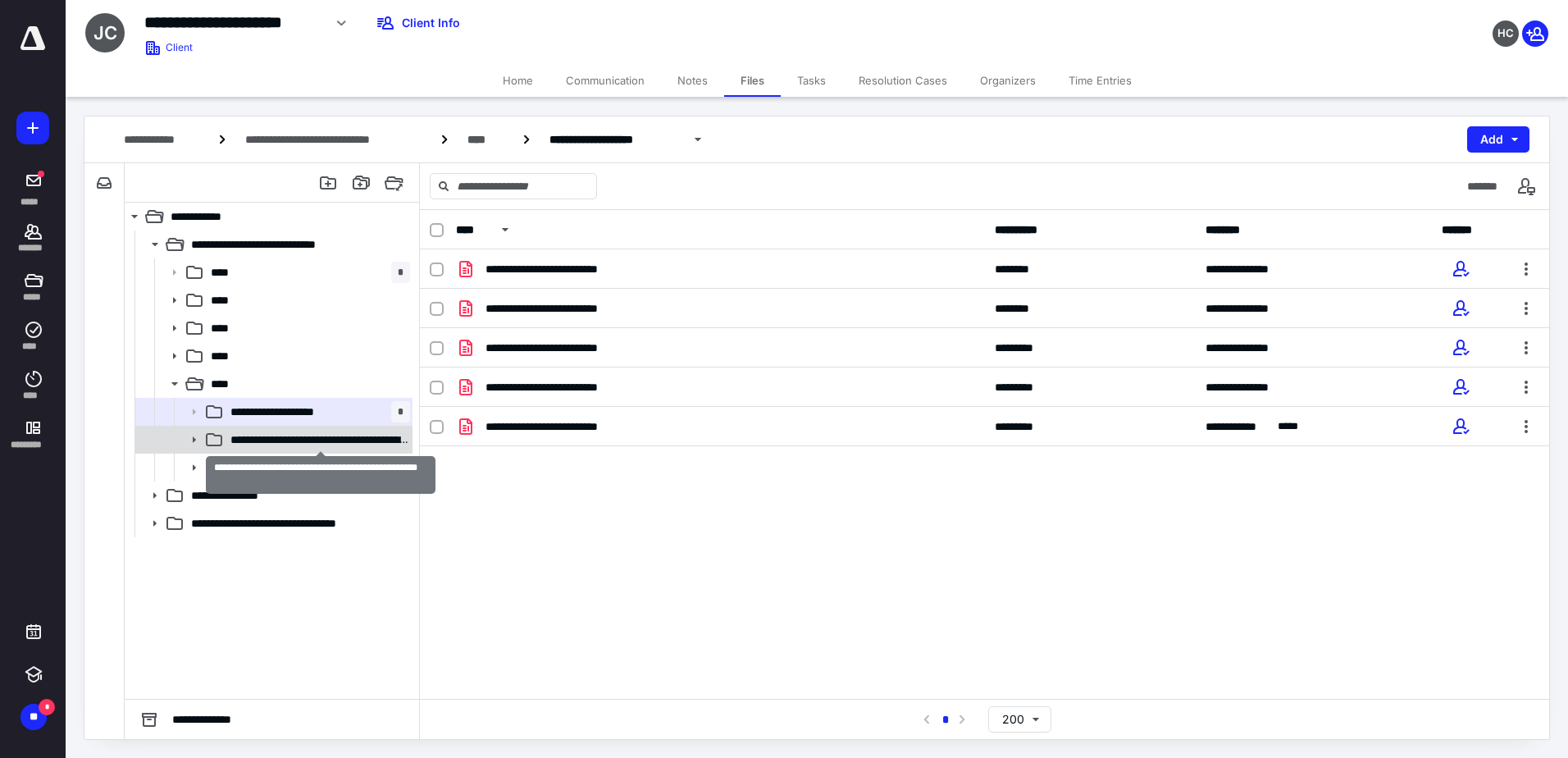 click on "**********" at bounding box center [320, 440] 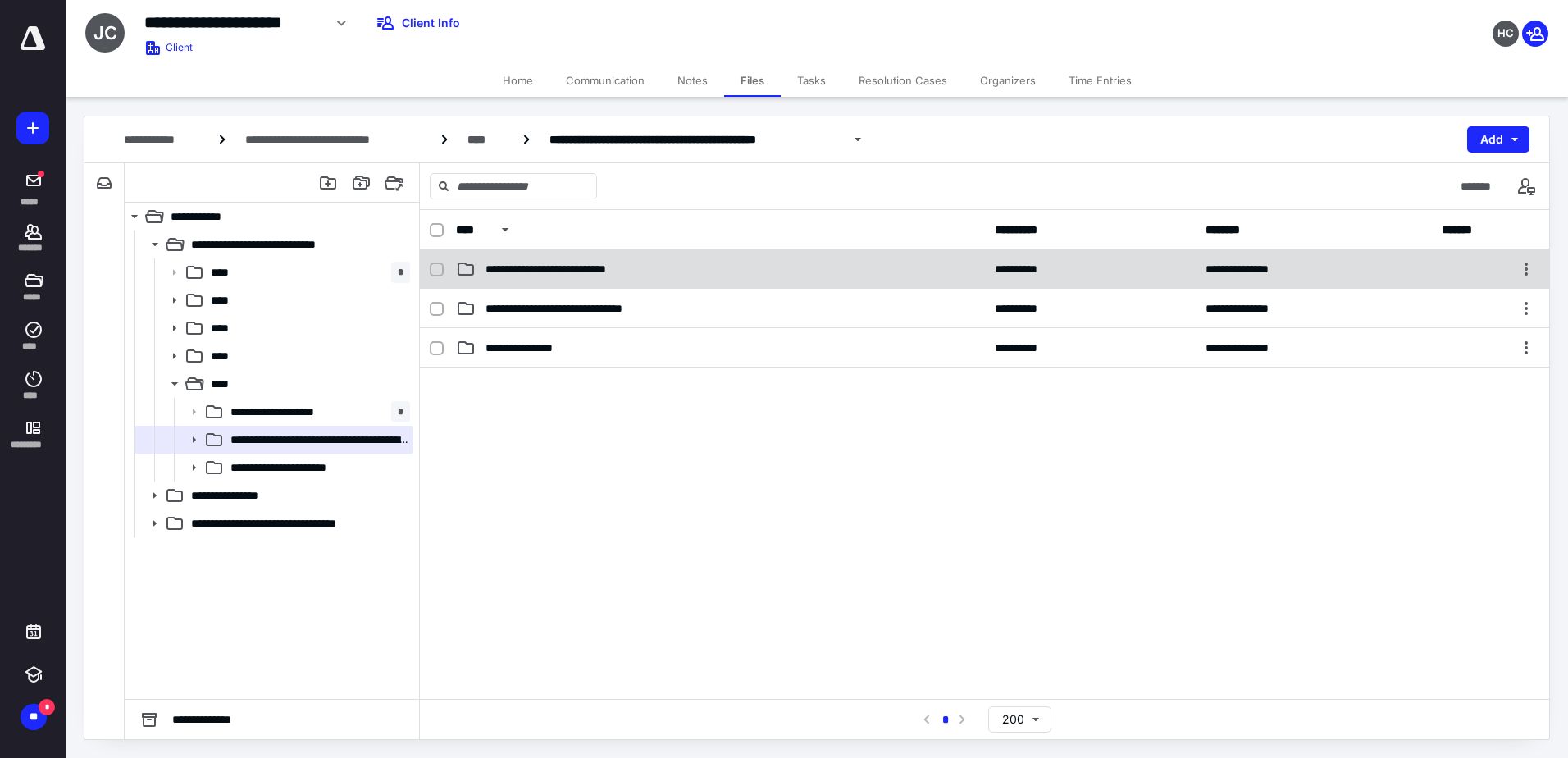 click on "**********" at bounding box center (569, 269) 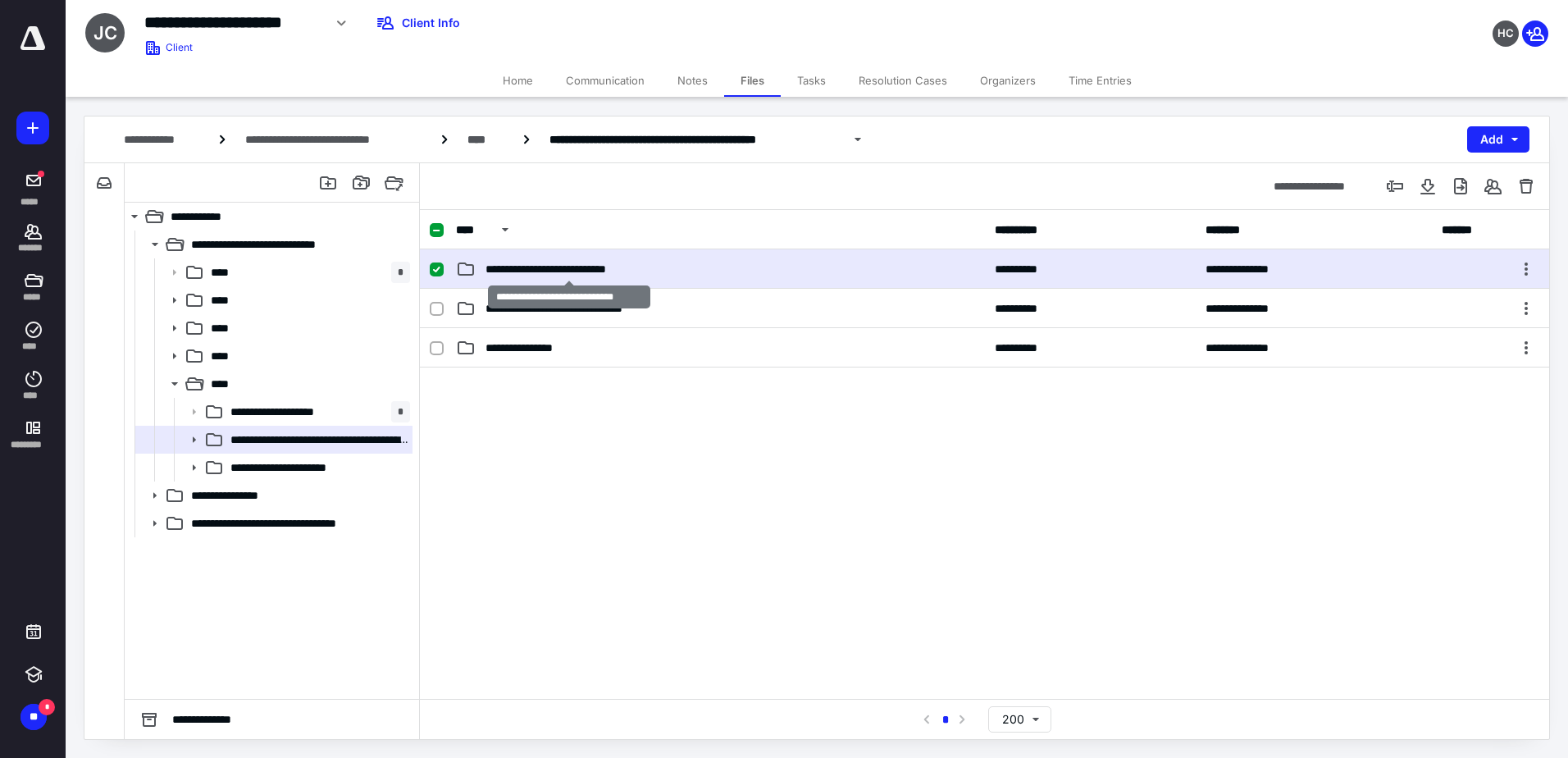 click on "**********" at bounding box center (569, 269) 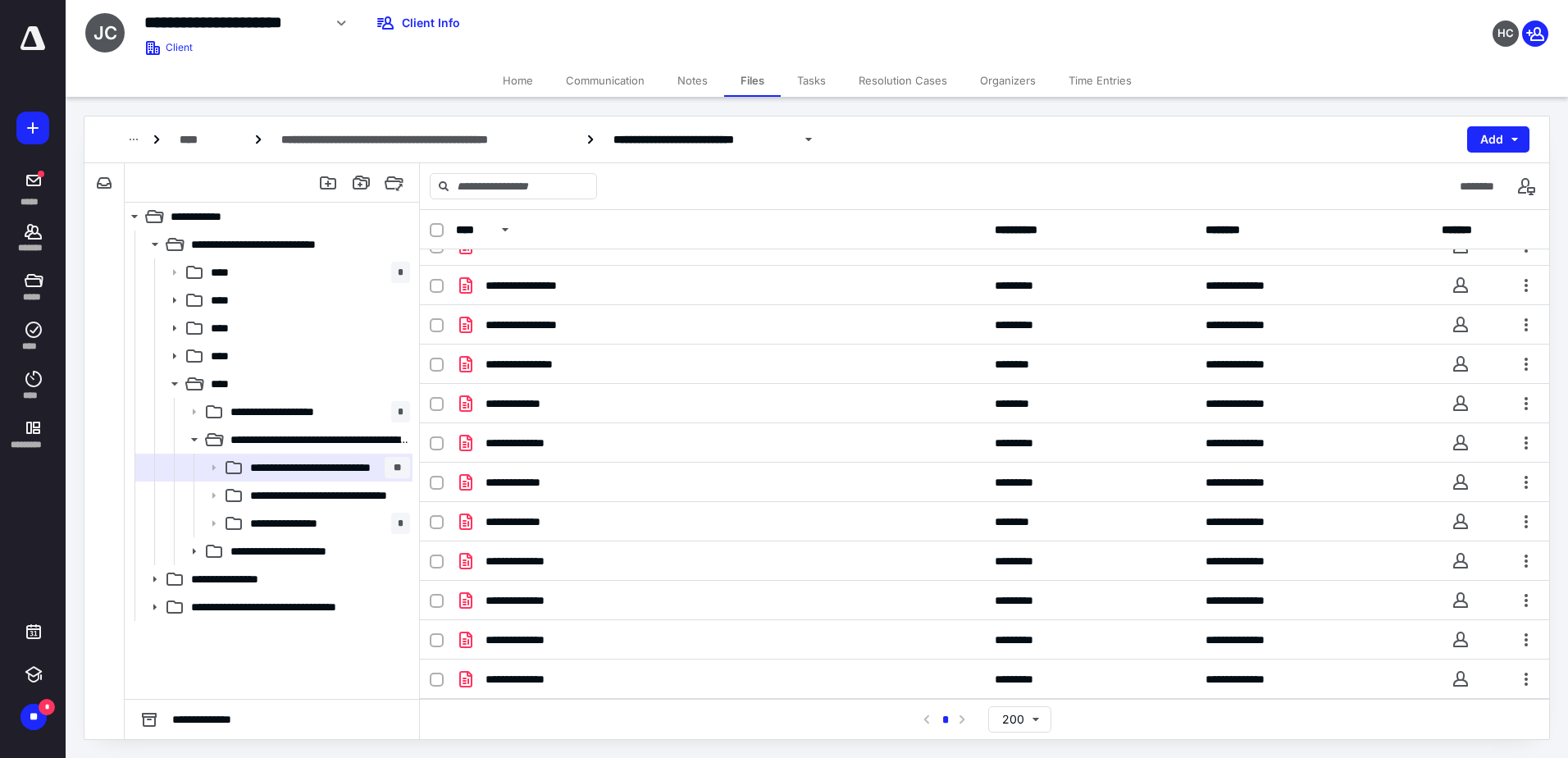 scroll, scrollTop: 0, scrollLeft: 0, axis: both 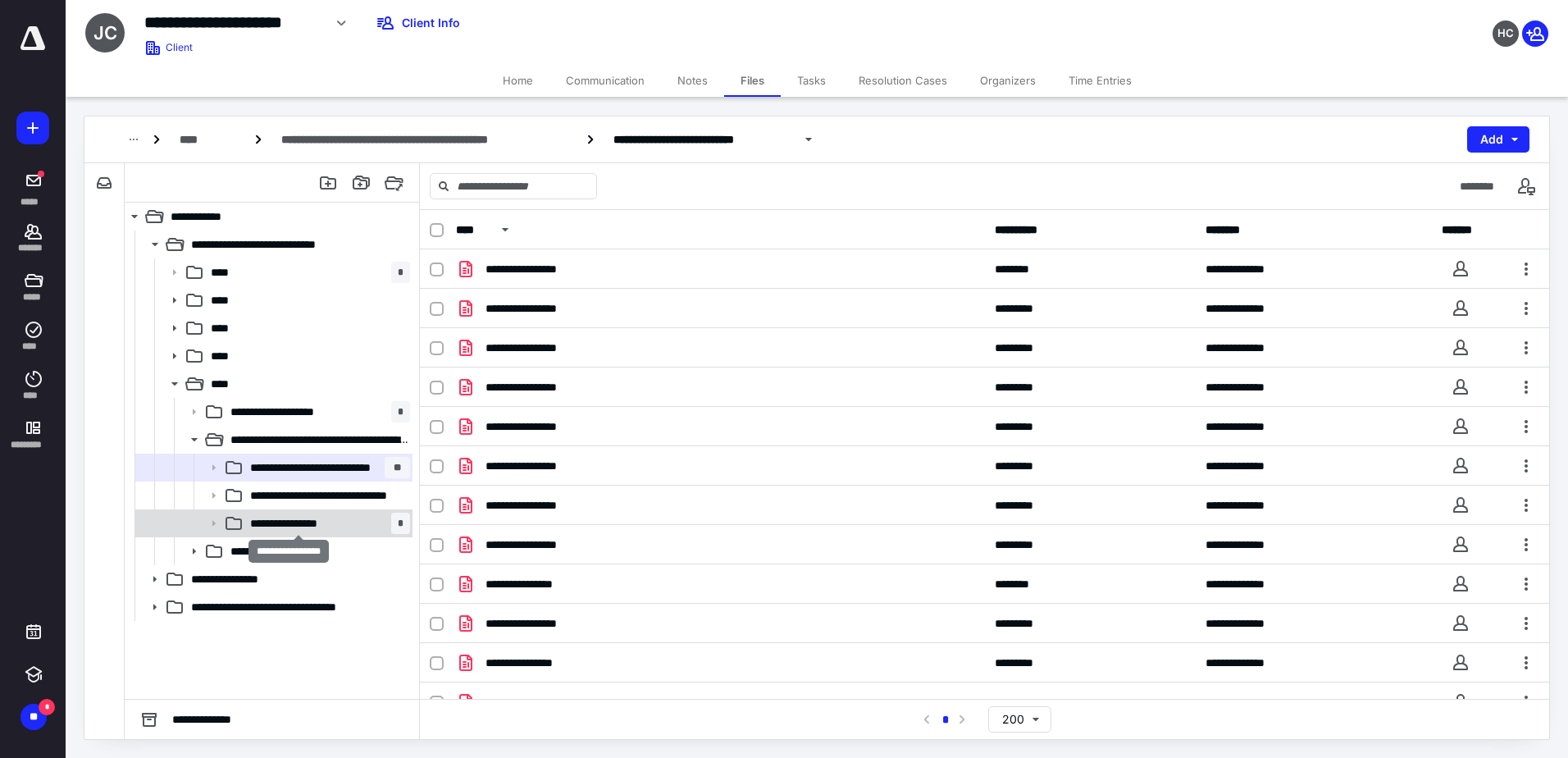click on "**********" at bounding box center [298, 523] 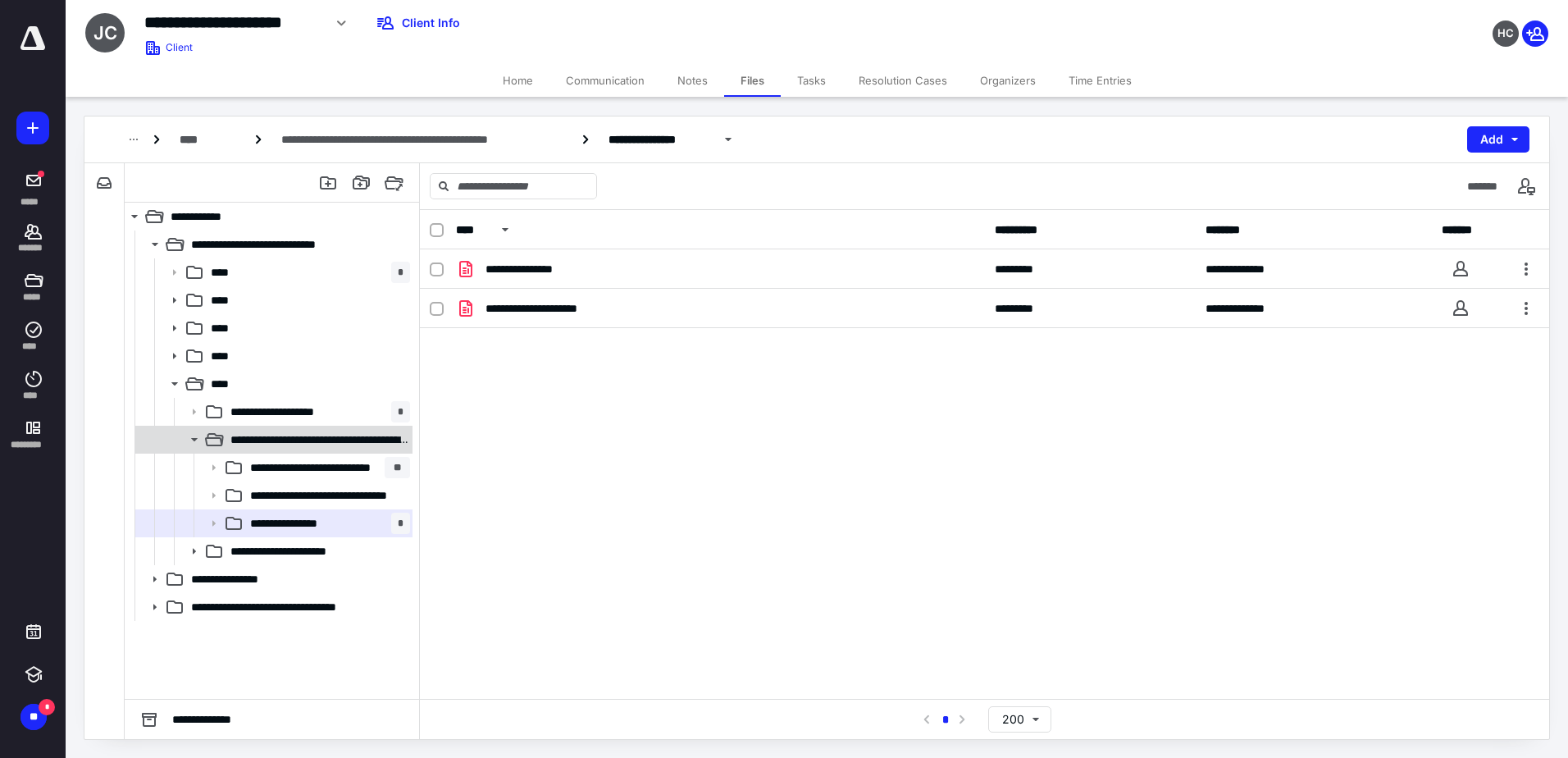 click 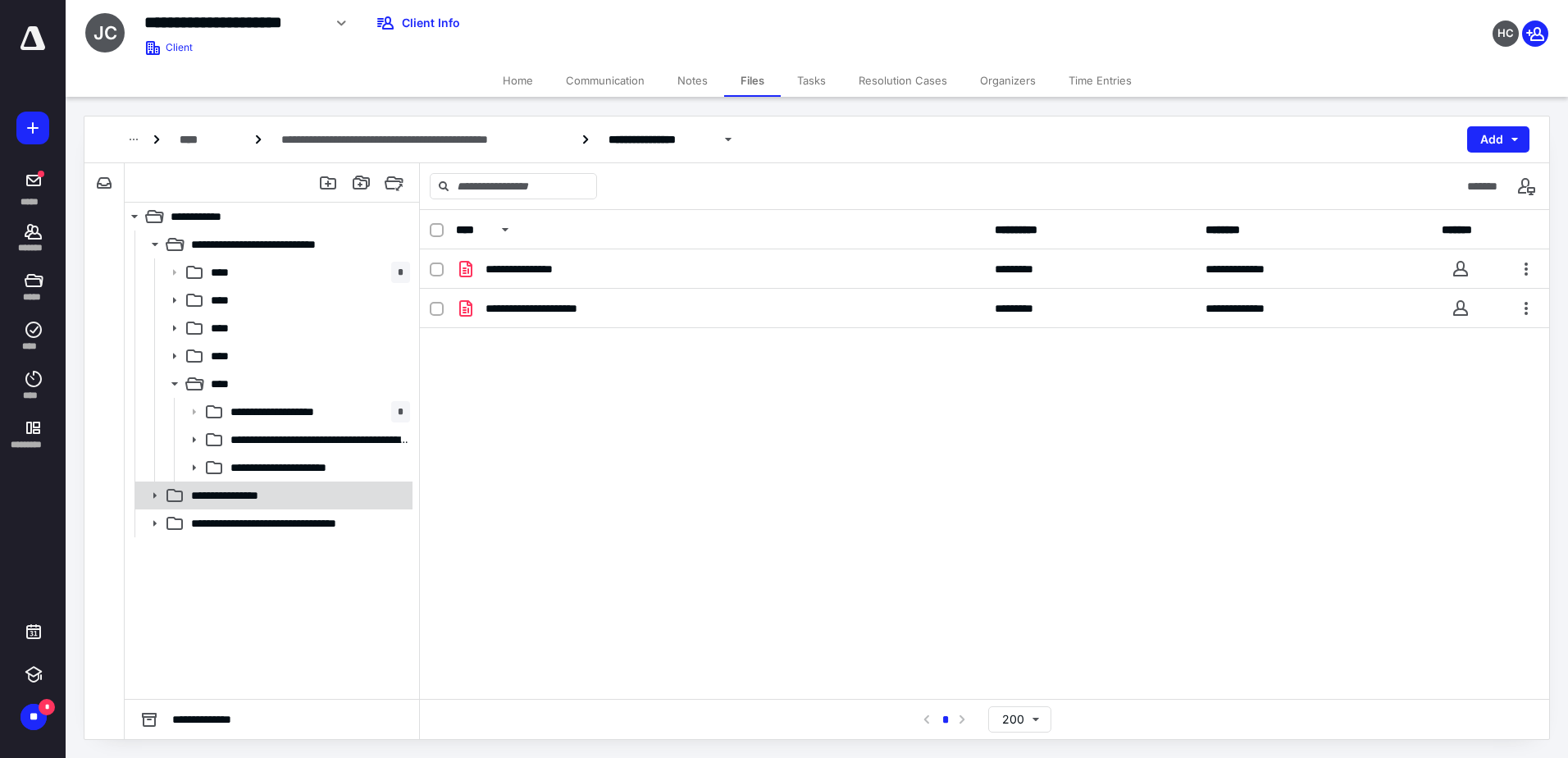click 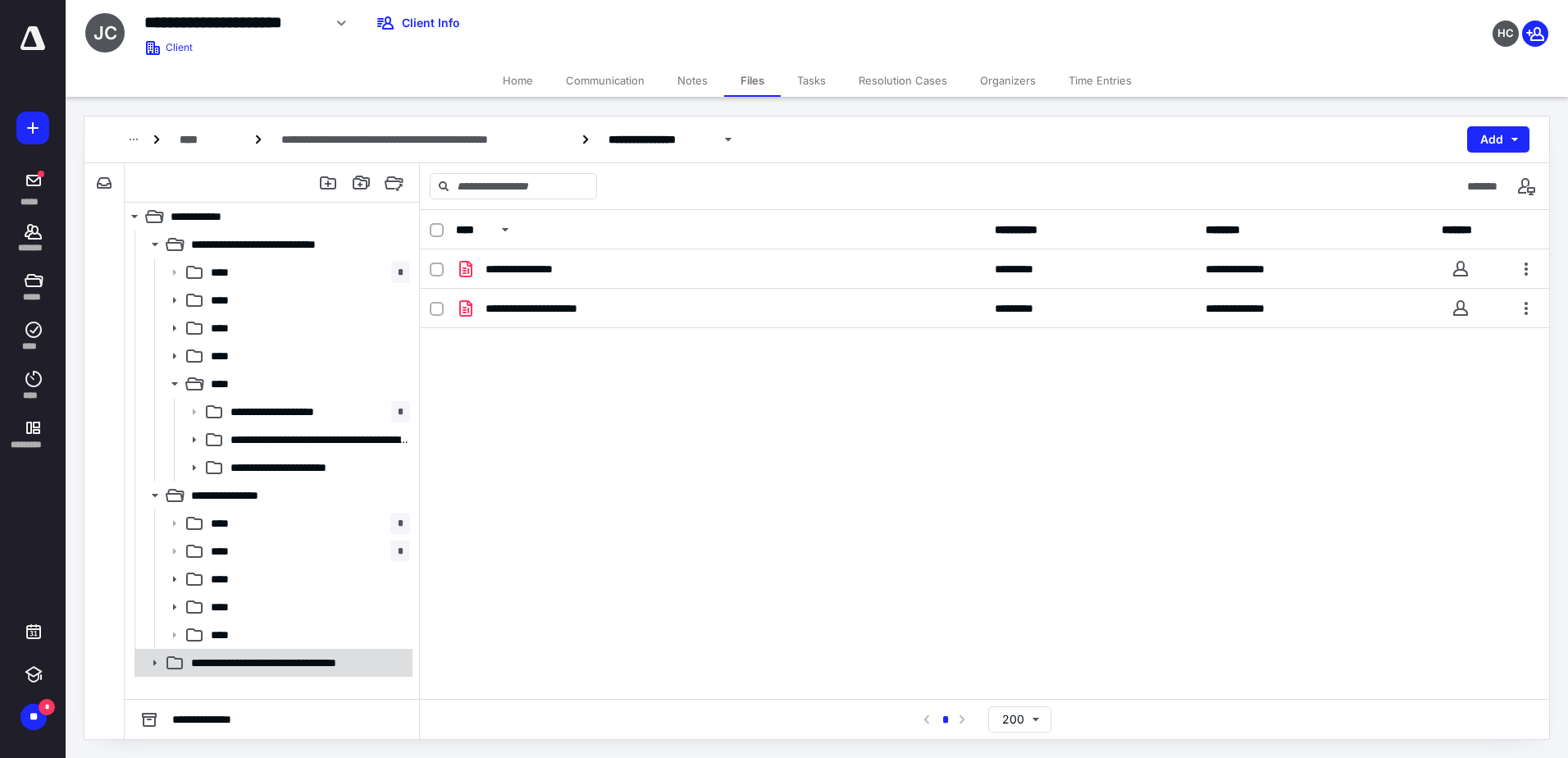 click 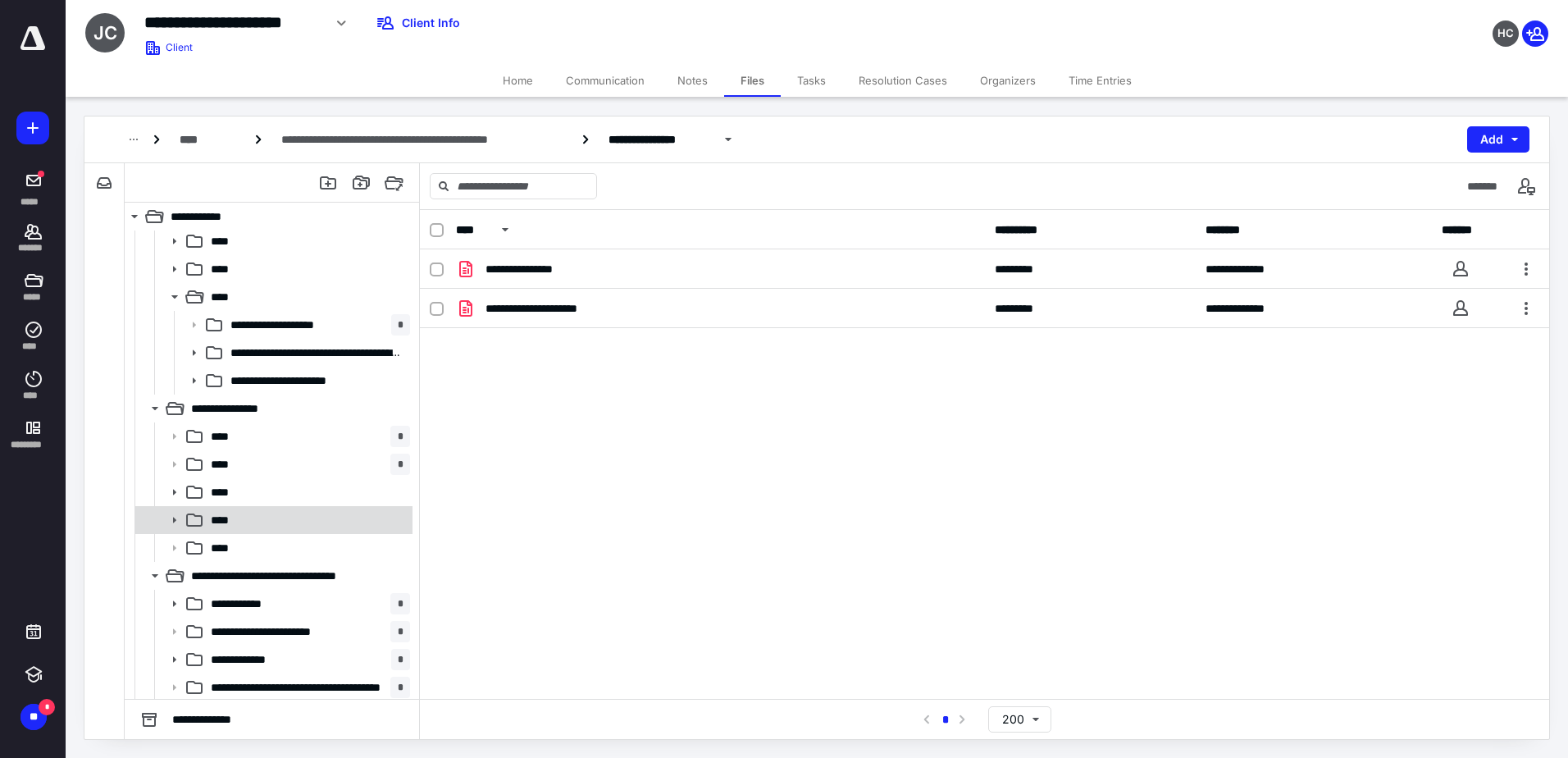 scroll, scrollTop: 89, scrollLeft: 0, axis: vertical 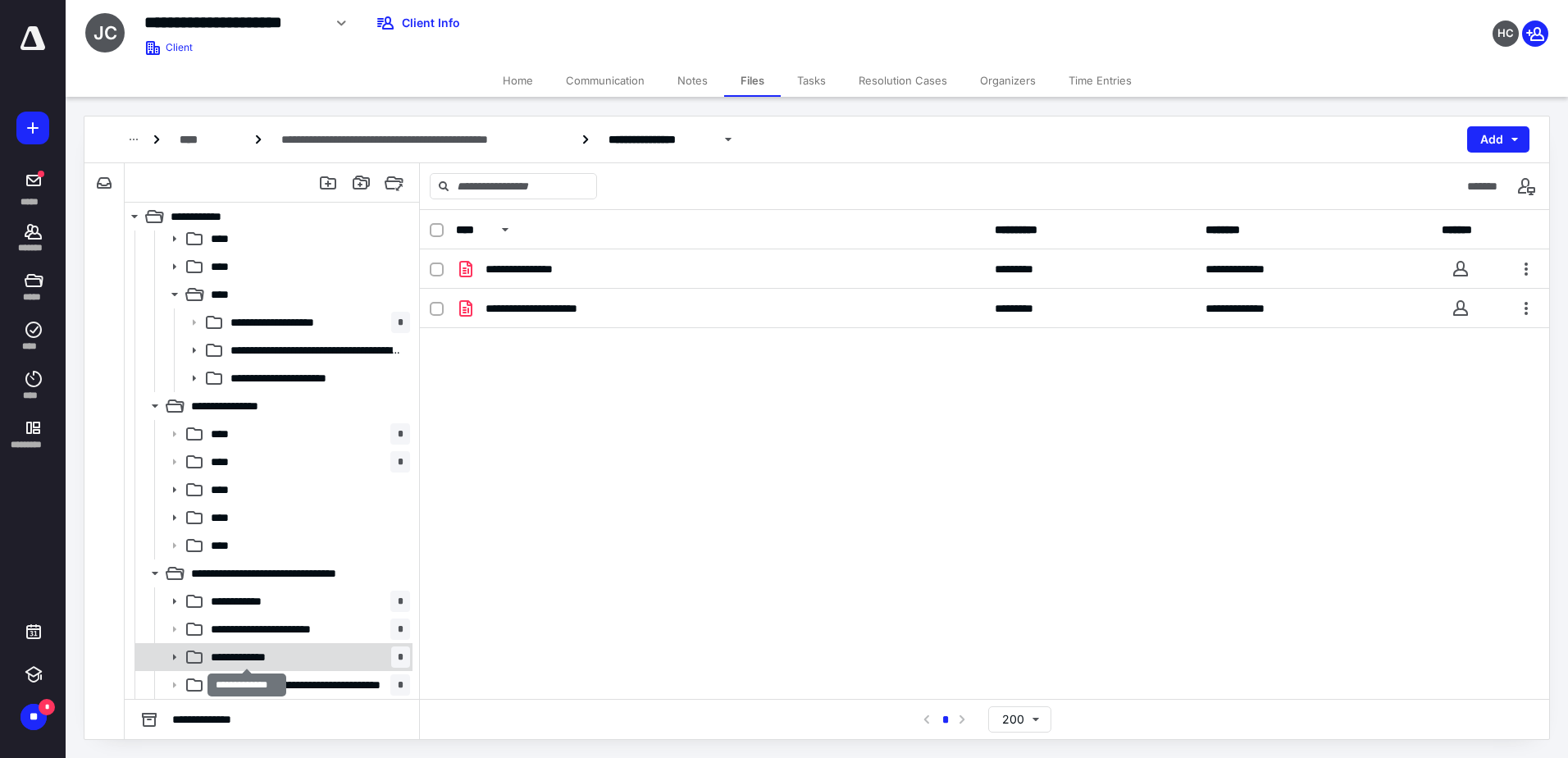 click on "**********" at bounding box center (246, 657) 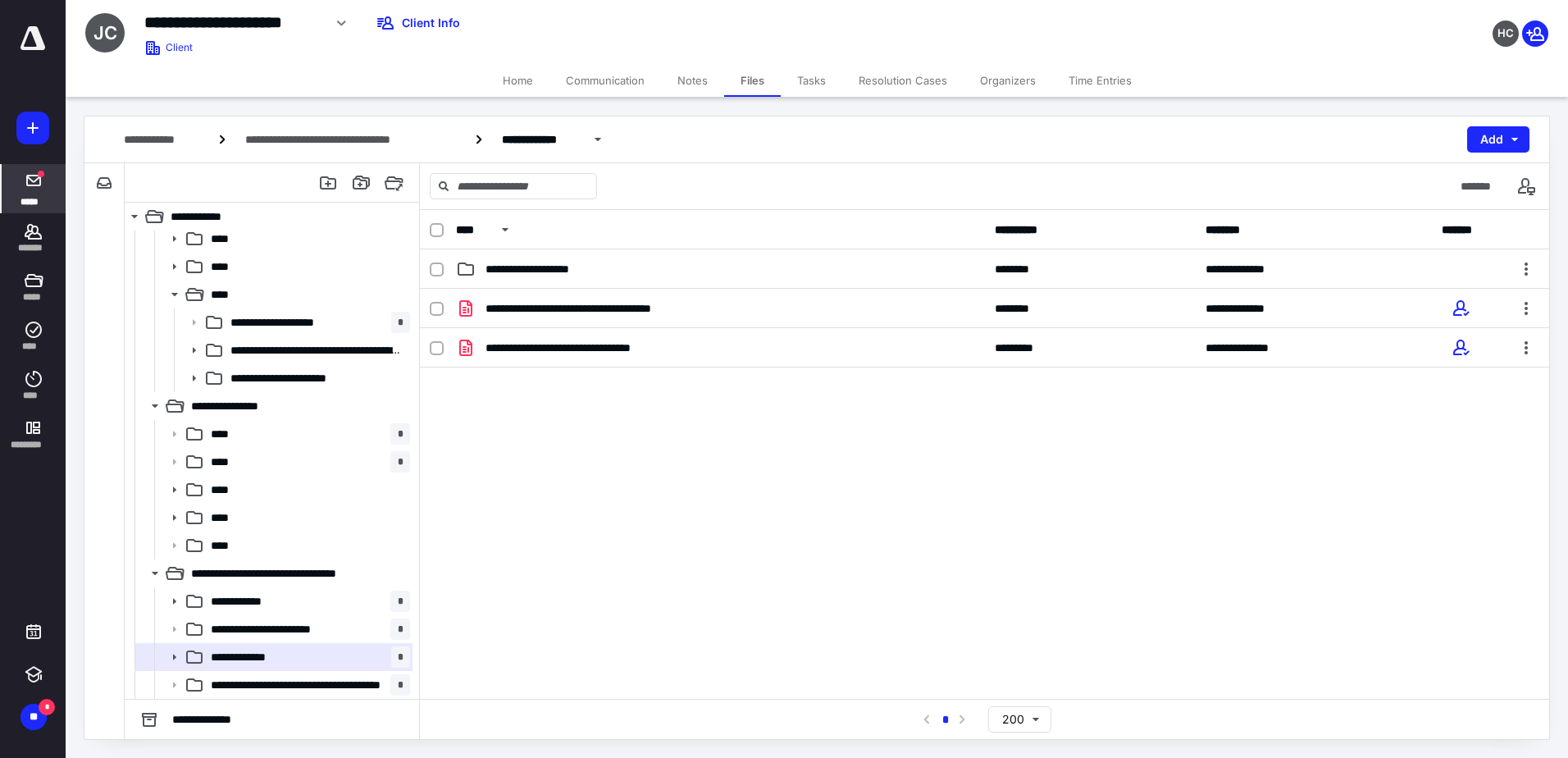 click 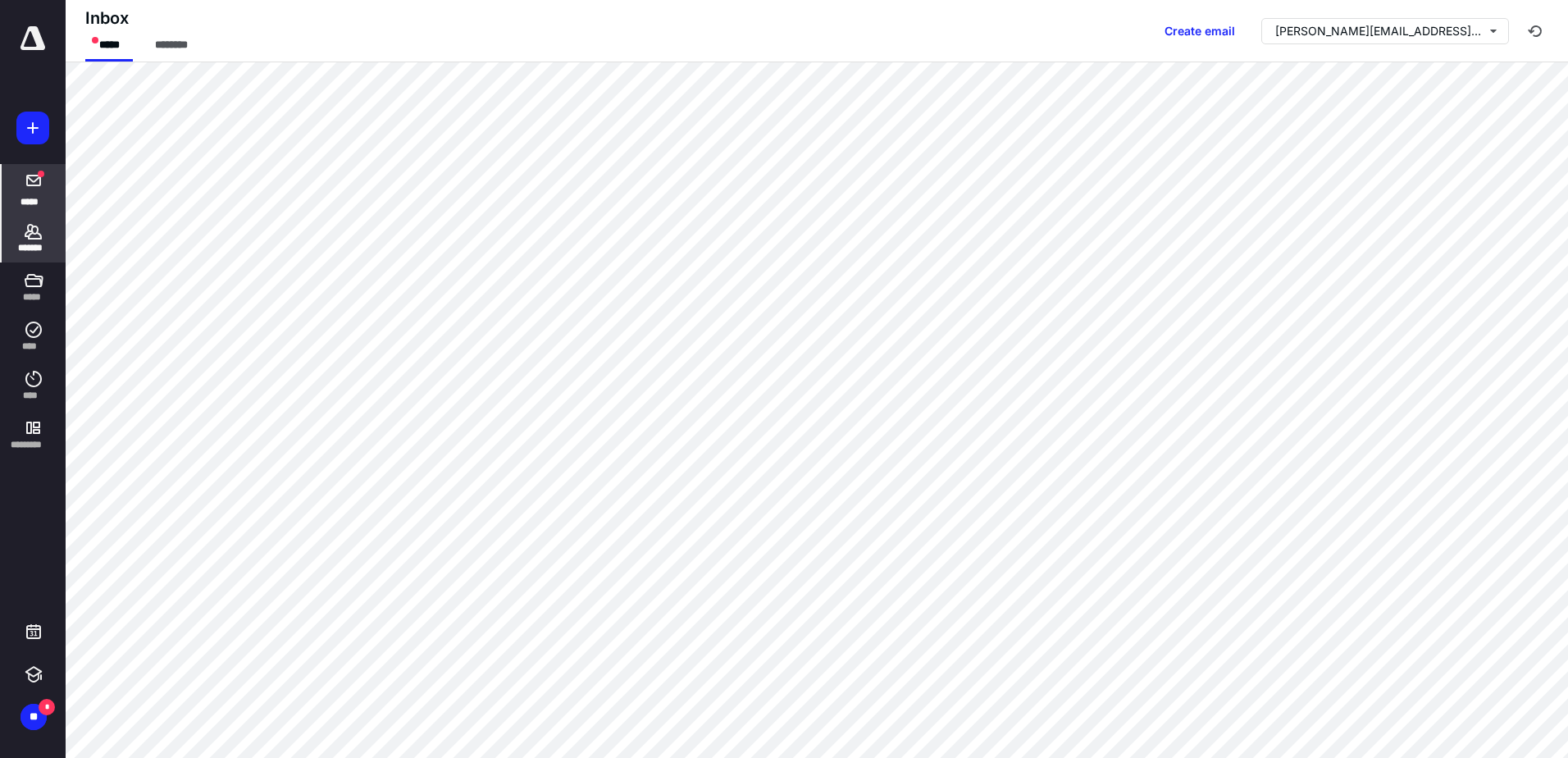 click on "*******" at bounding box center [34, 248] 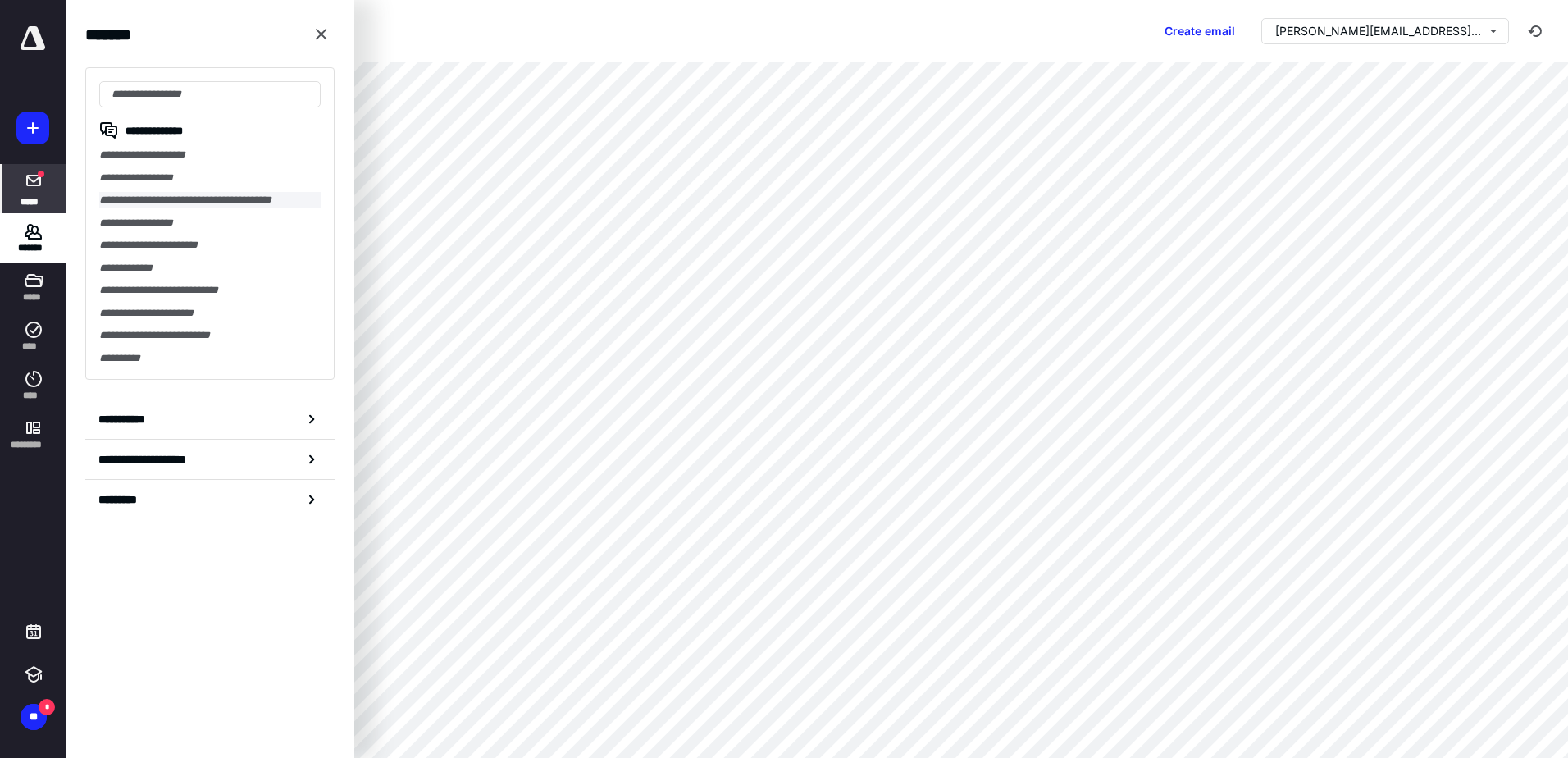 click on "**********" at bounding box center [210, 200] 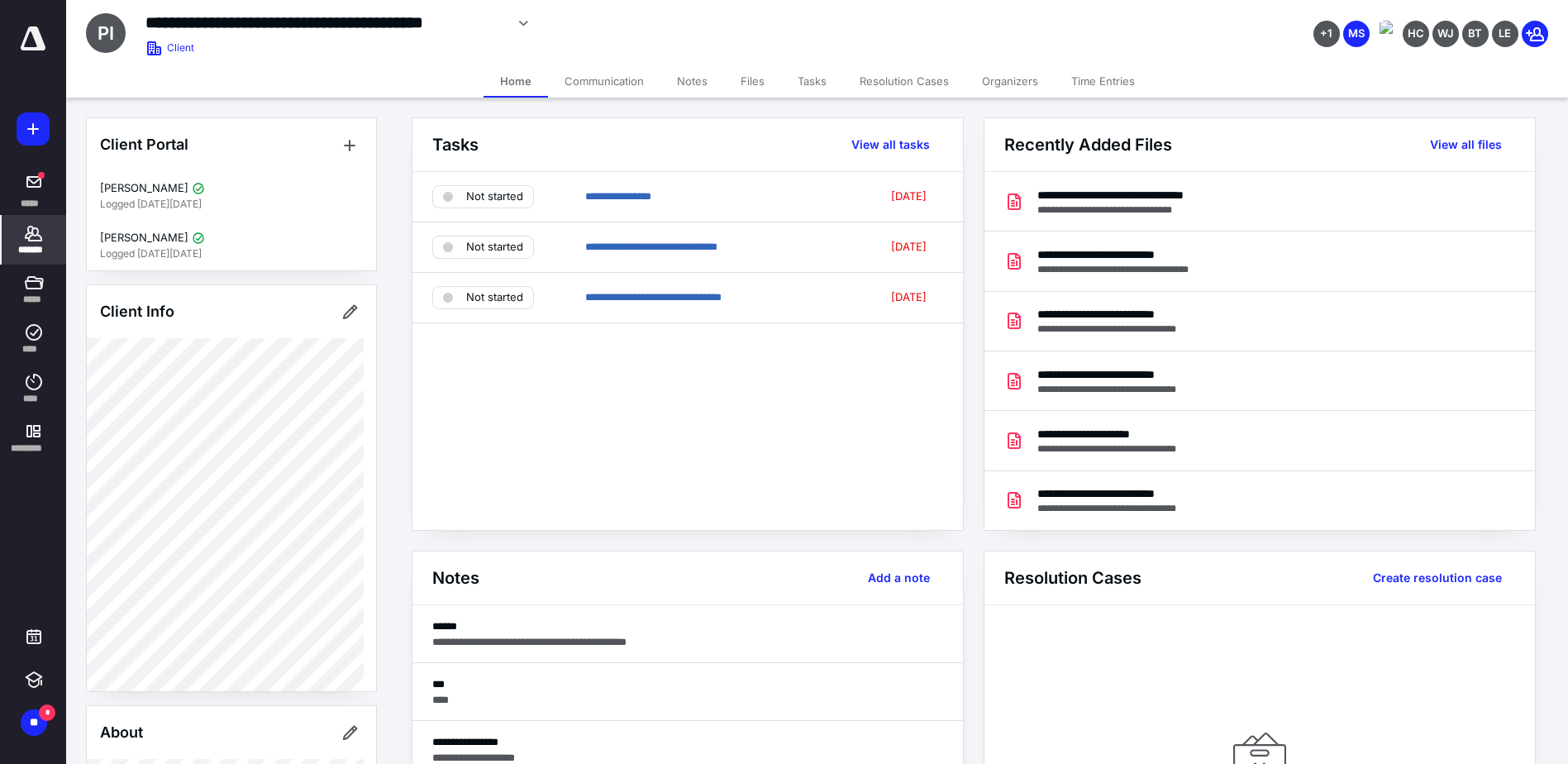 click on "Files" at bounding box center (752, 81) 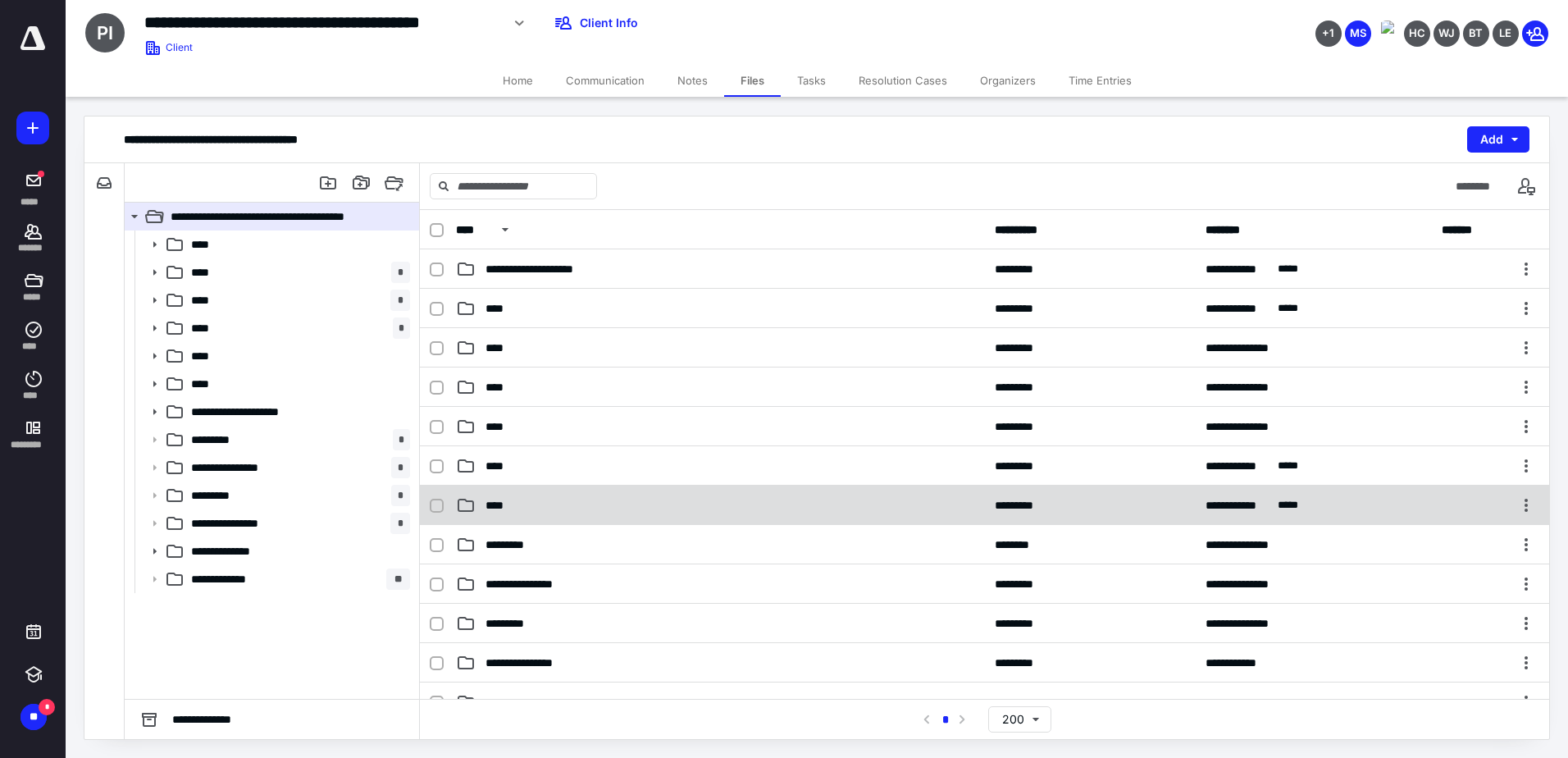 click on "****" at bounding box center [499, 505] 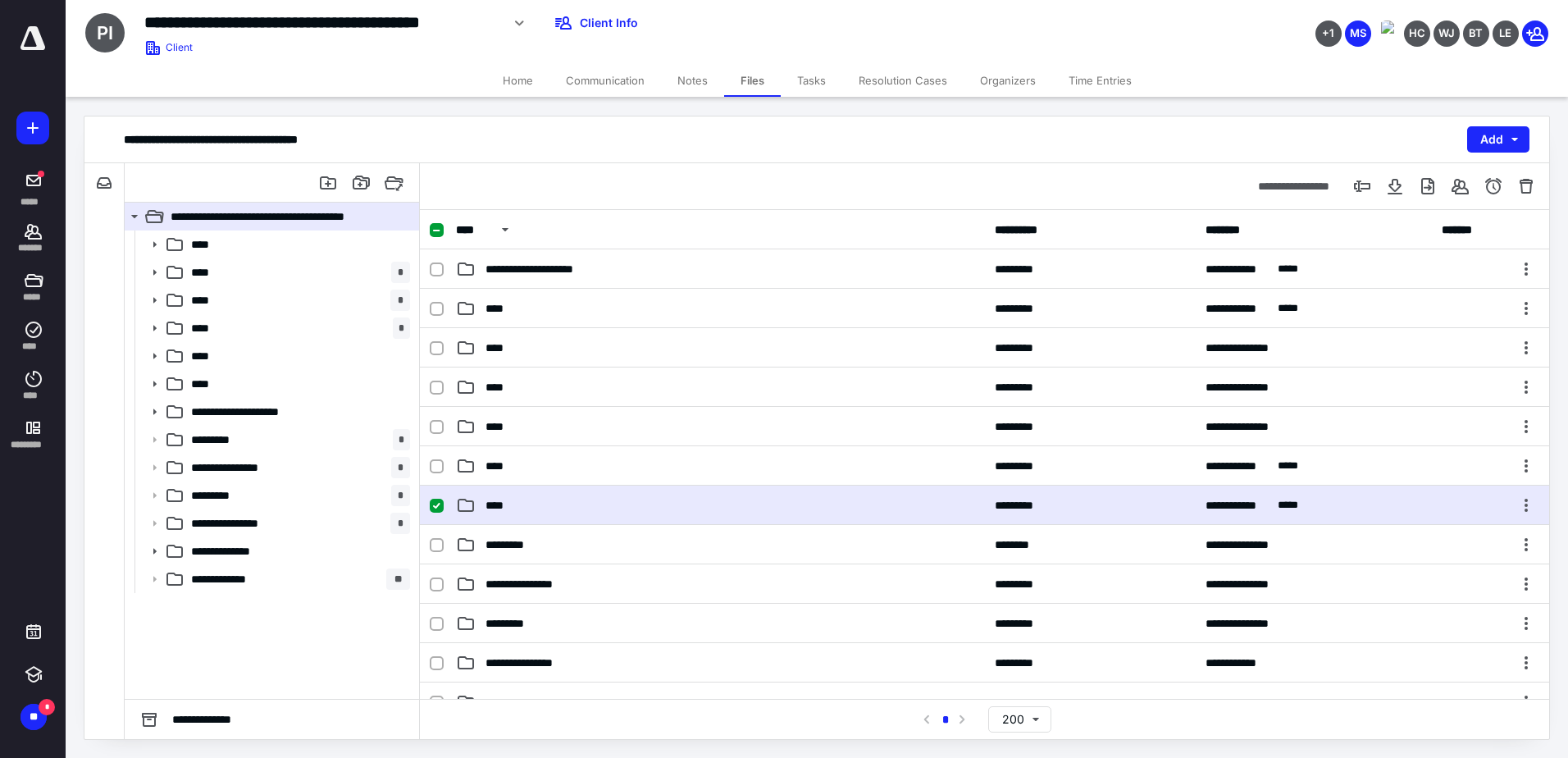 click on "****" at bounding box center [499, 505] 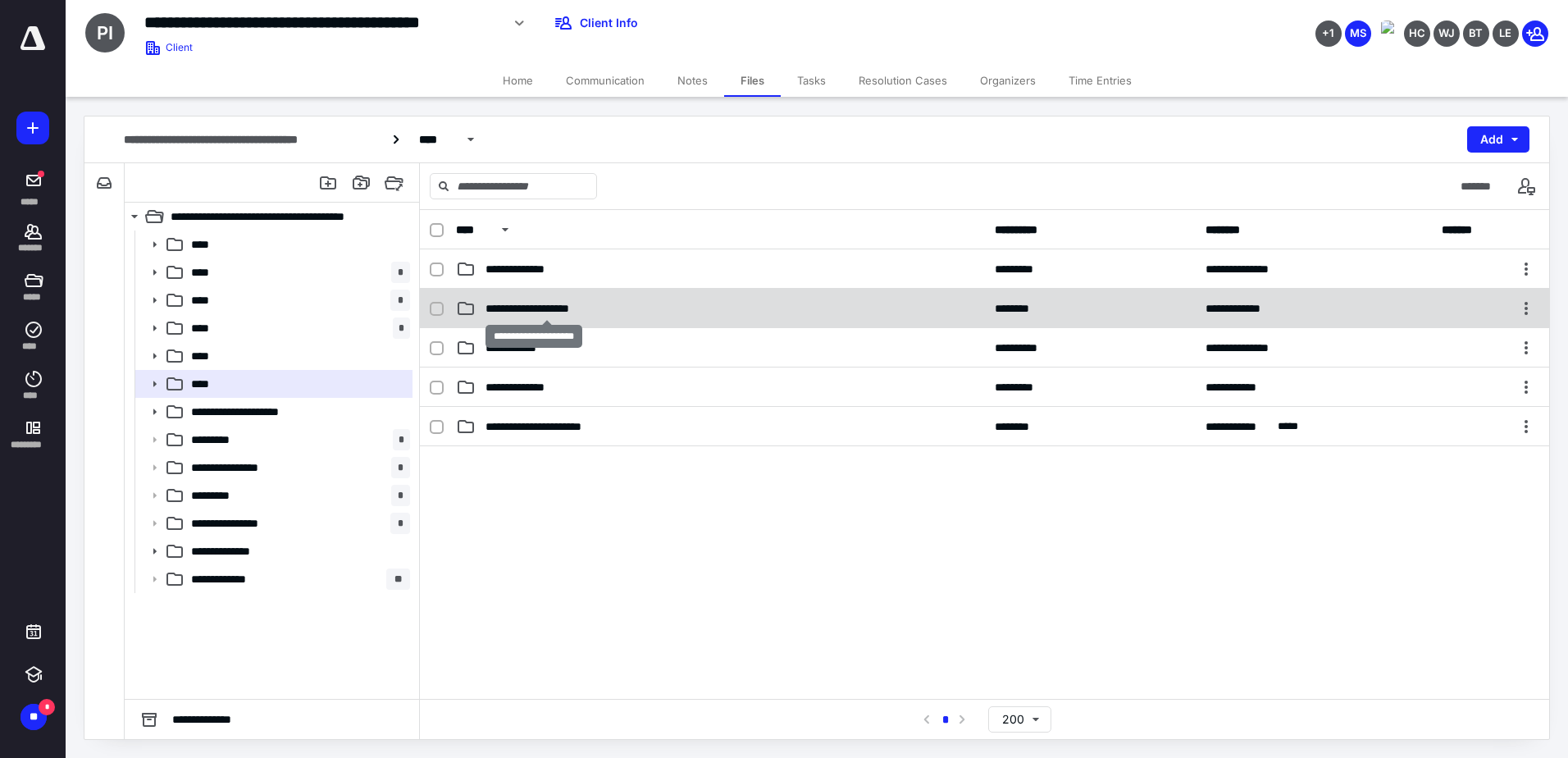 click on "**********" at bounding box center [547, 308] 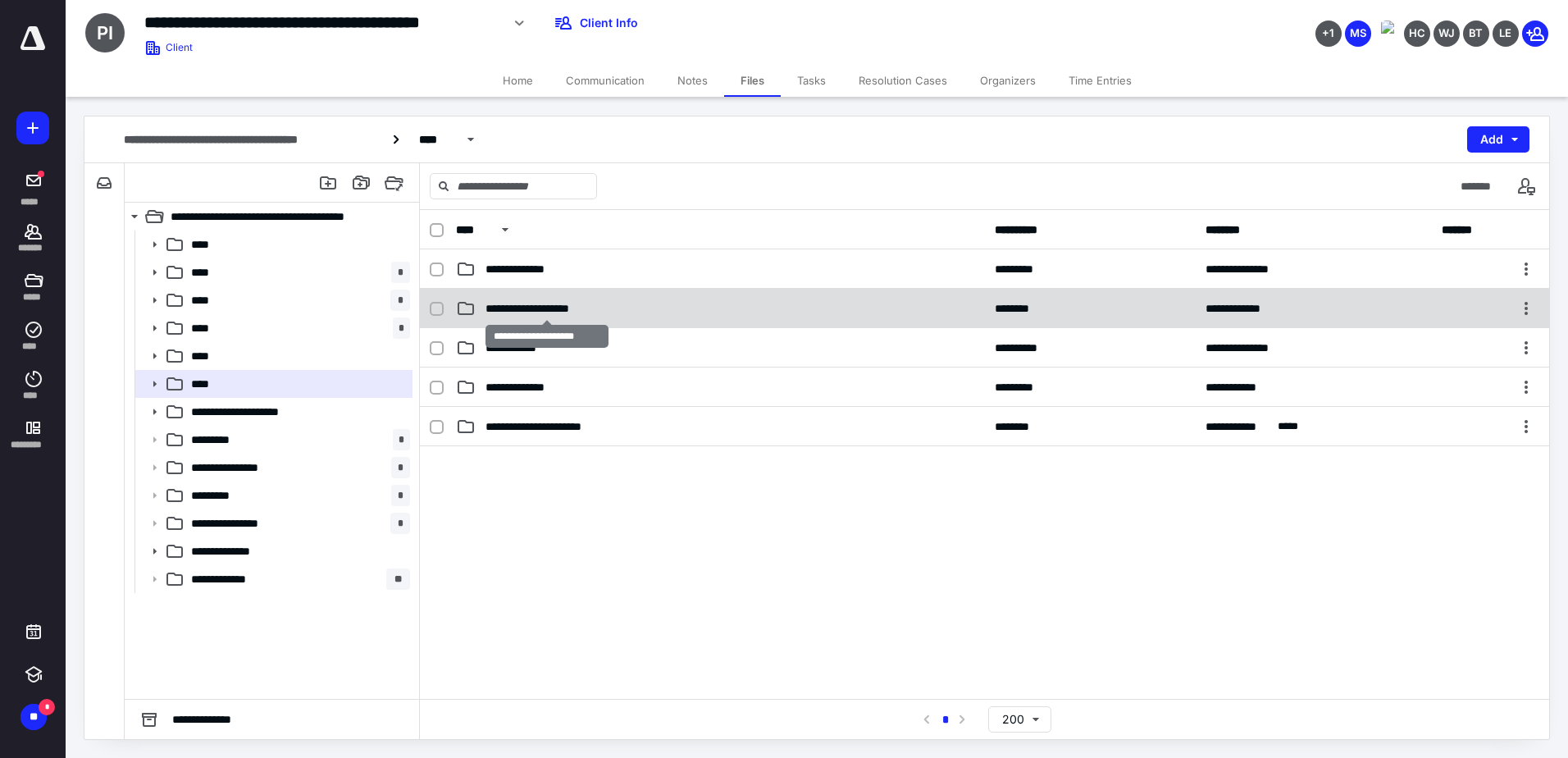 click on "**********" at bounding box center (547, 308) 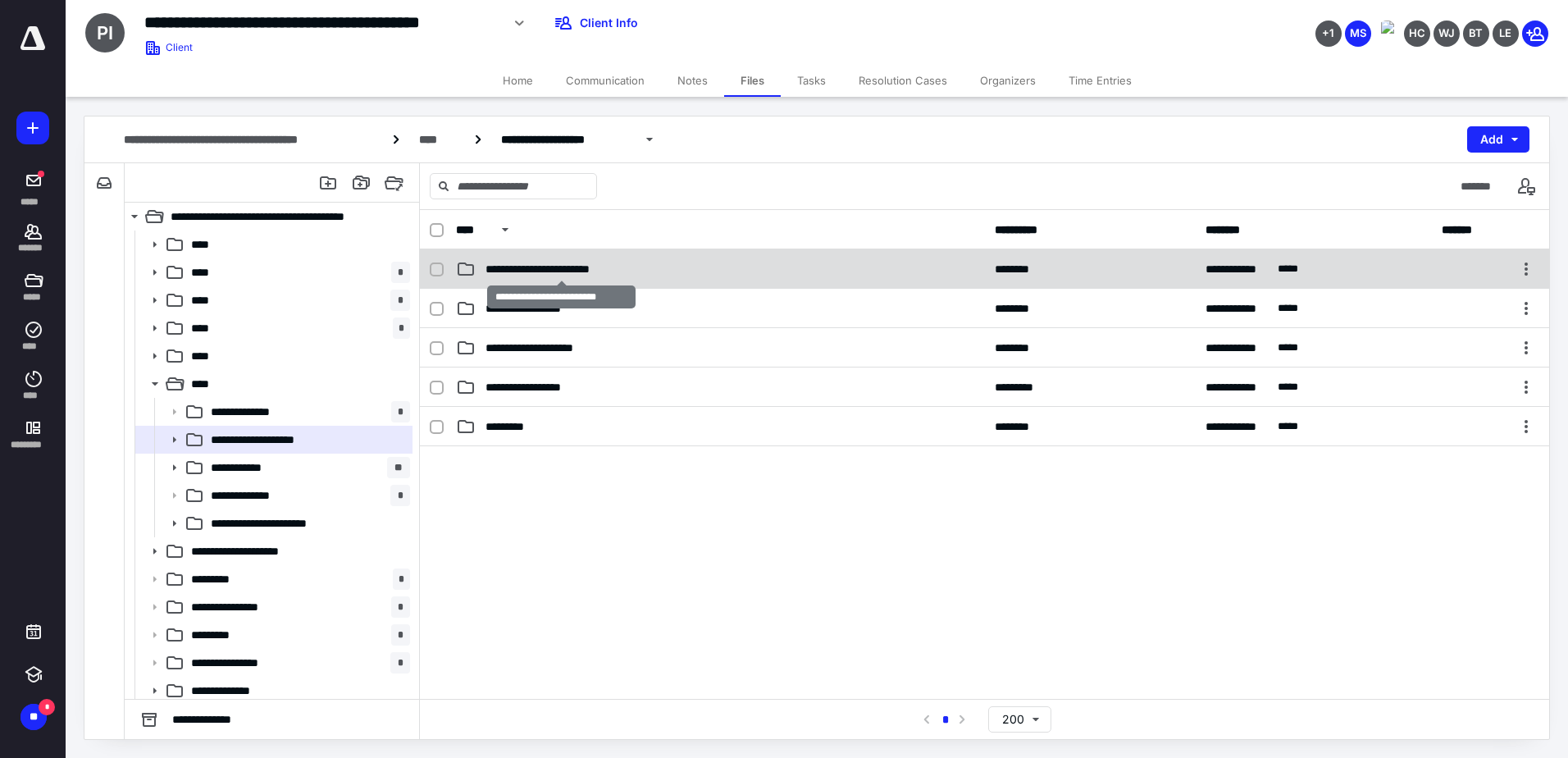 click on "**********" at bounding box center [562, 269] 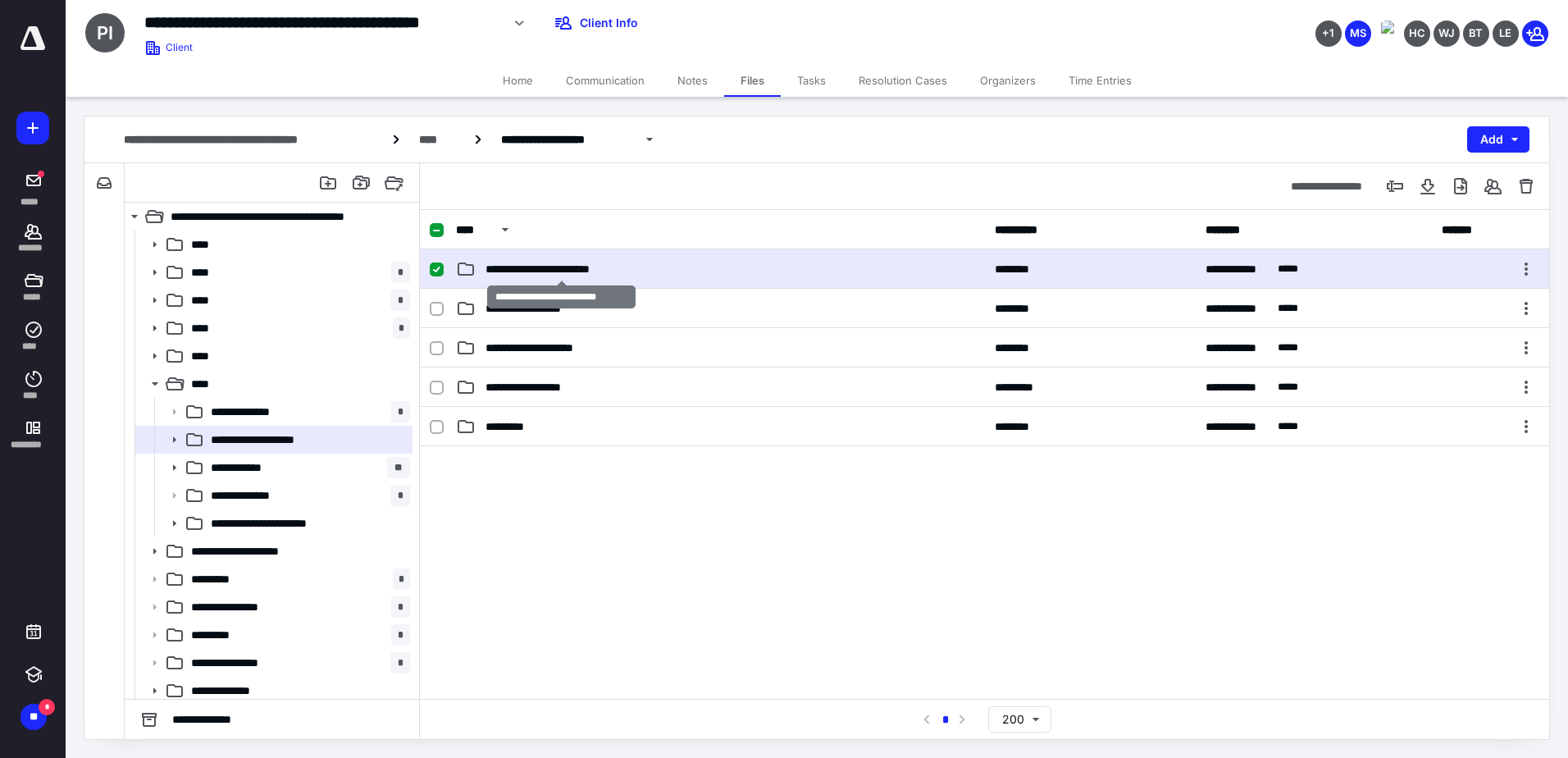 click on "**********" at bounding box center [562, 269] 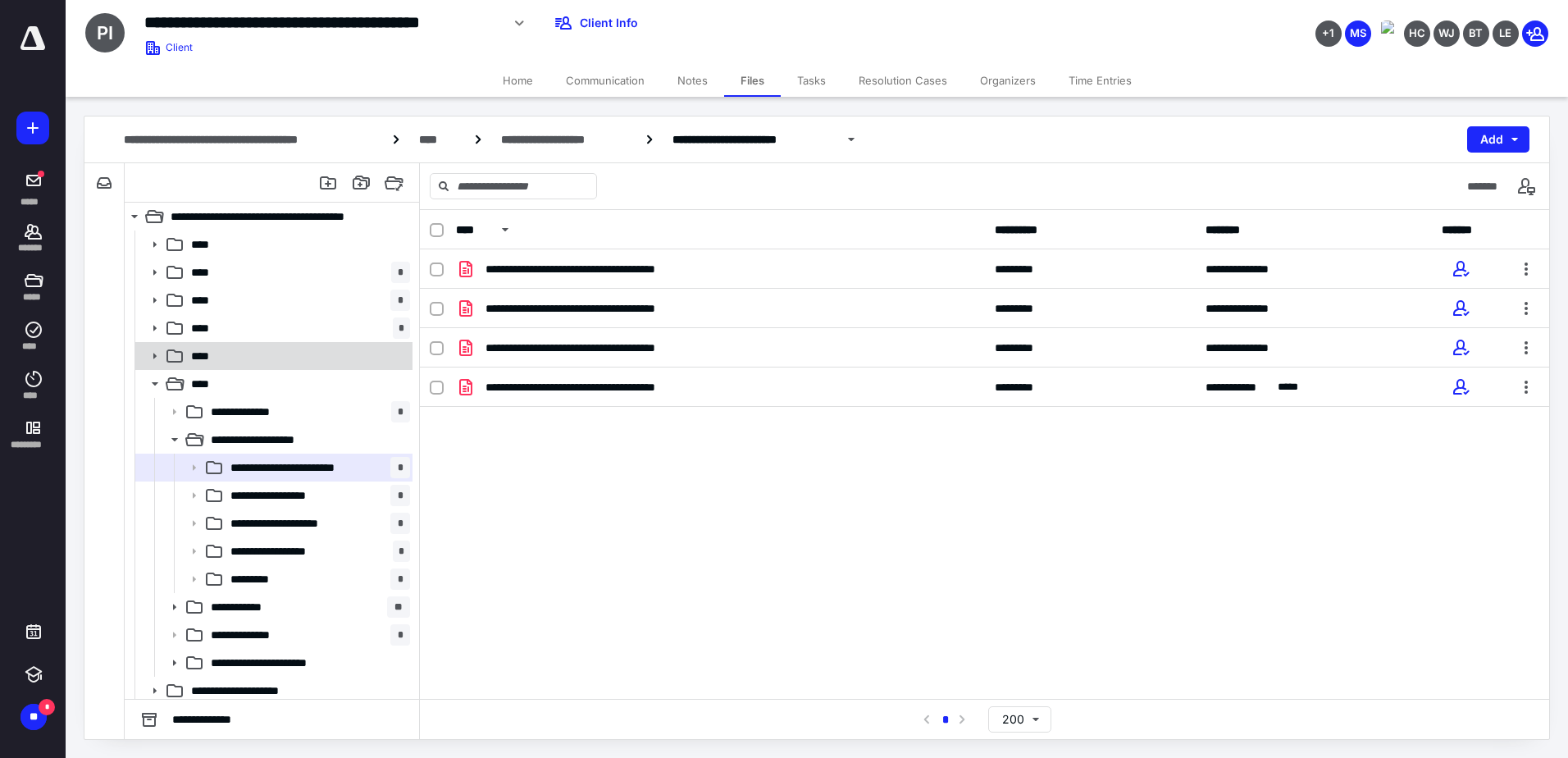click 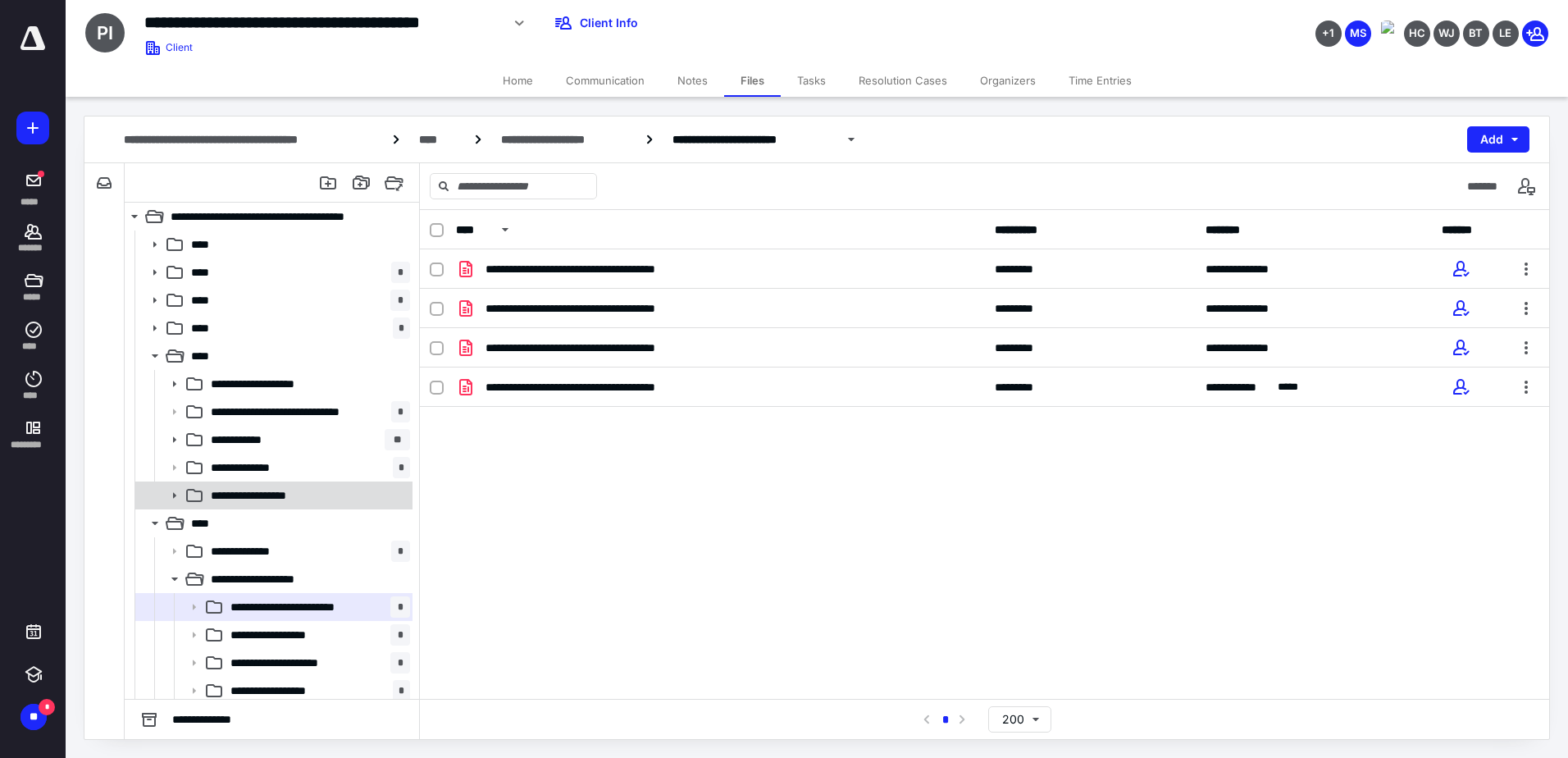 click 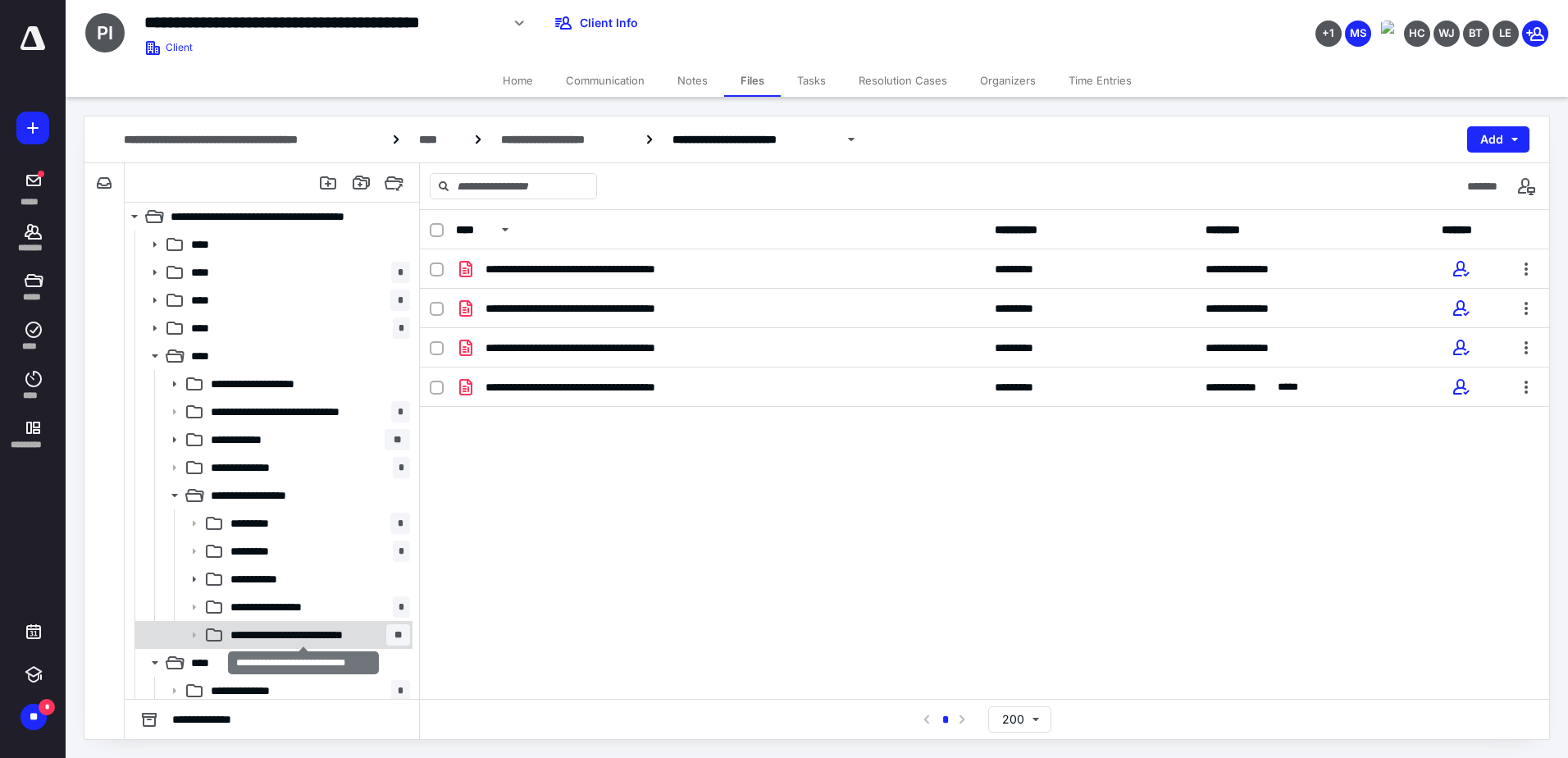 click on "**********" at bounding box center (303, 635) 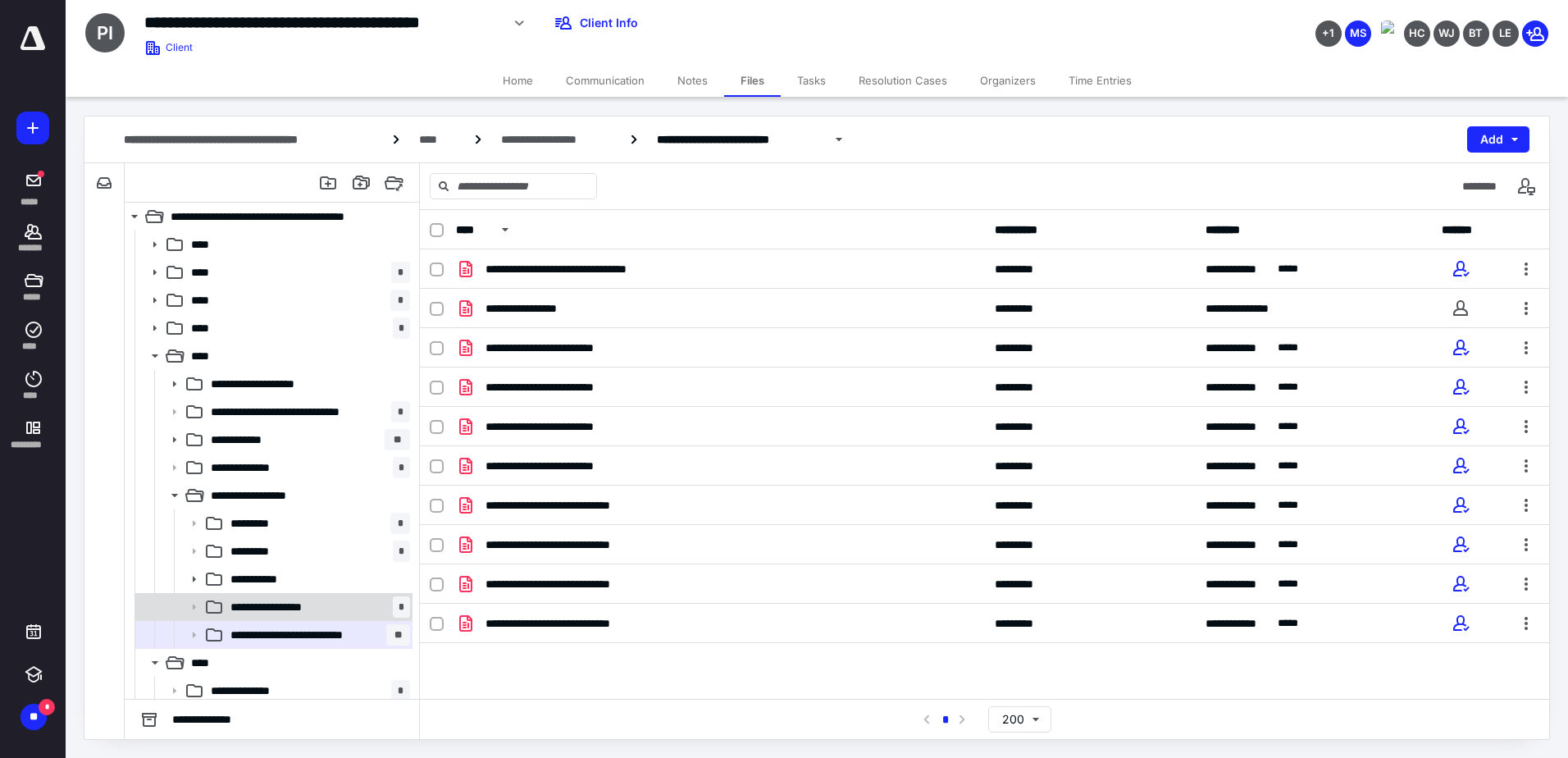 click on "**********" at bounding box center (280, 607) 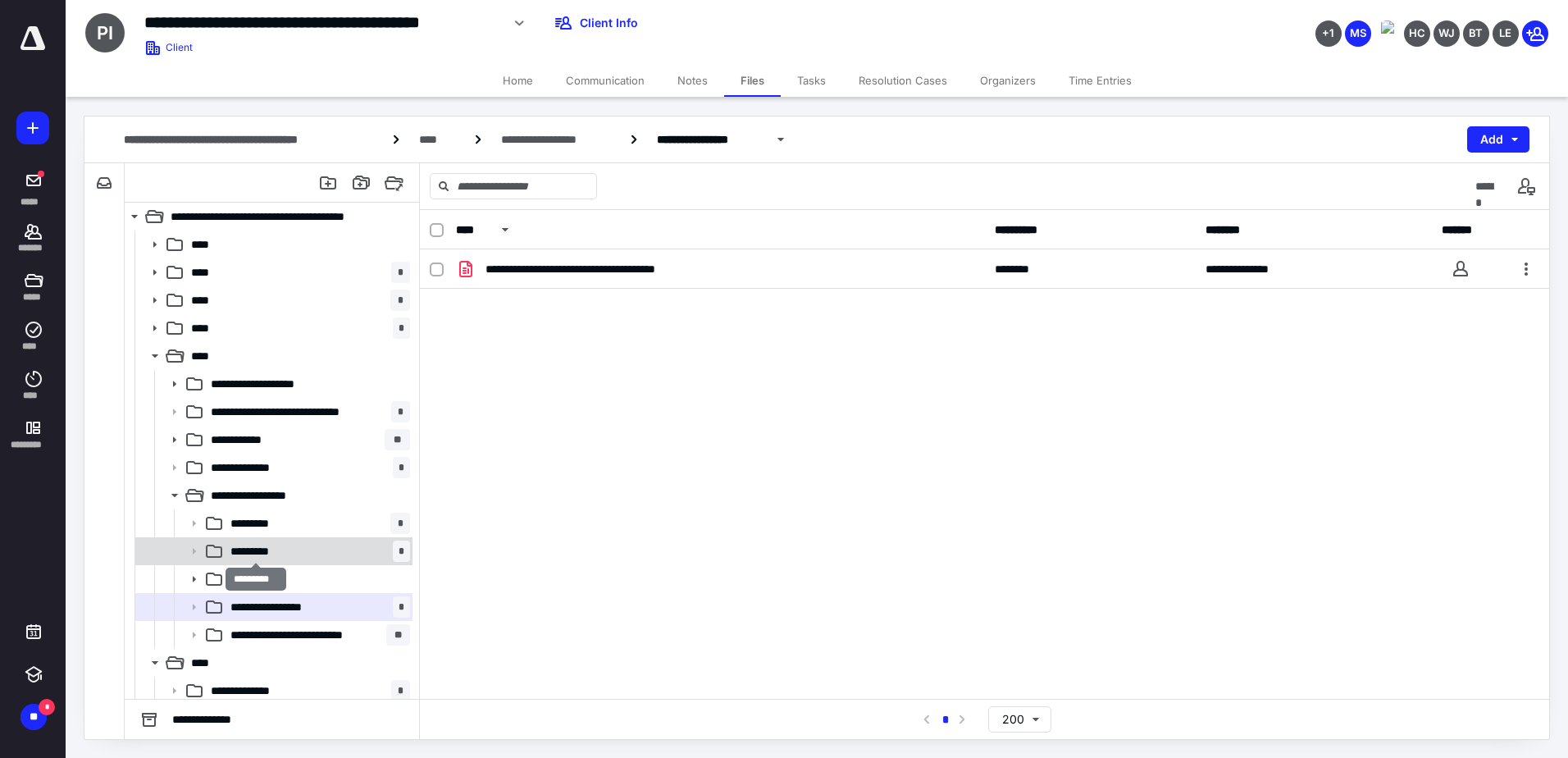 click on "*********" at bounding box center [256, 551] 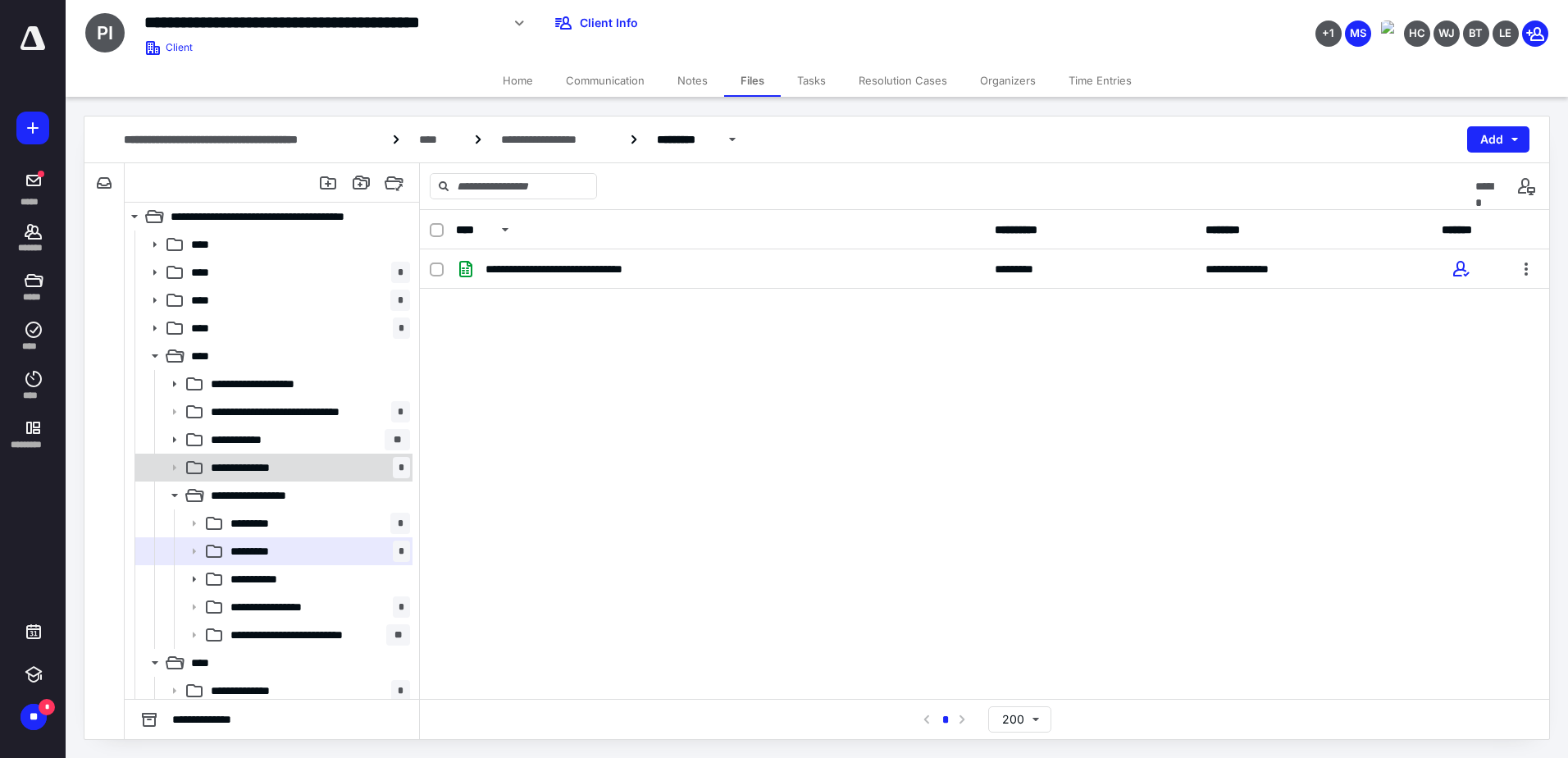 click on "**********" at bounding box center (253, 468) 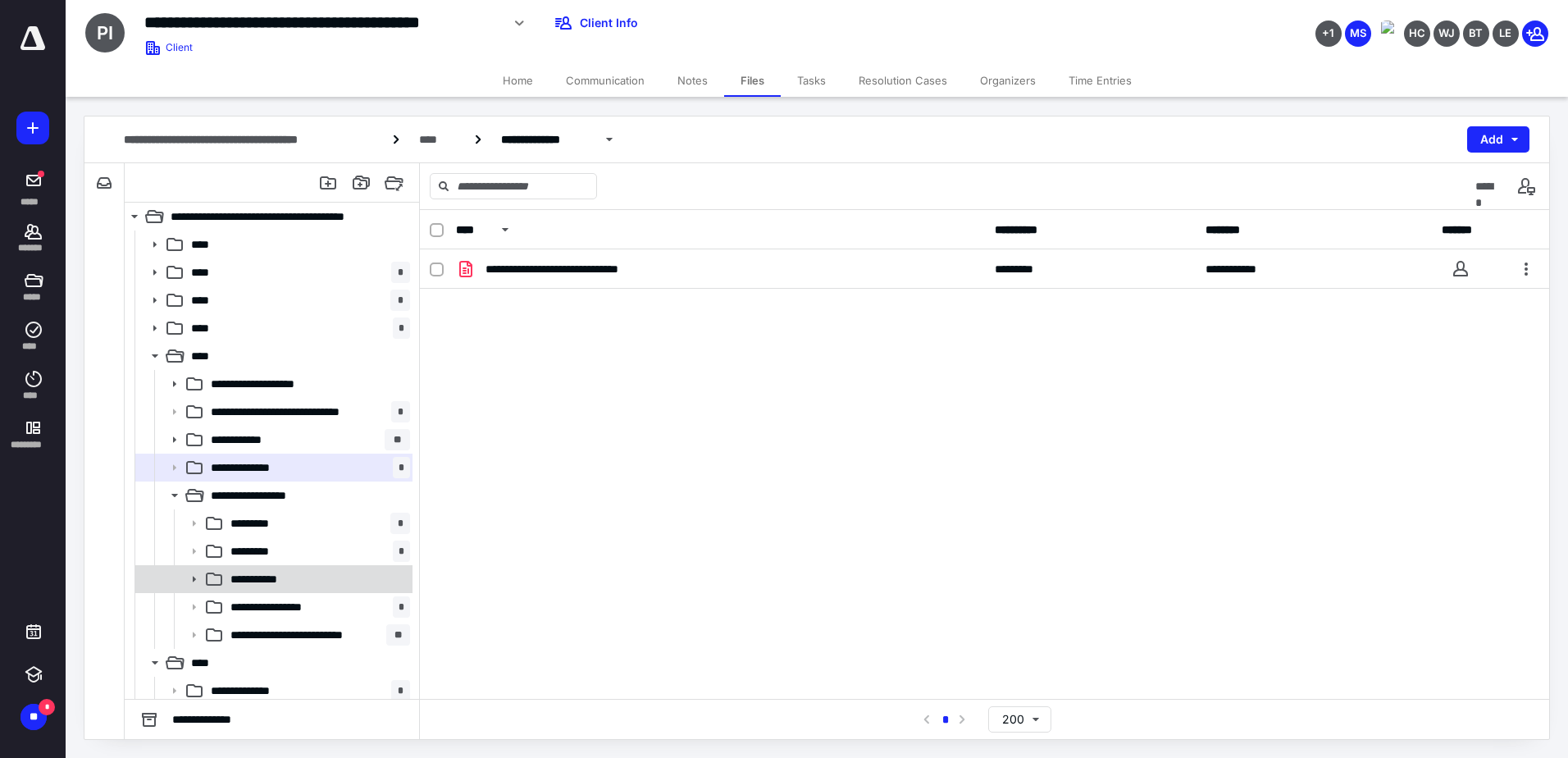 click on "**********" at bounding box center [263, 579] 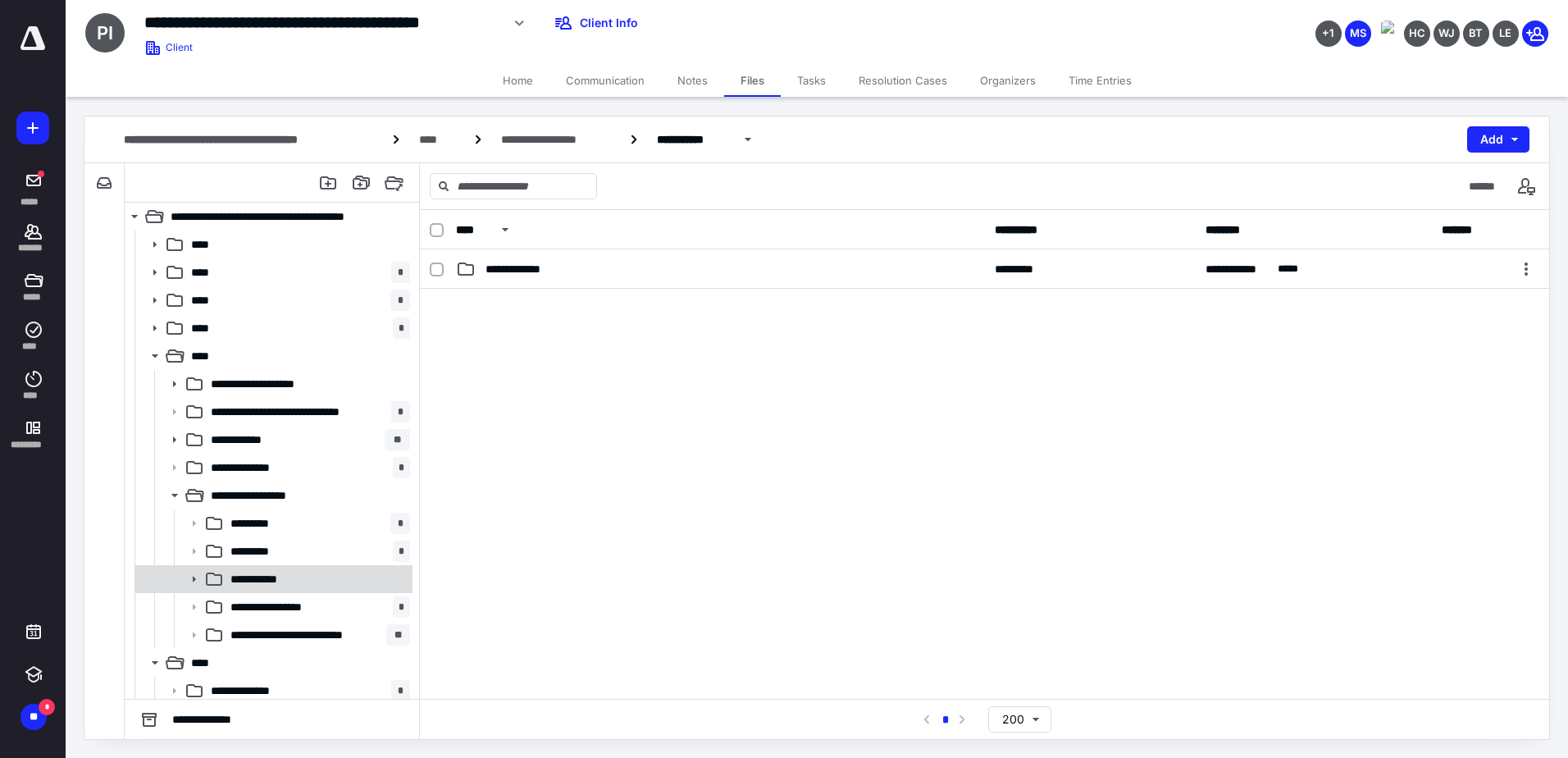 click 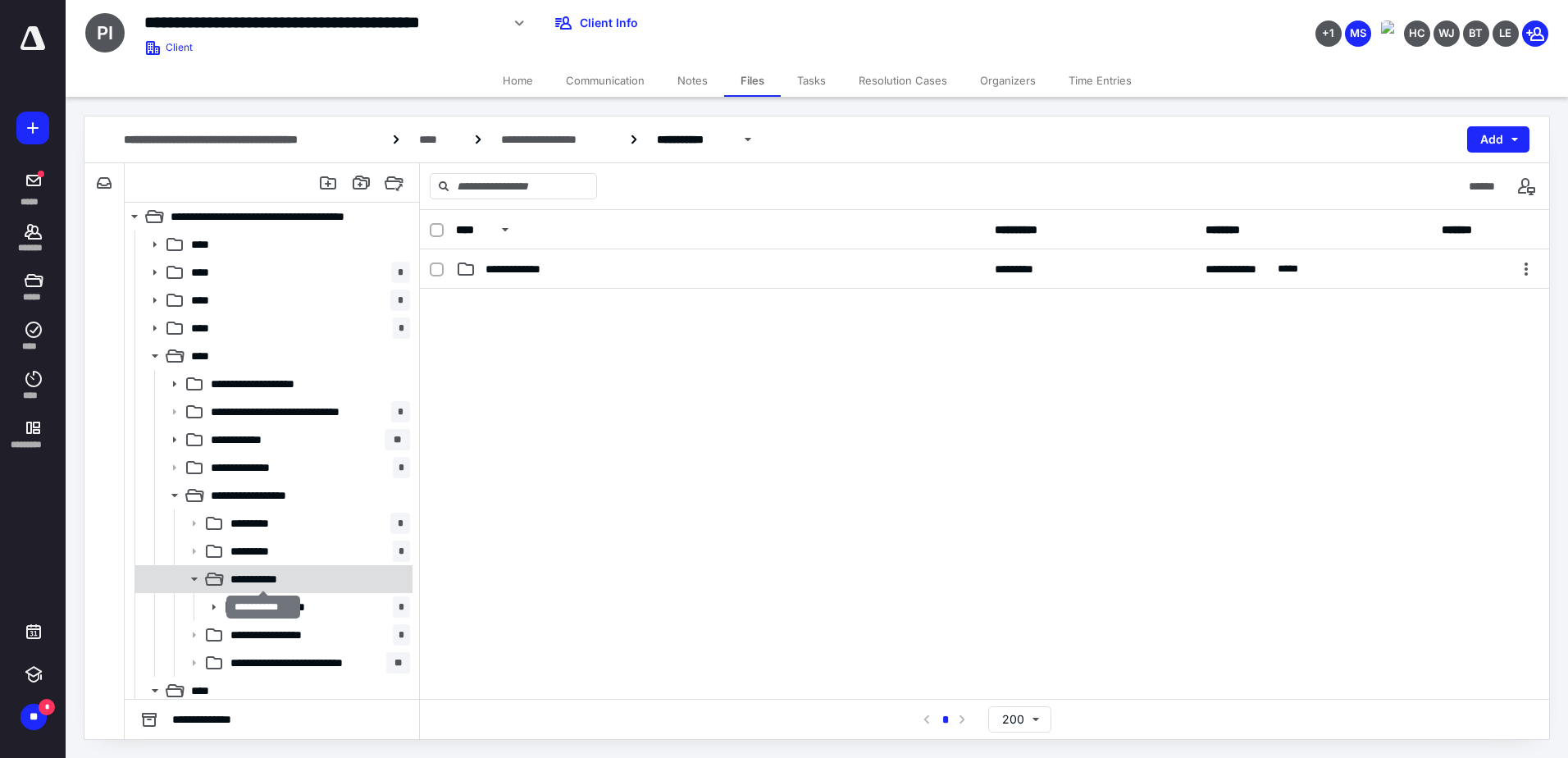 click on "**********" at bounding box center (263, 579) 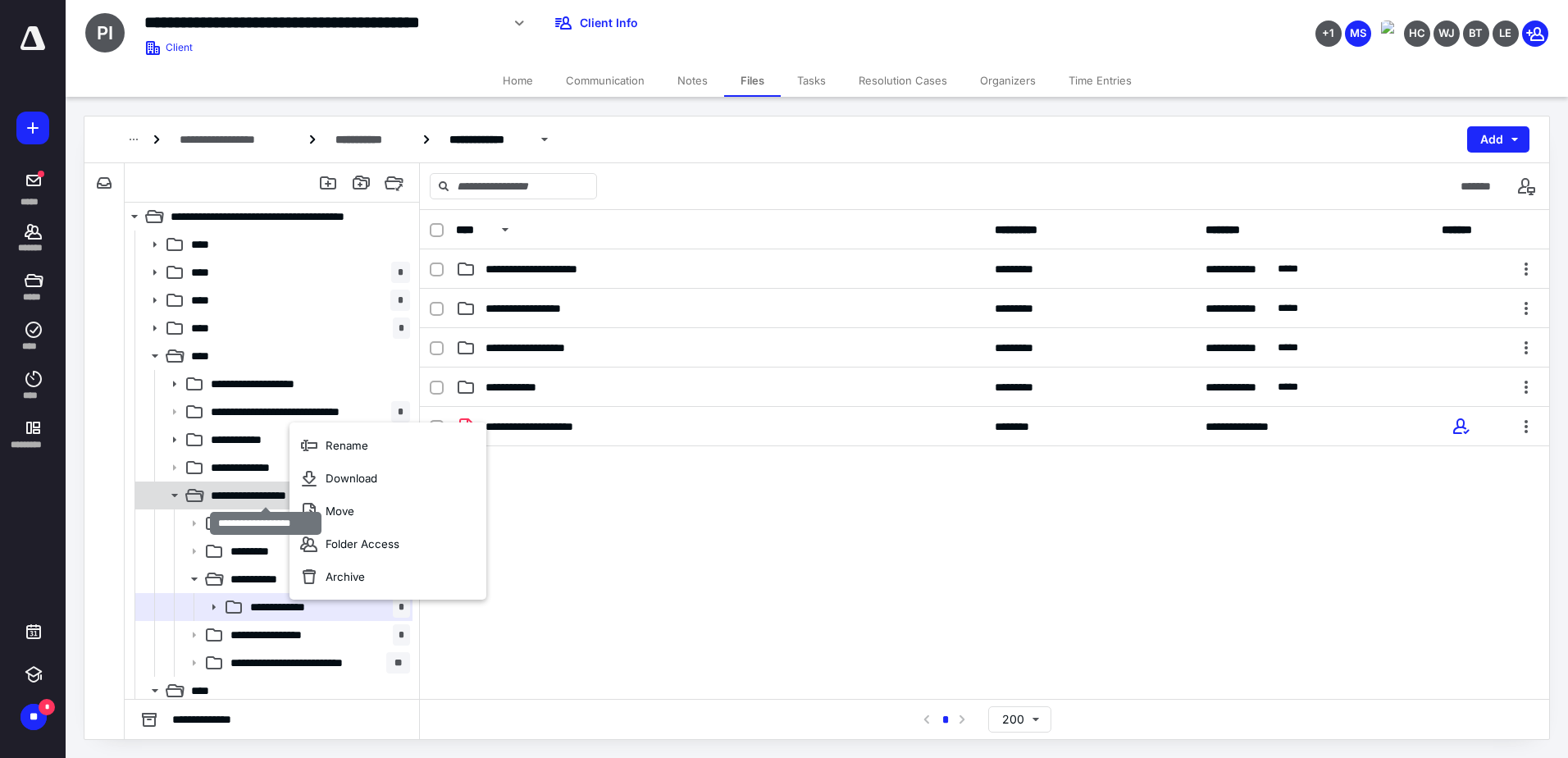 click on "**********" at bounding box center [266, 495] 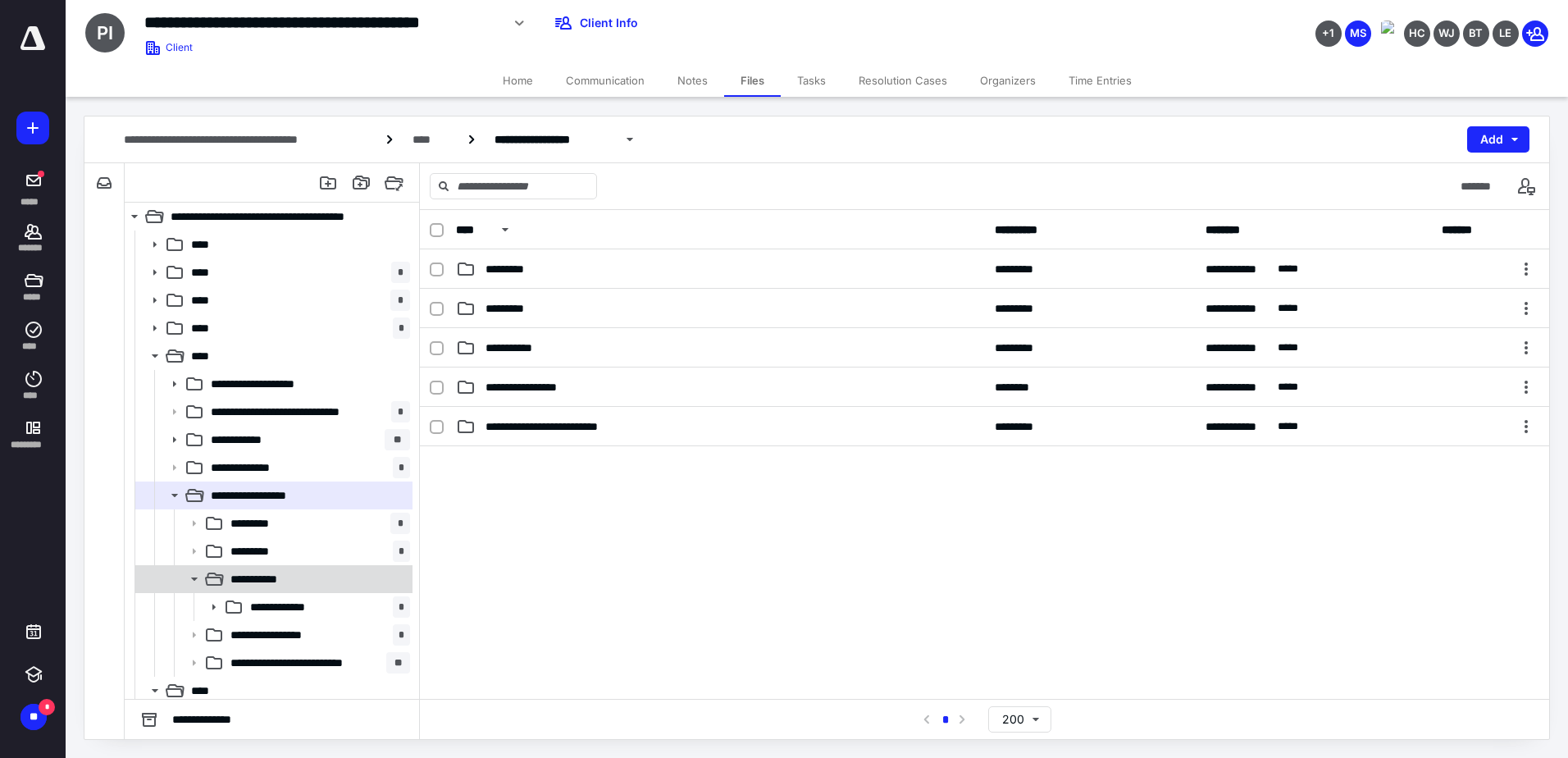 click on "**********" at bounding box center (263, 579) 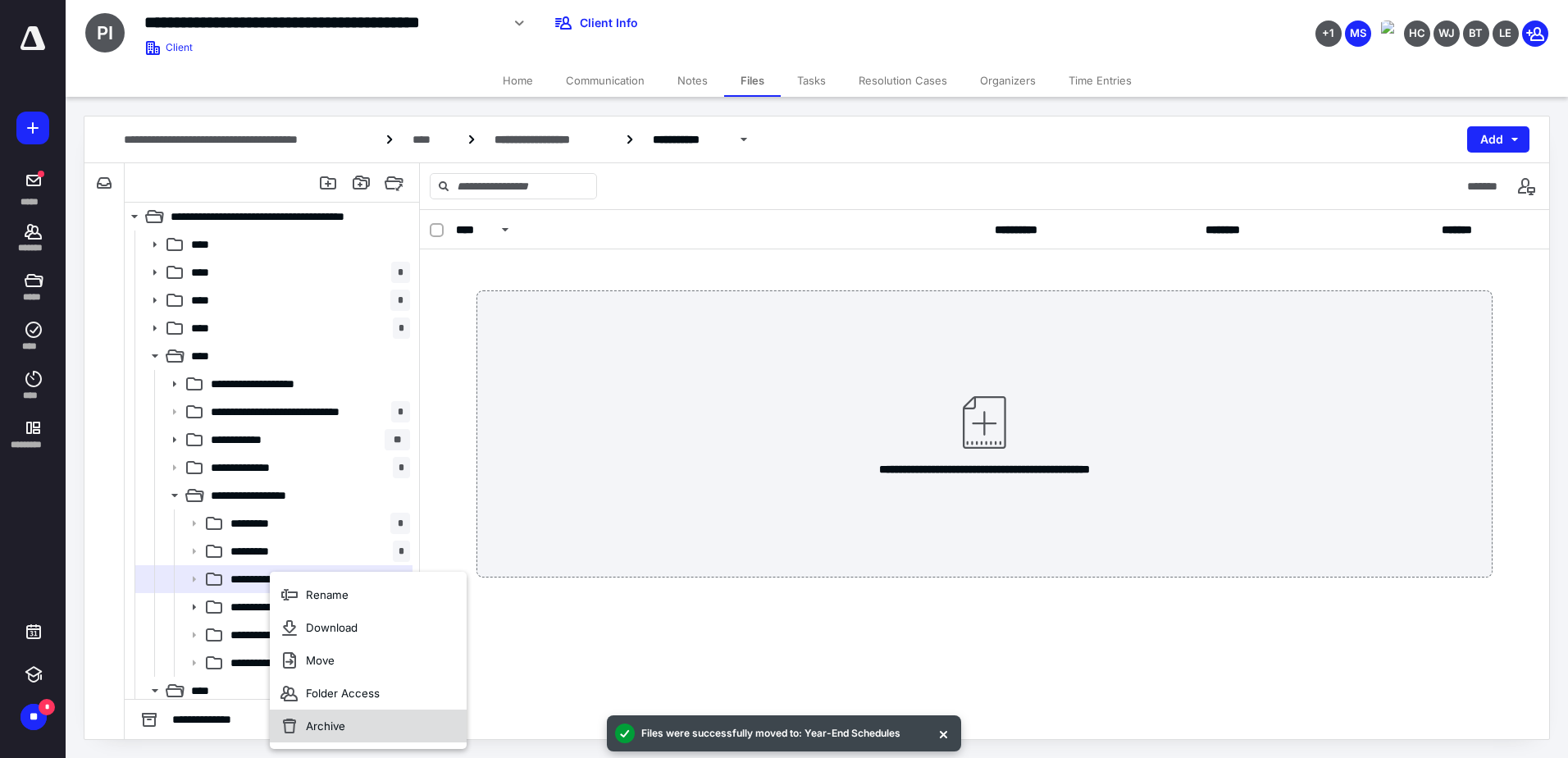 click on "Archive" at bounding box center [326, 726] 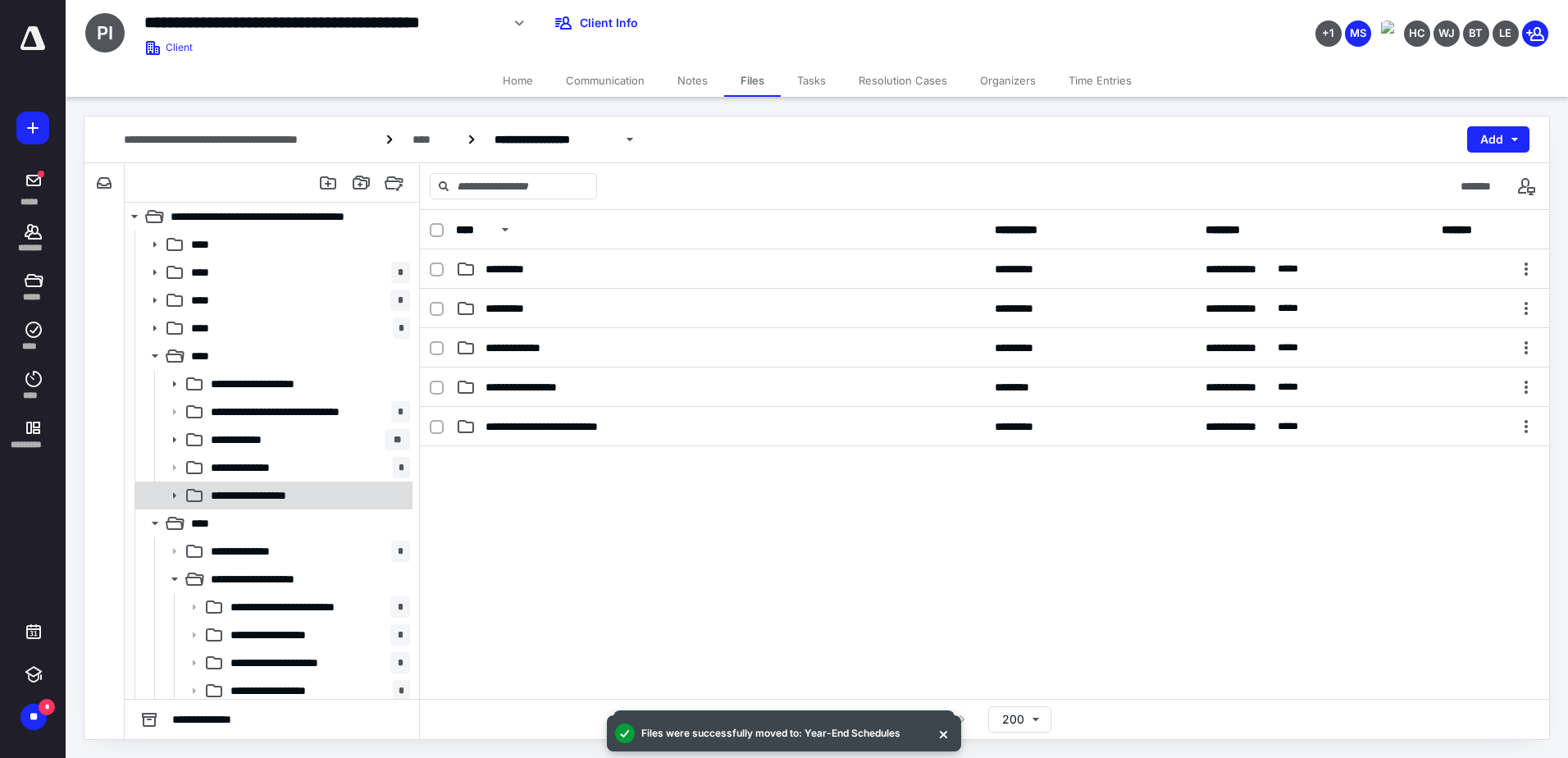 click 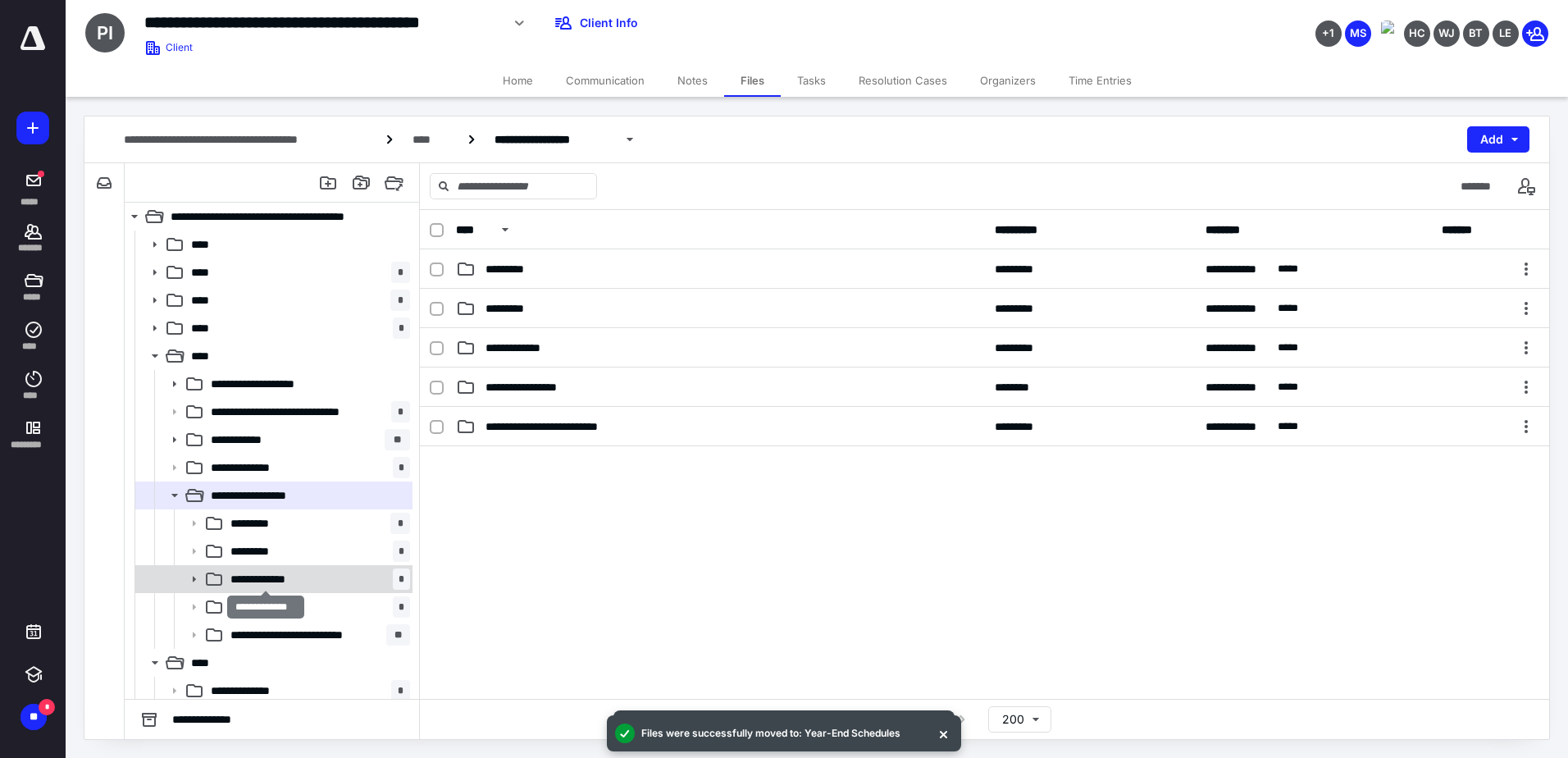 click on "**********" at bounding box center [265, 579] 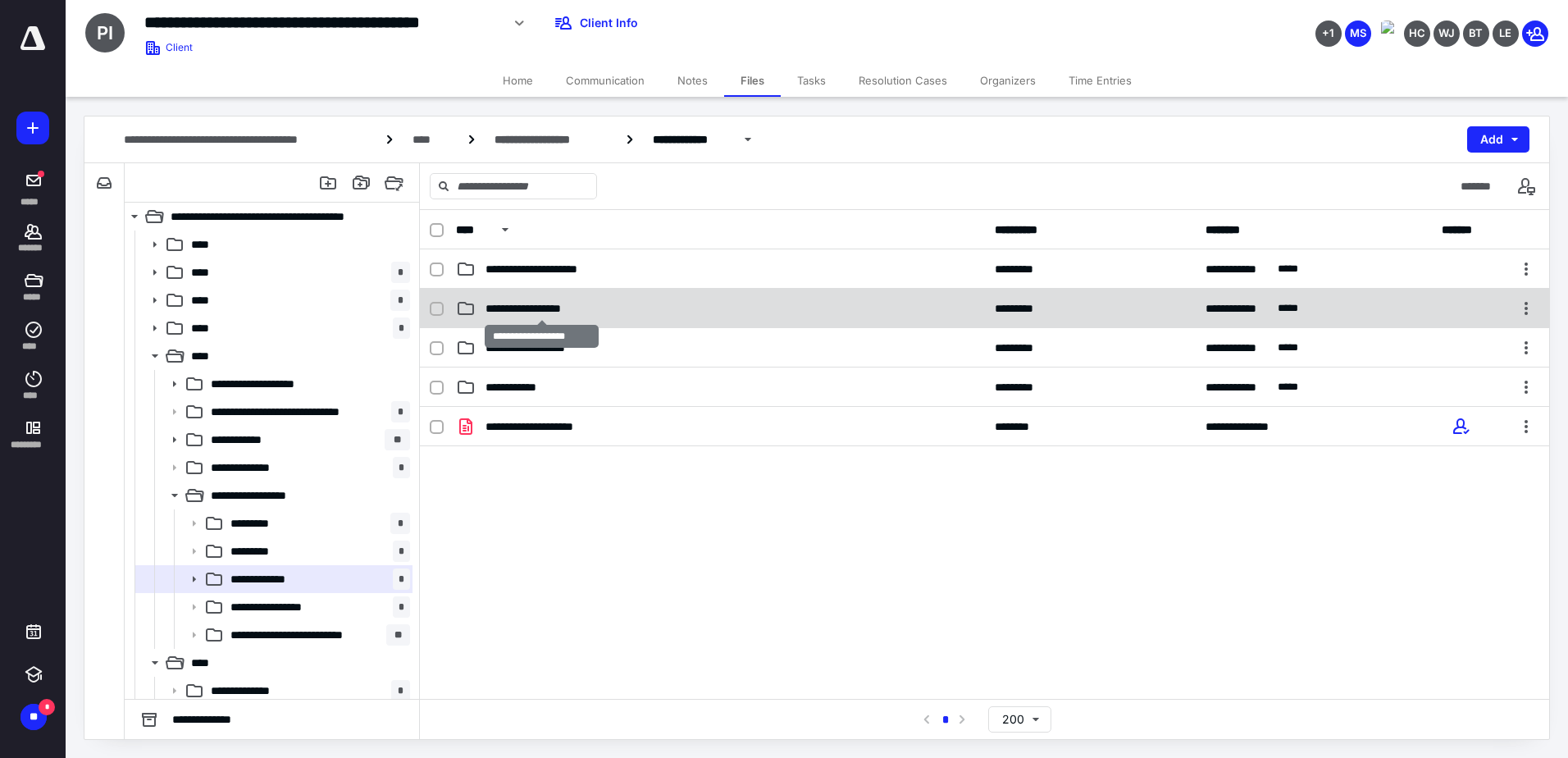 click on "**********" at bounding box center (542, 308) 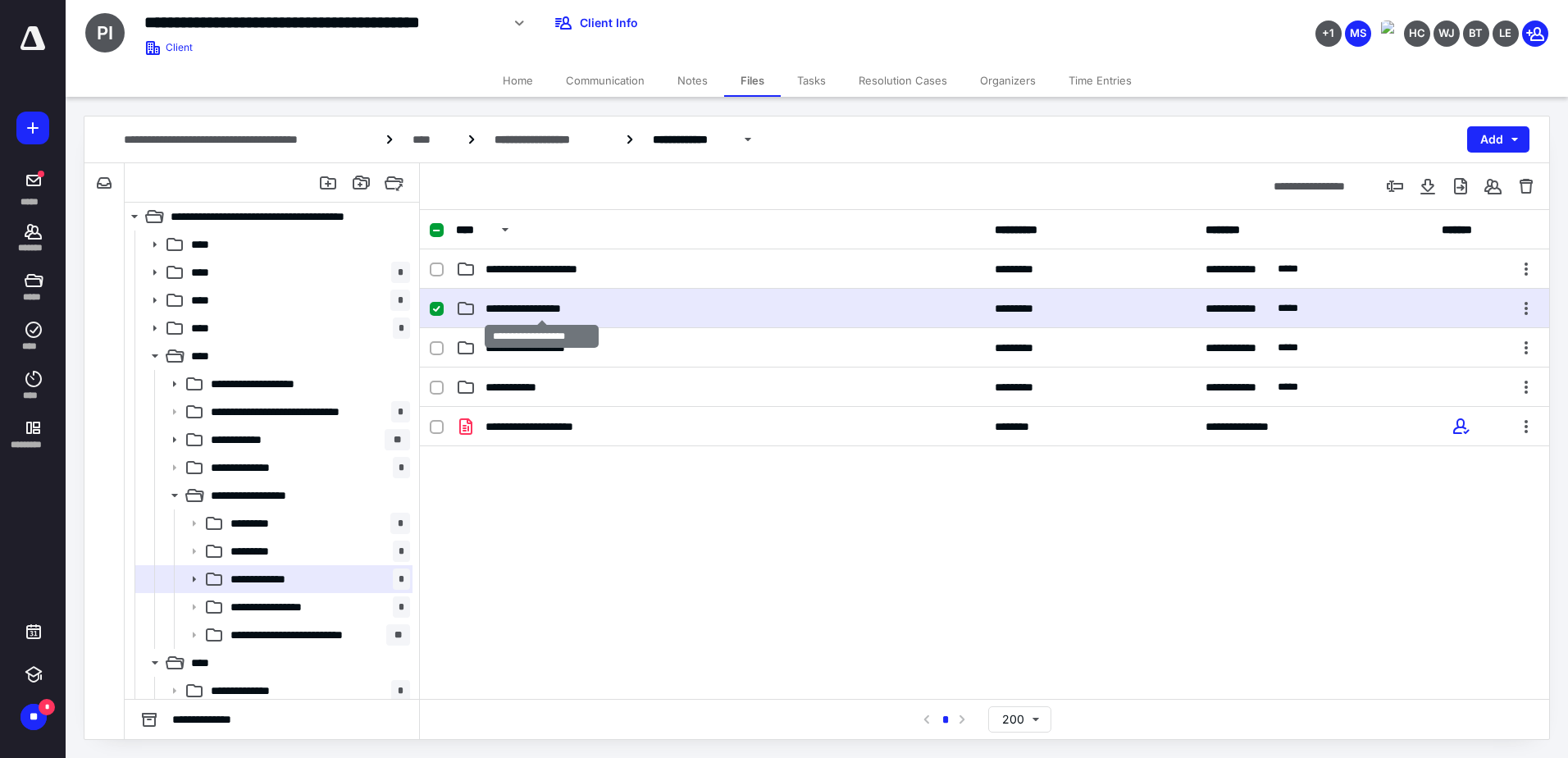 click on "**********" at bounding box center (542, 308) 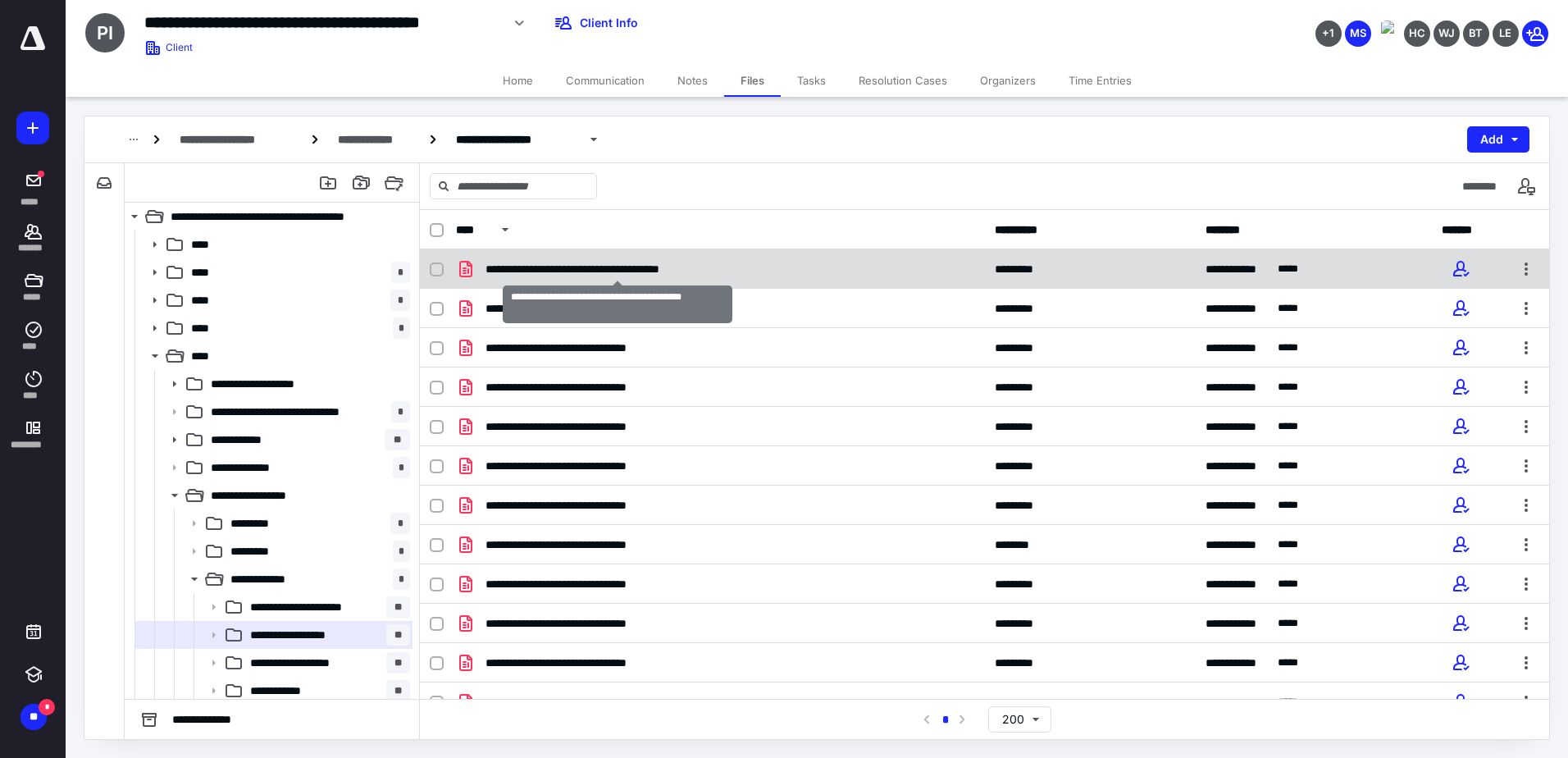 click on "**********" at bounding box center (617, 269) 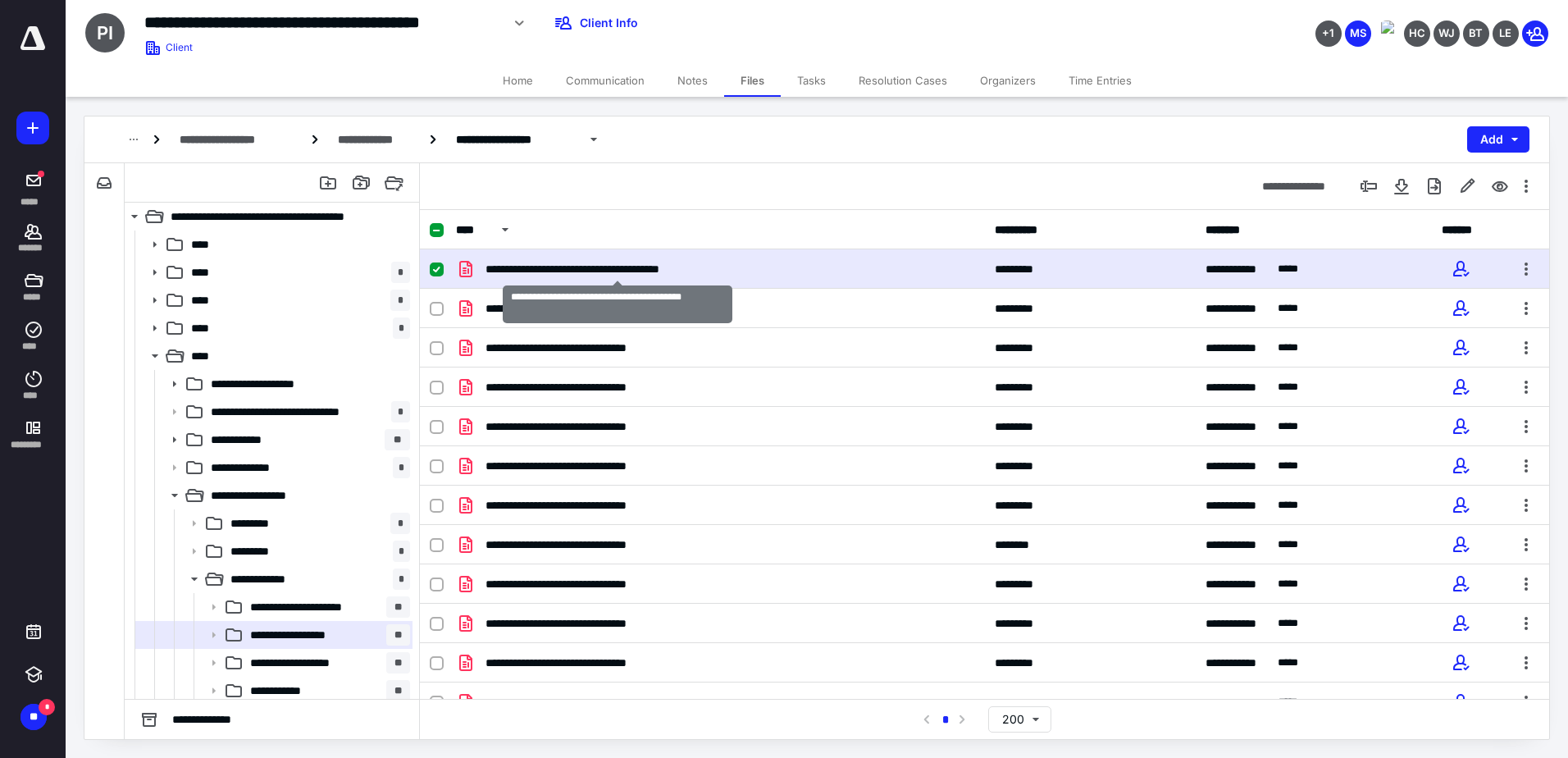 click on "**********" at bounding box center (617, 269) 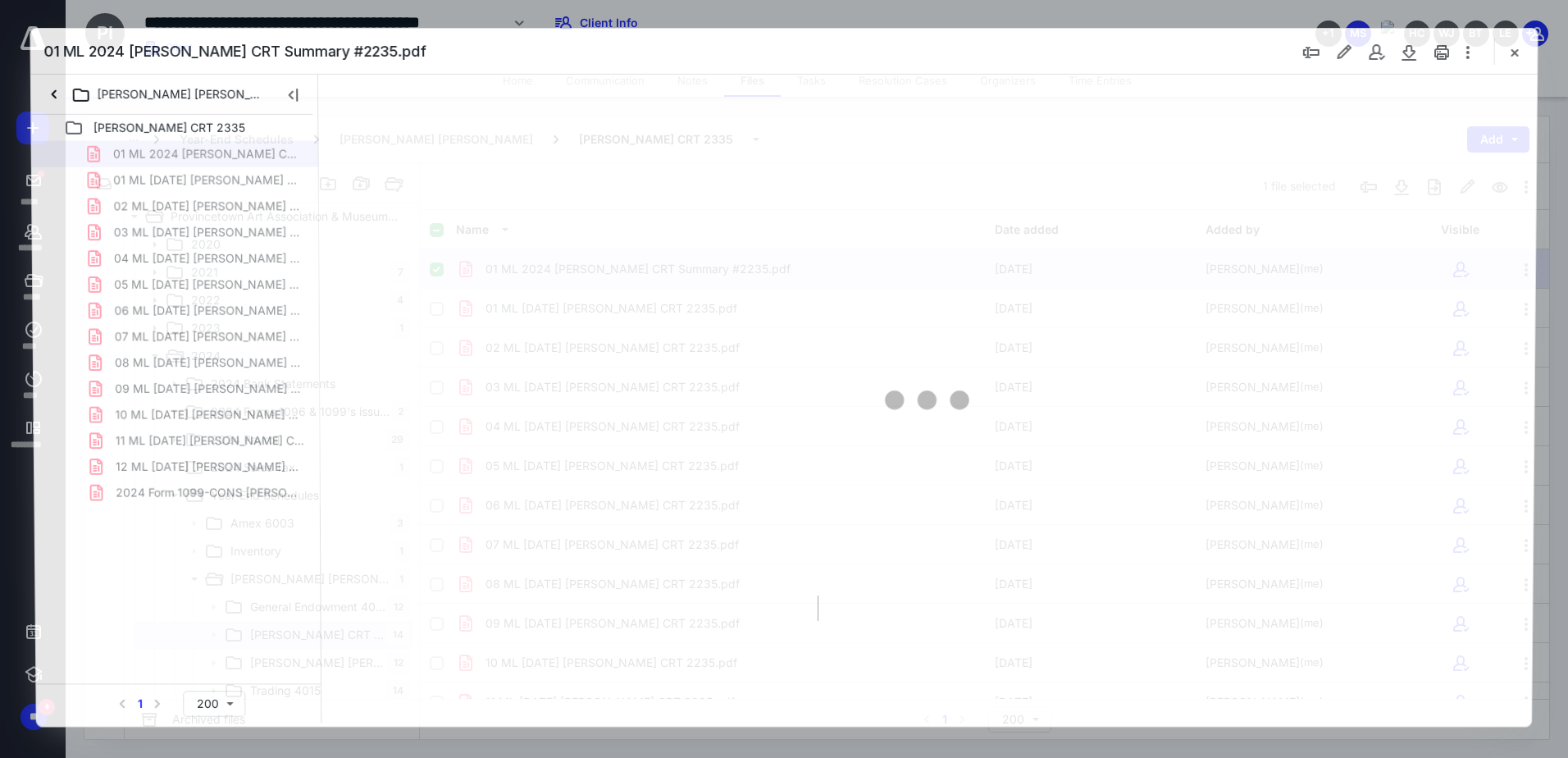 scroll, scrollTop: 0, scrollLeft: 0, axis: both 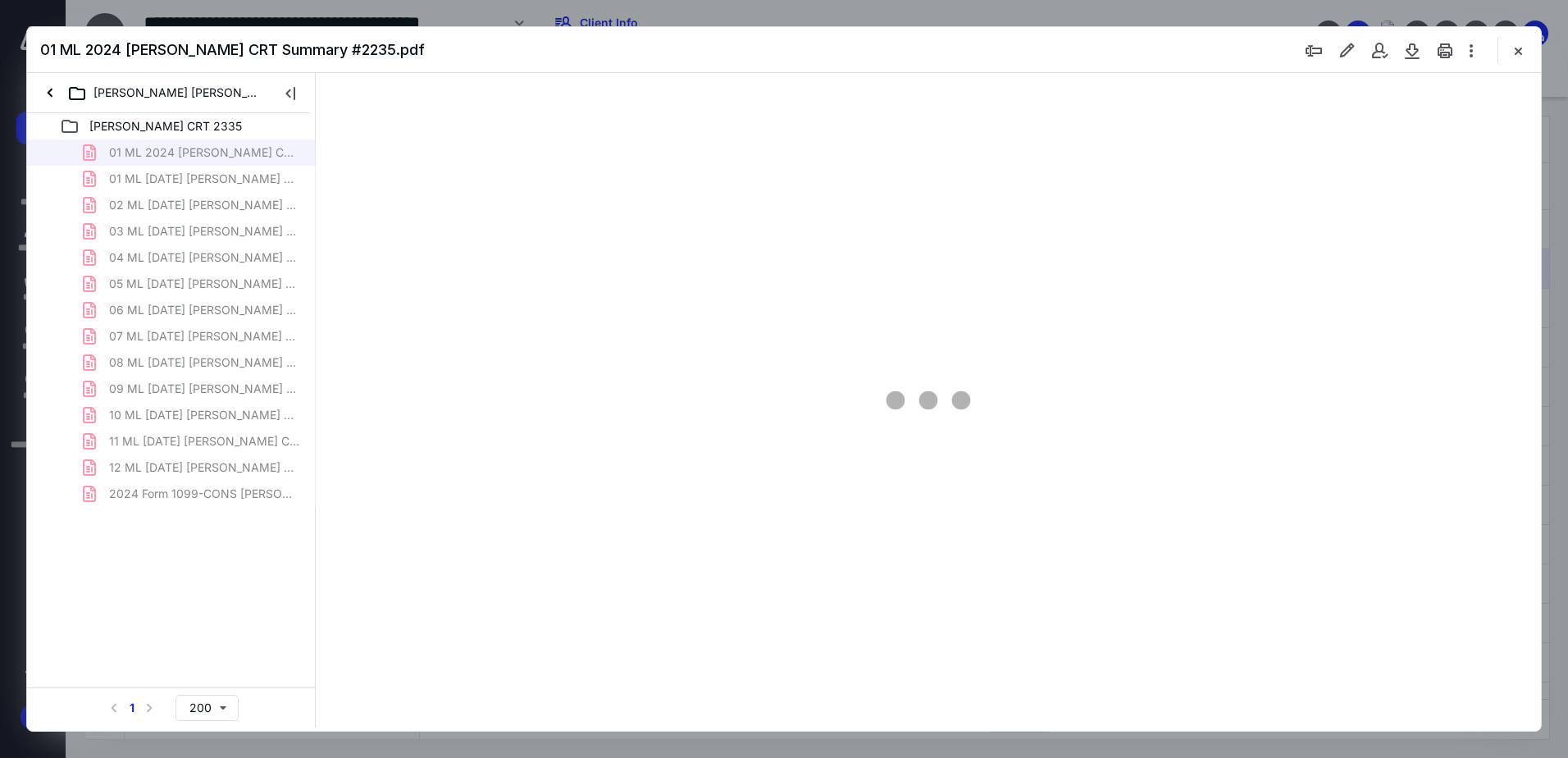 type on "146" 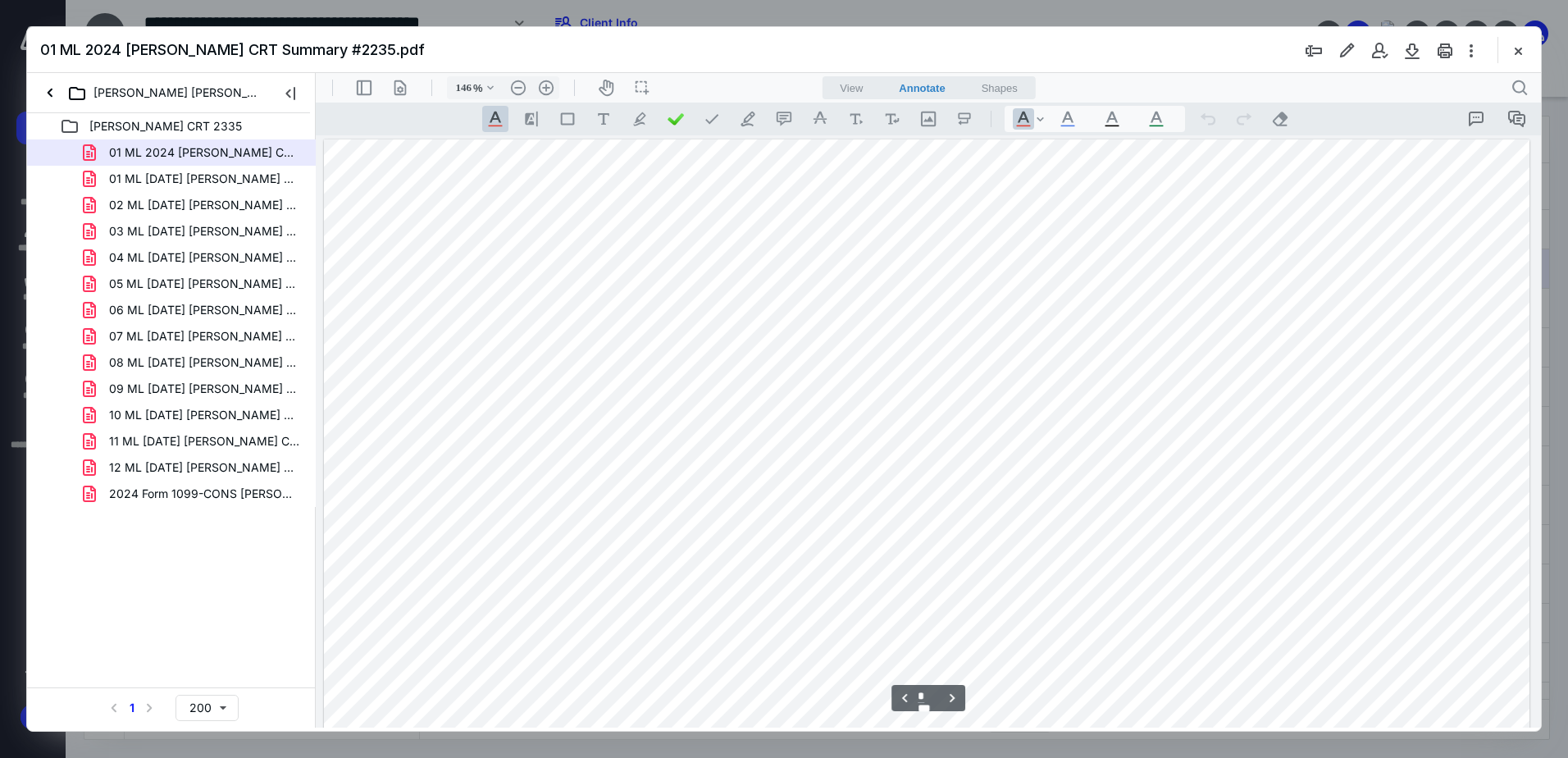 scroll, scrollTop: 3693, scrollLeft: 0, axis: vertical 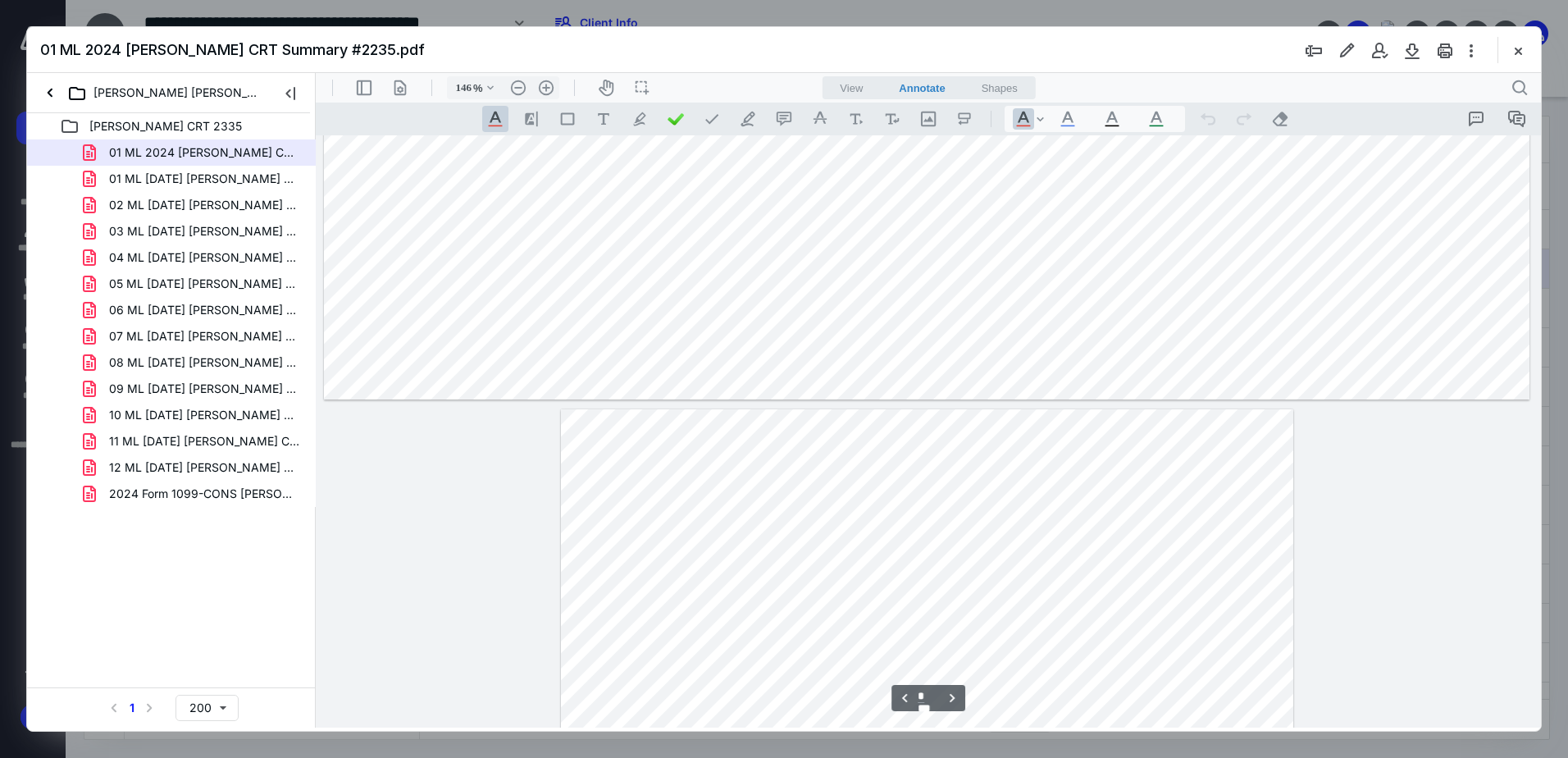 type on "*" 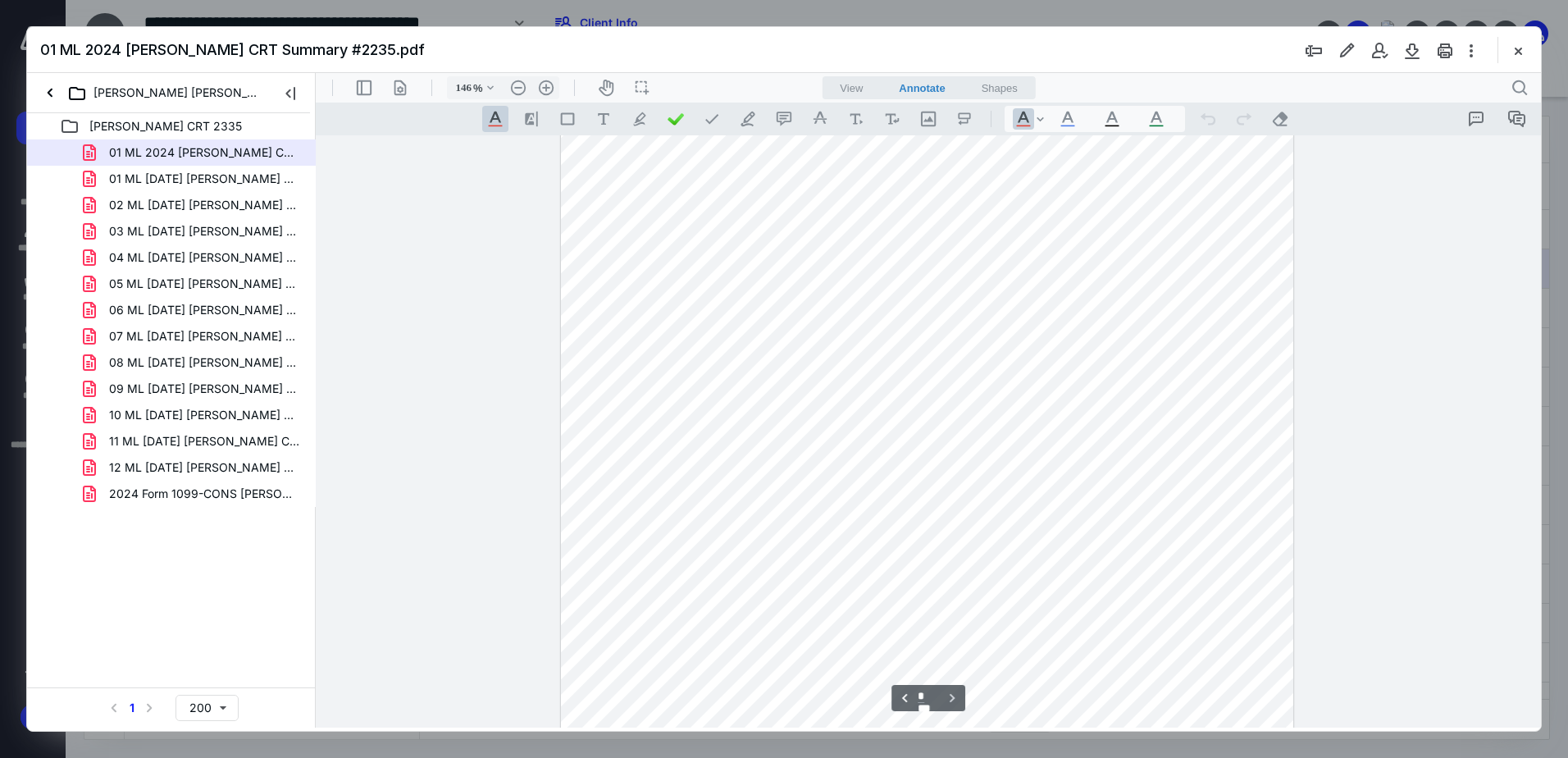 scroll, scrollTop: 4491, scrollLeft: 0, axis: vertical 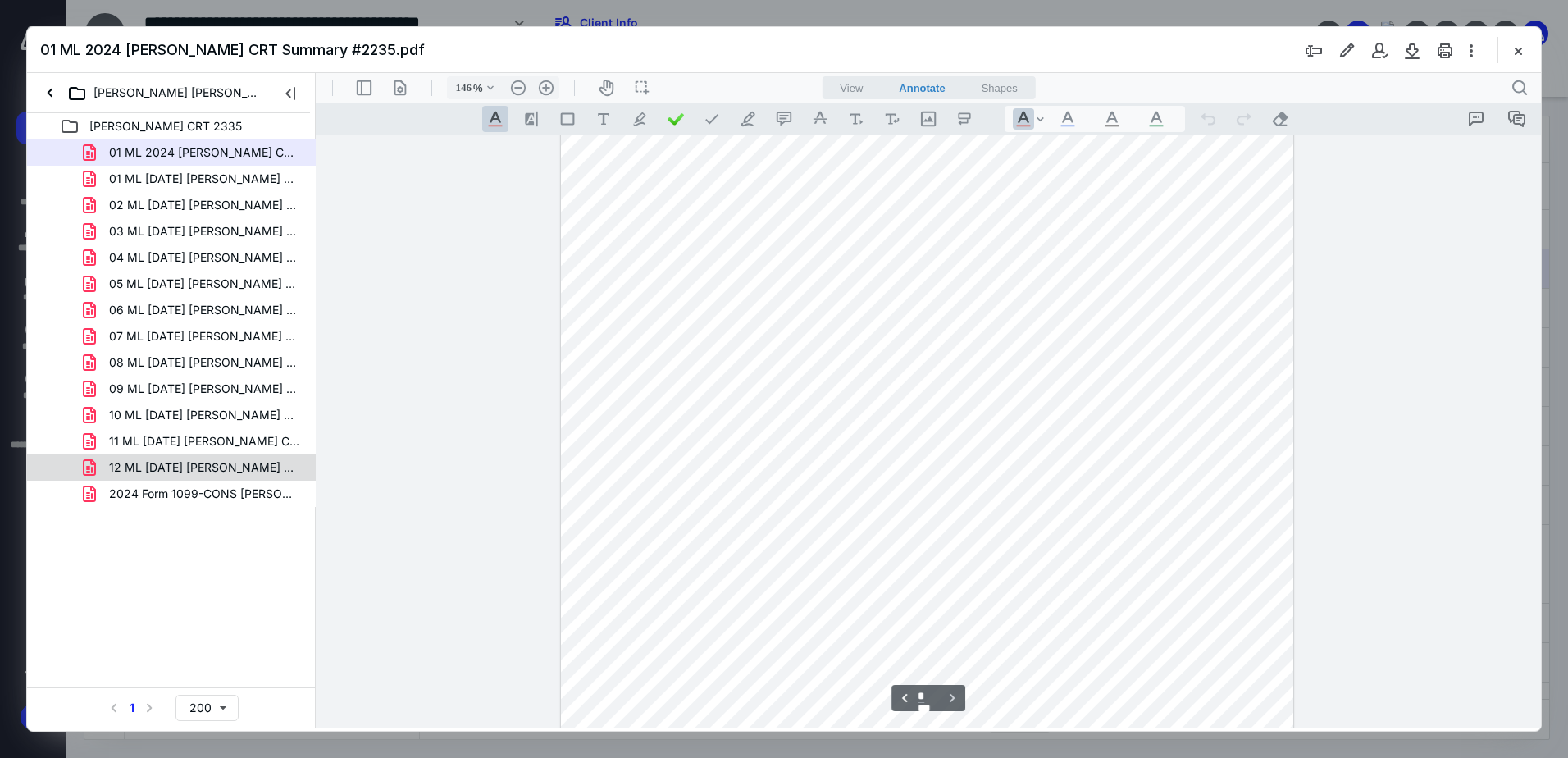 click on "12 ML [DATE] [PERSON_NAME] CRT 2235.pdf" at bounding box center [204, 468] 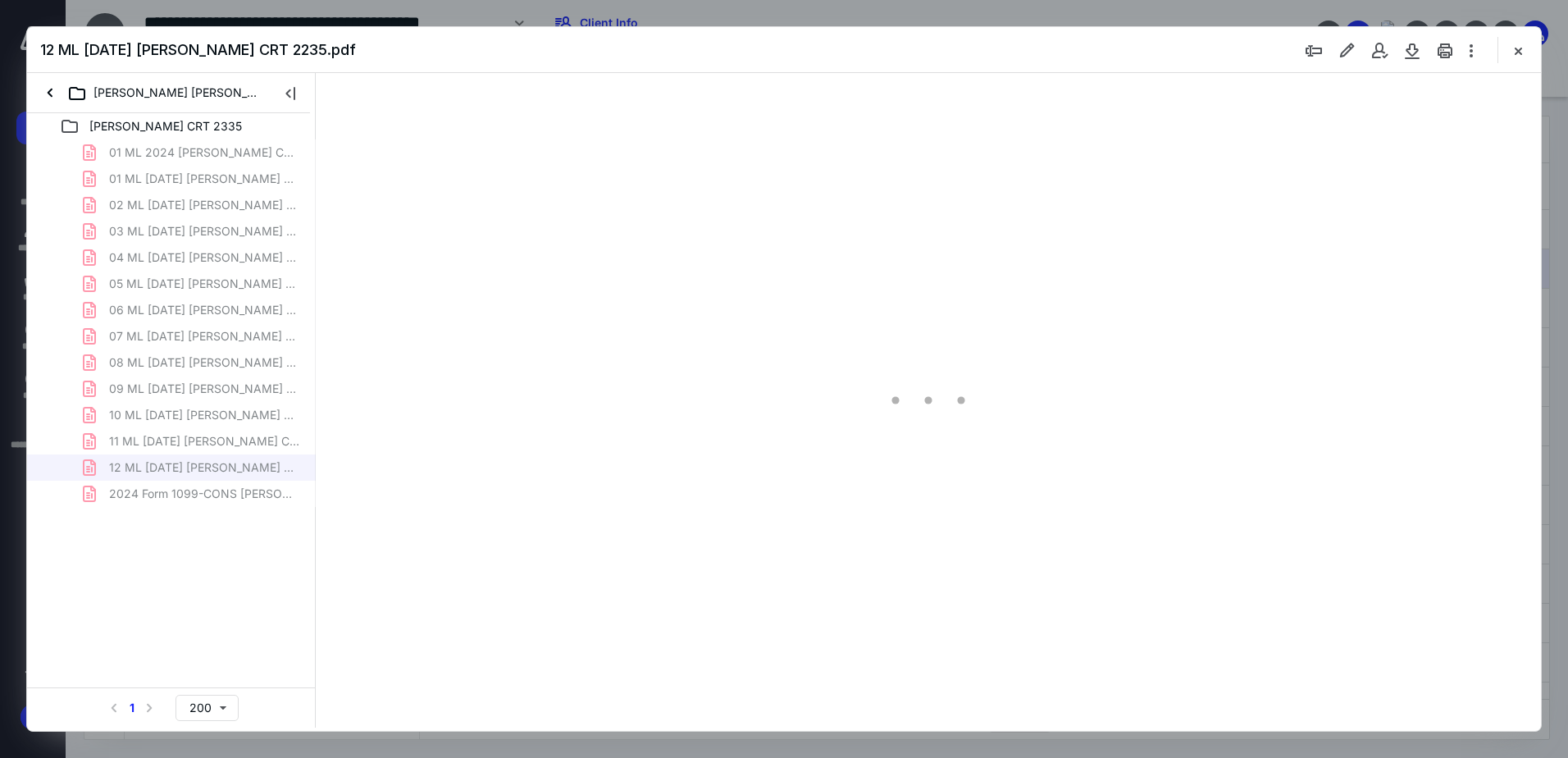 type on "186" 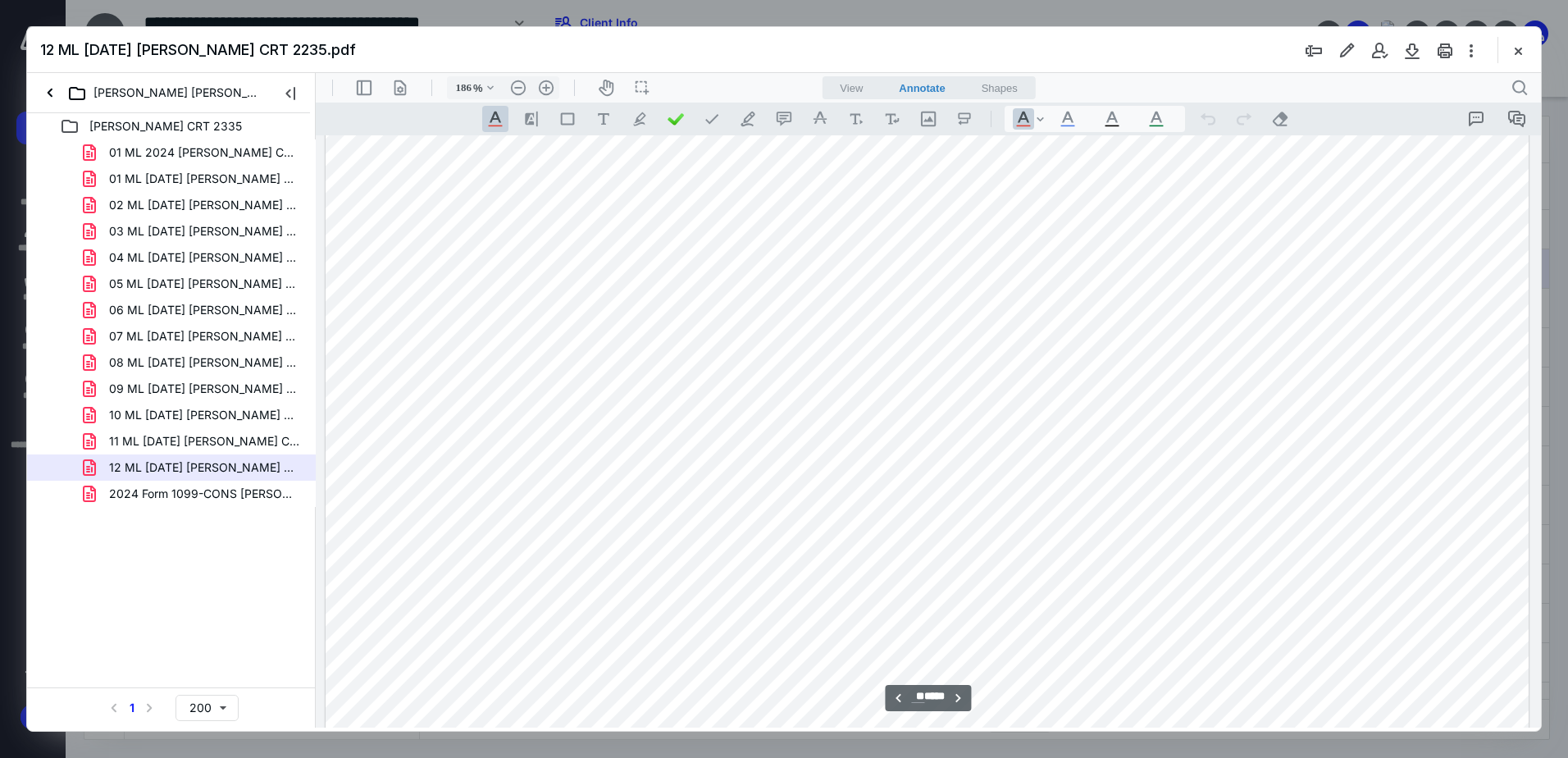scroll, scrollTop: 10052, scrollLeft: 0, axis: vertical 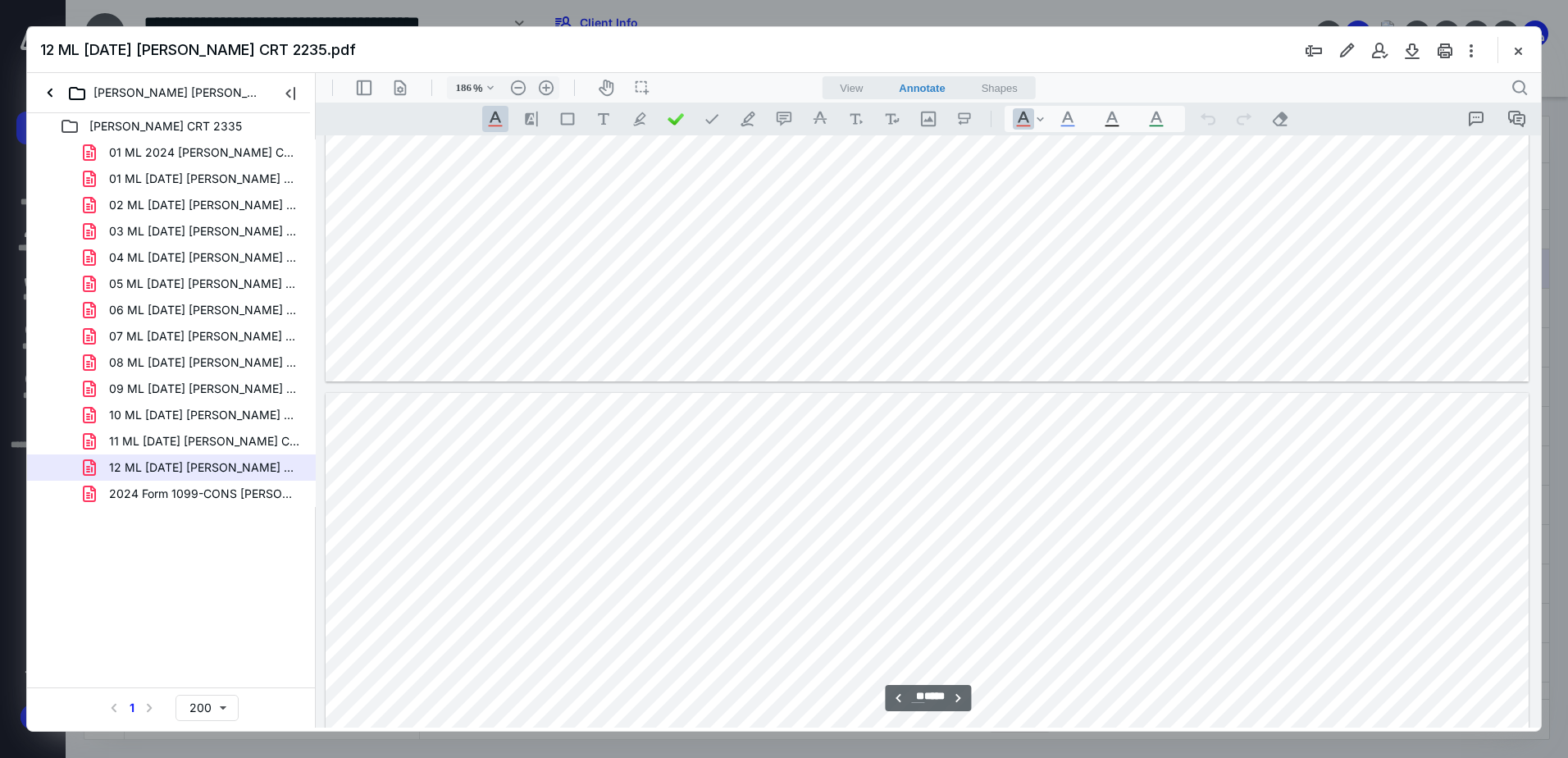 type on "**" 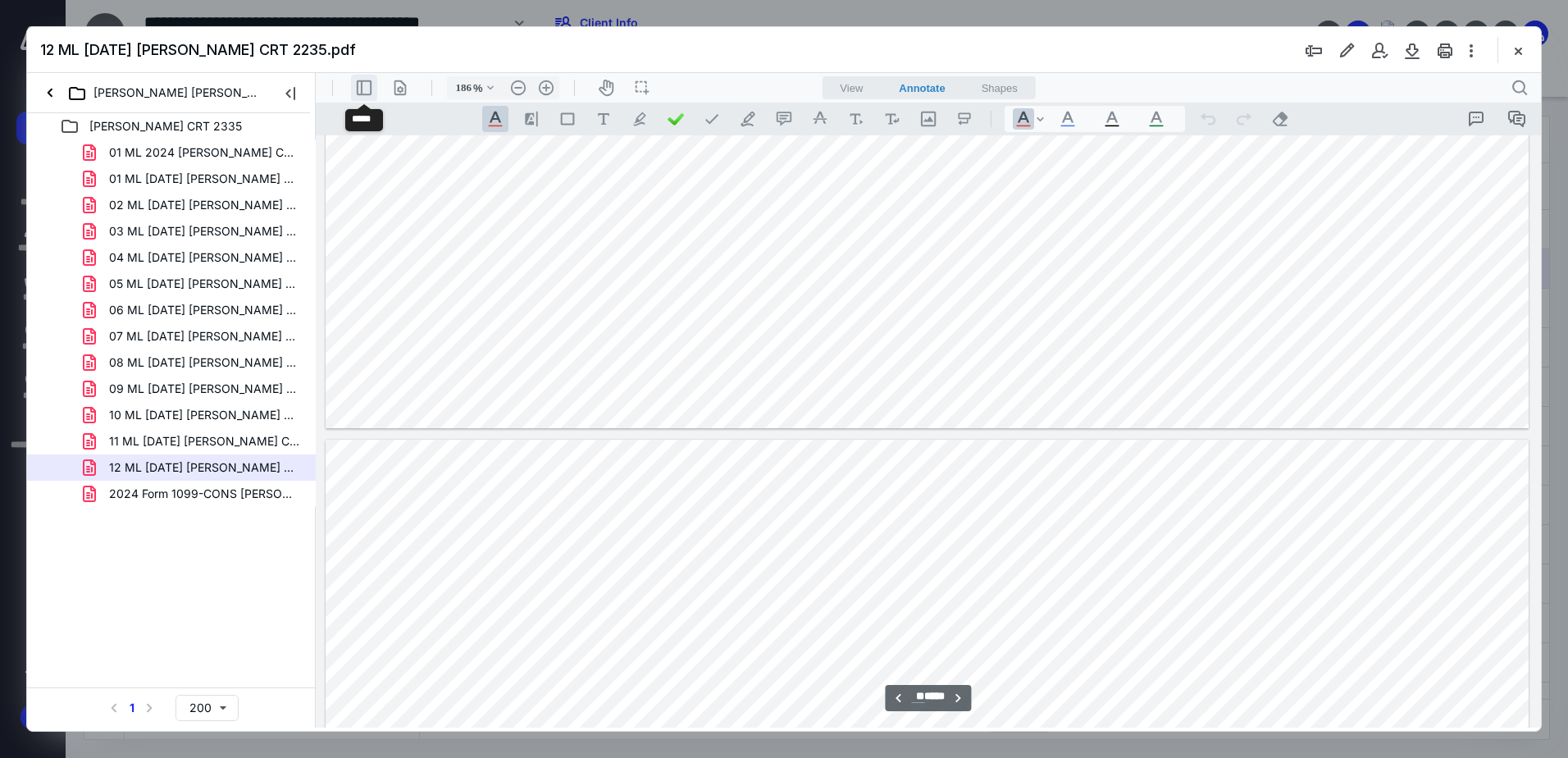 click on ".cls-1{fill:#abb0c4;} icon - header - sidebar - line" at bounding box center [364, 88] 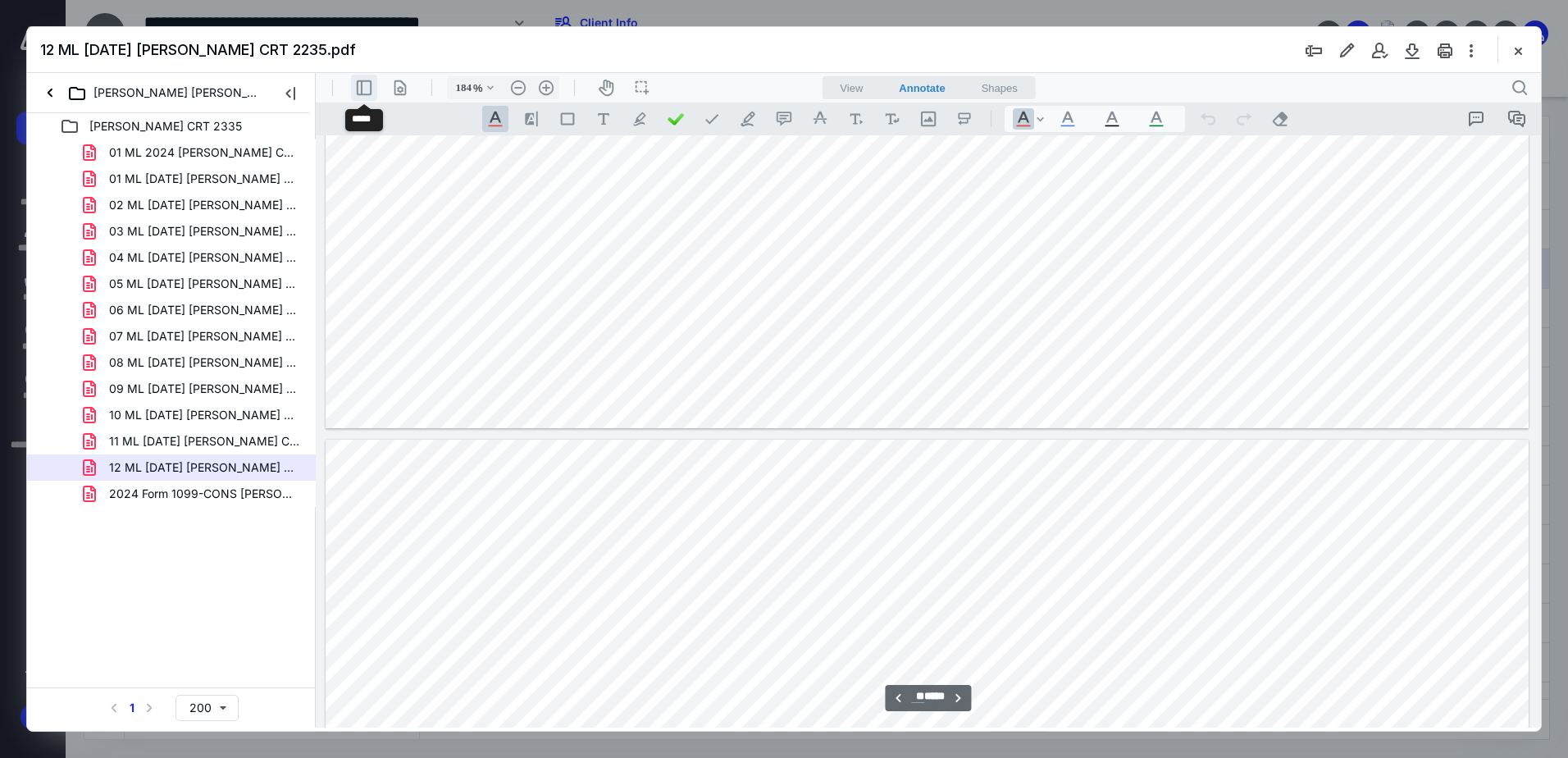 type on "**" 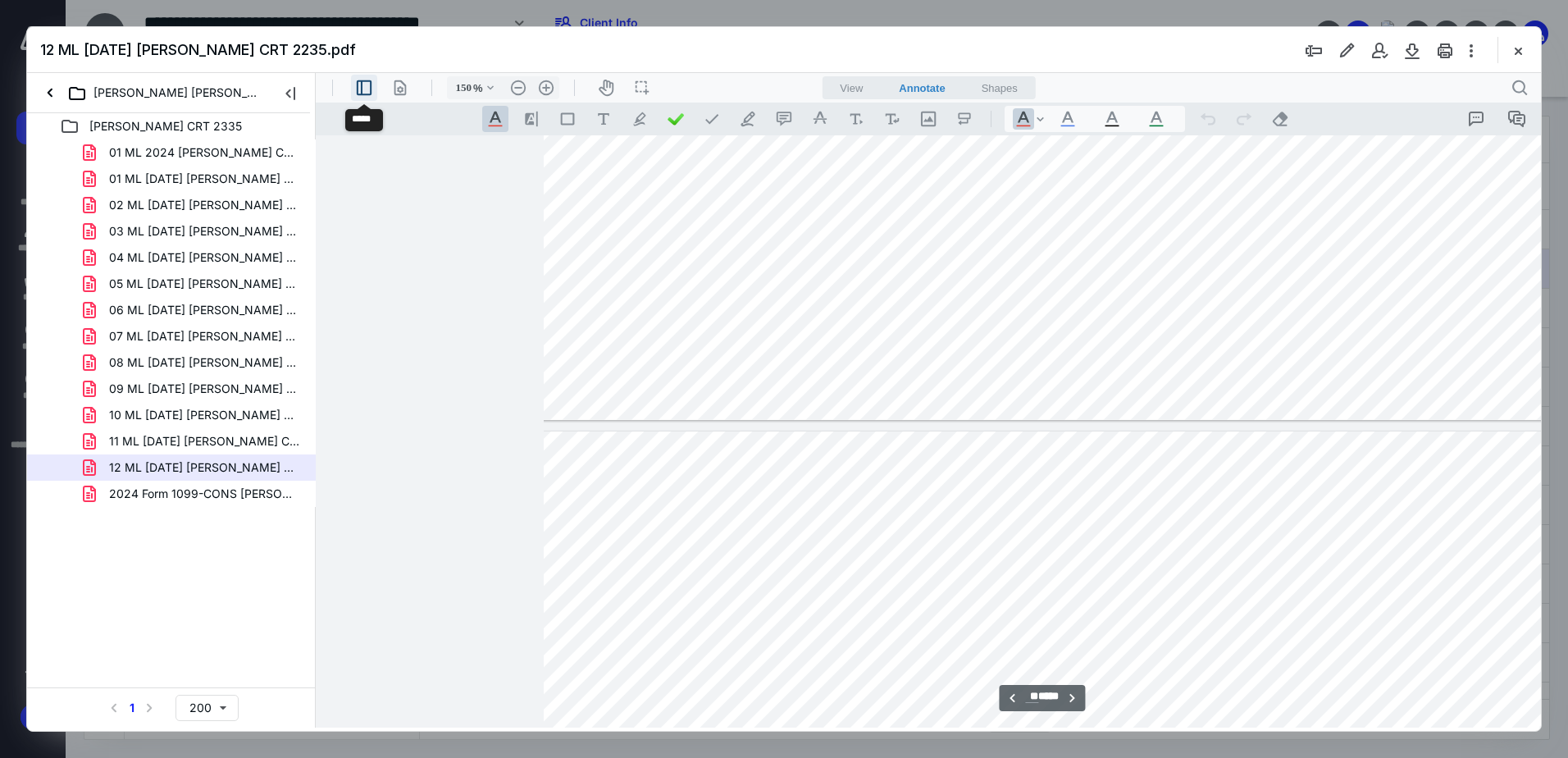 scroll, scrollTop: 8083, scrollLeft: 0, axis: vertical 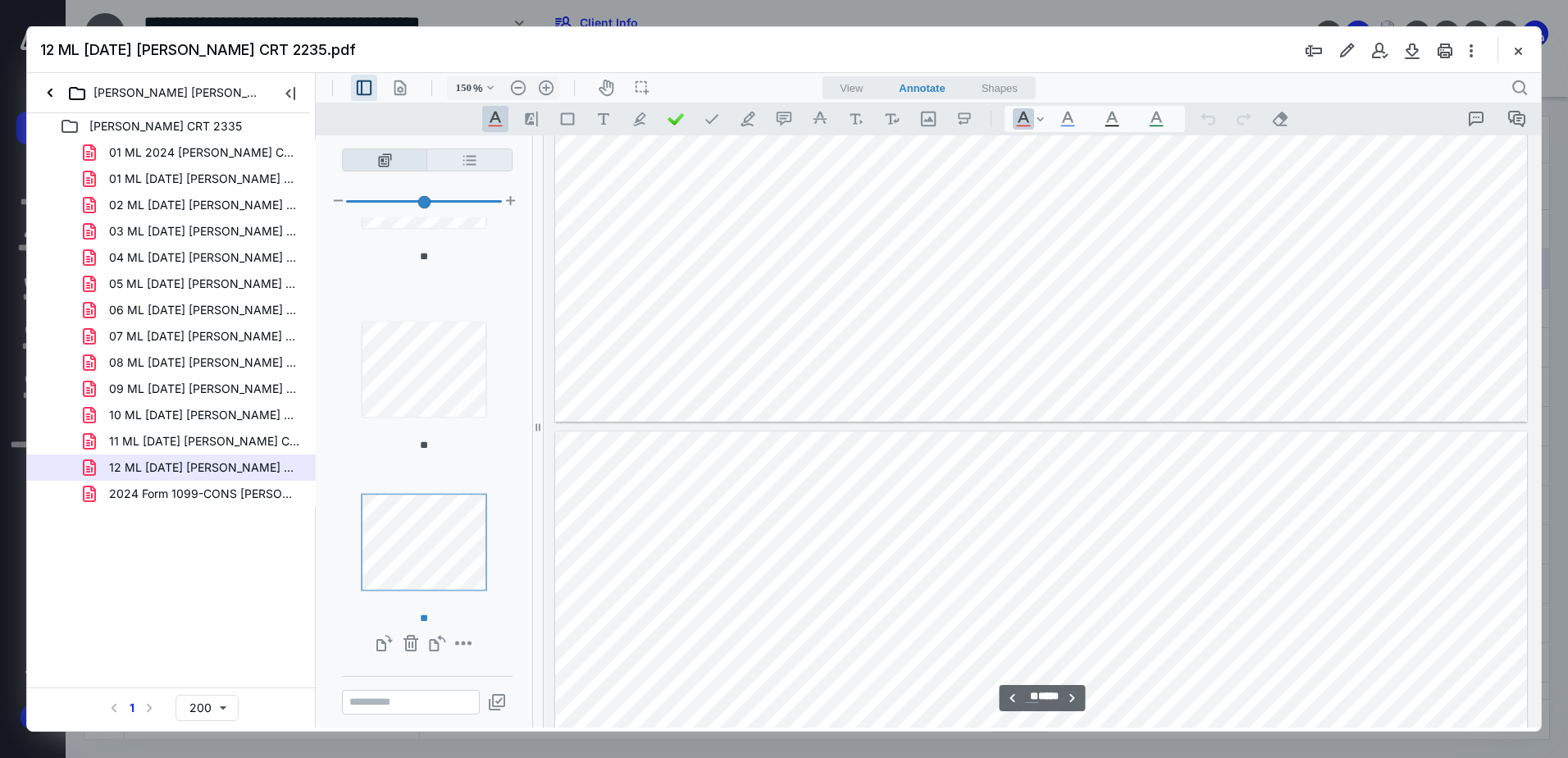 click on "**********" at bounding box center [469, 160] 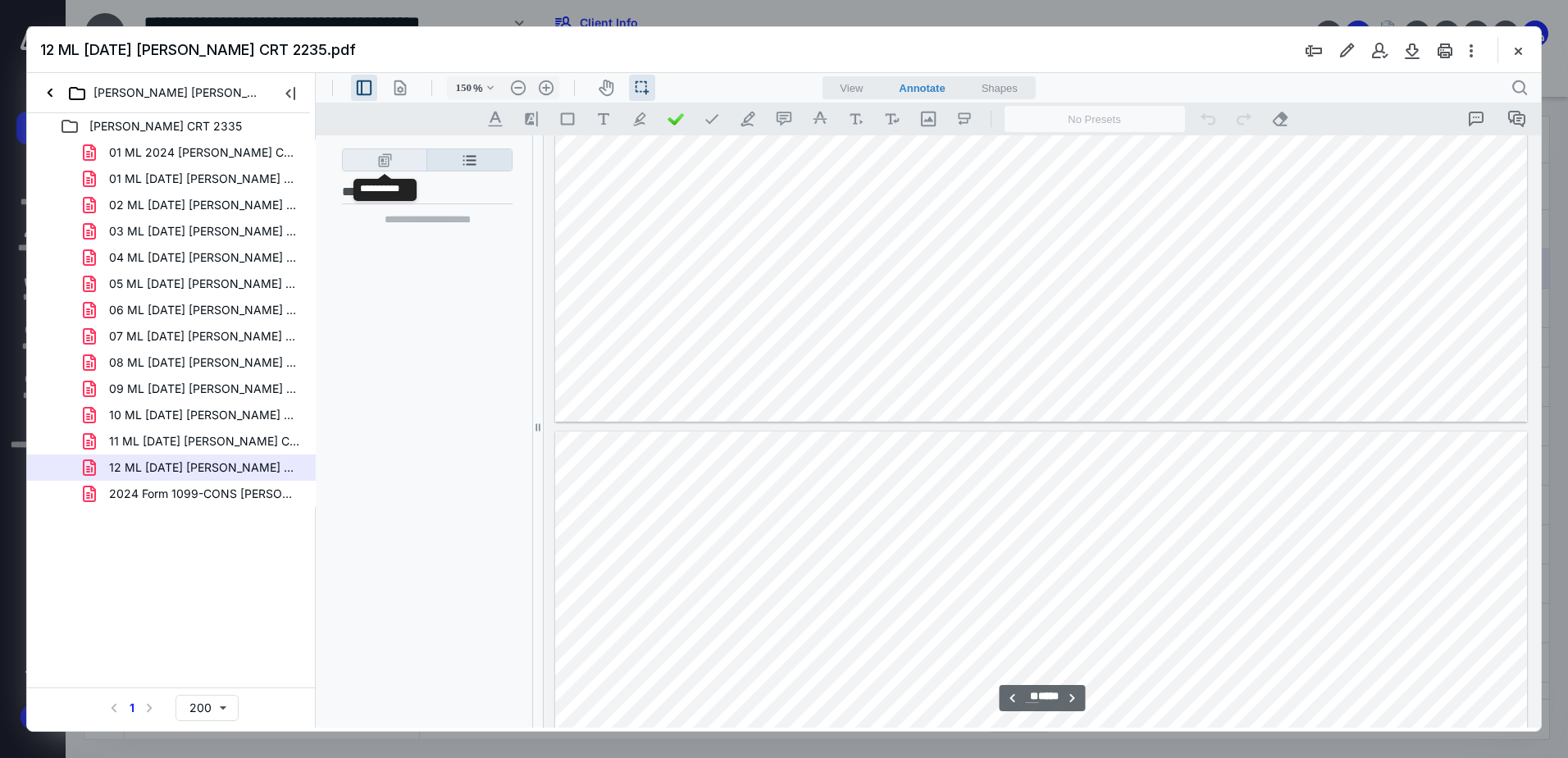 click on "**********" at bounding box center [385, 160] 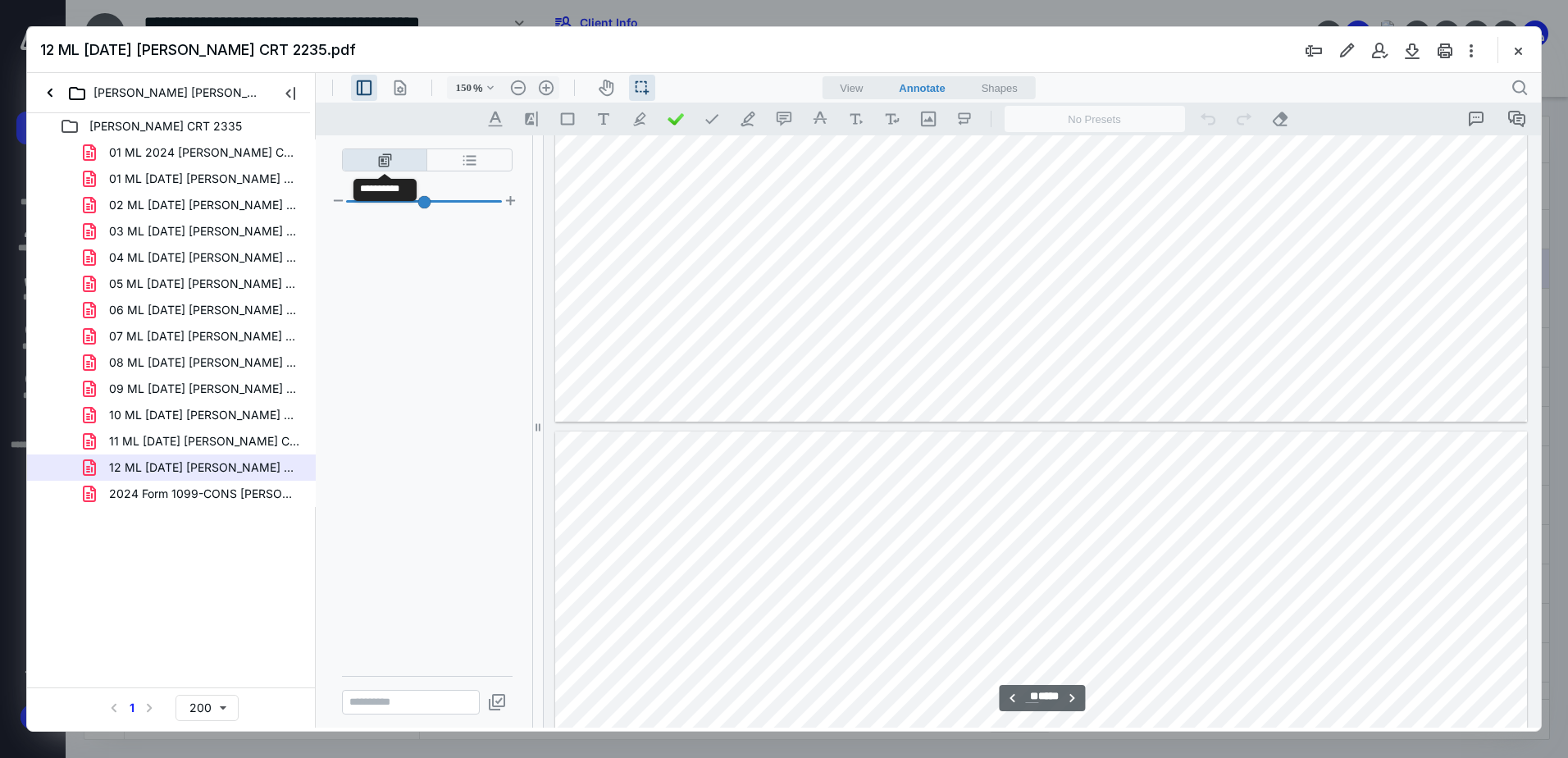 scroll, scrollTop: 1819, scrollLeft: 0, axis: vertical 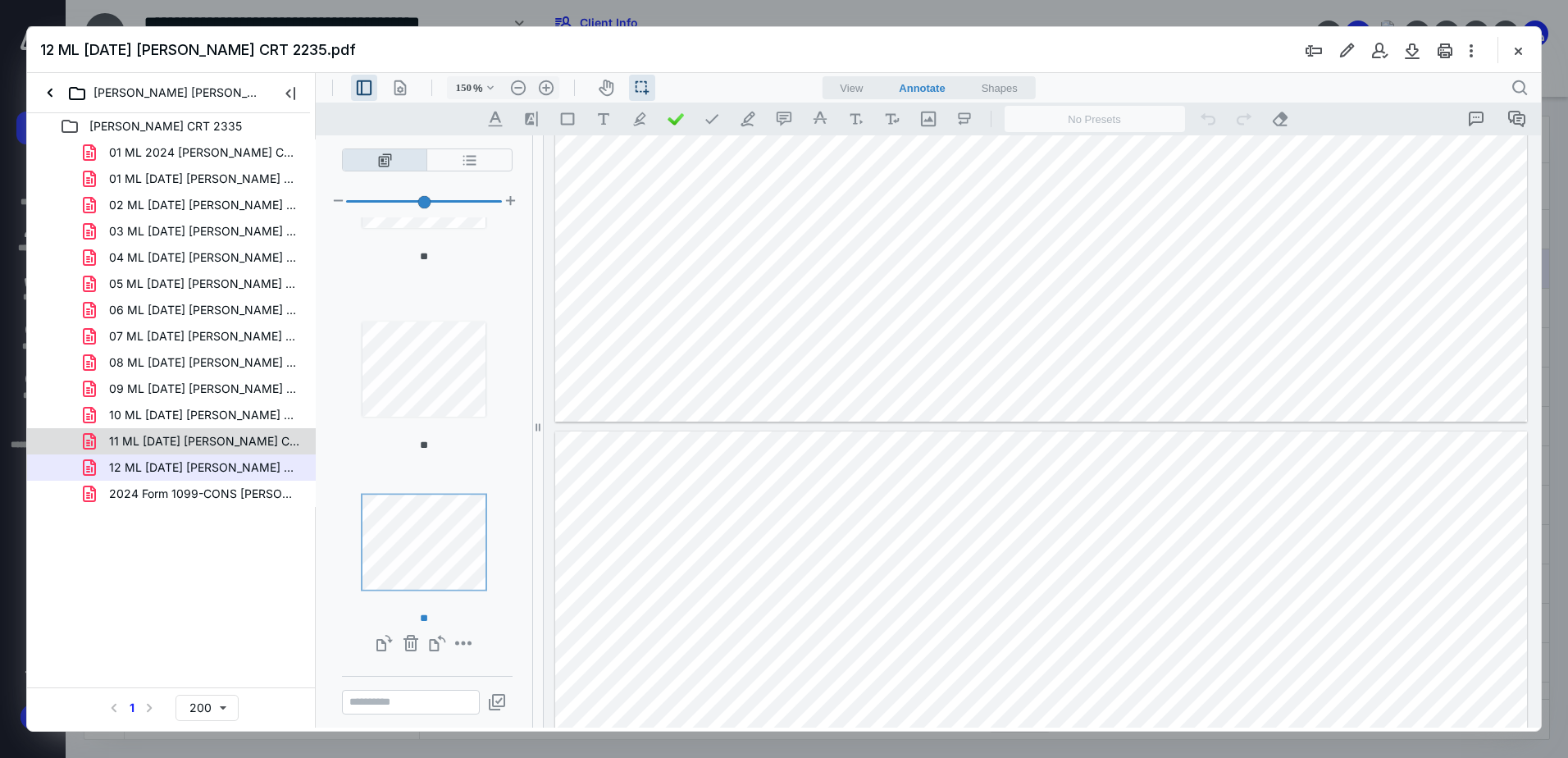 click on "11 ML [DATE] [PERSON_NAME] CRT 2235.pdf" at bounding box center (204, 441) 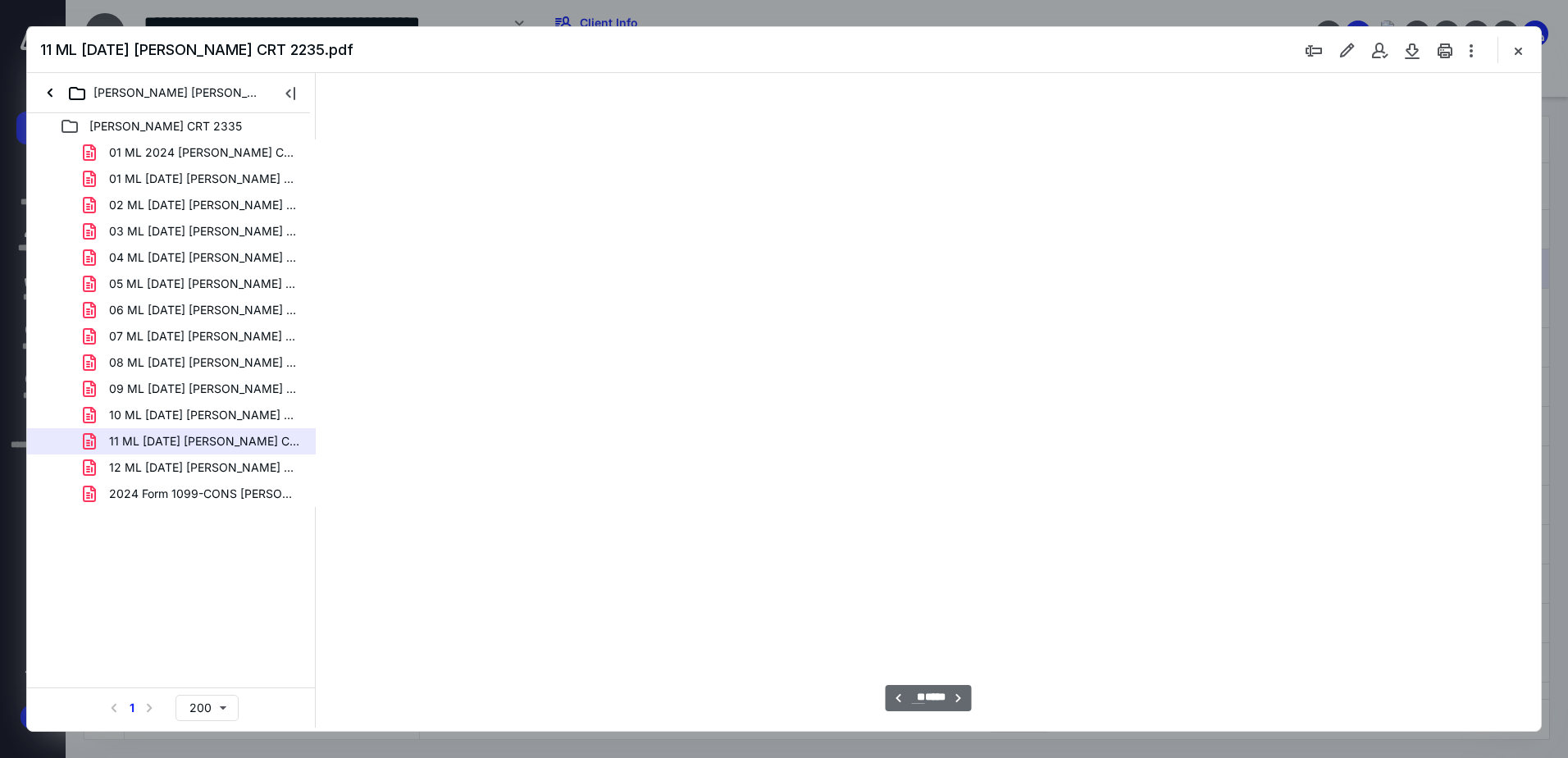 scroll, scrollTop: 9477, scrollLeft: 0, axis: vertical 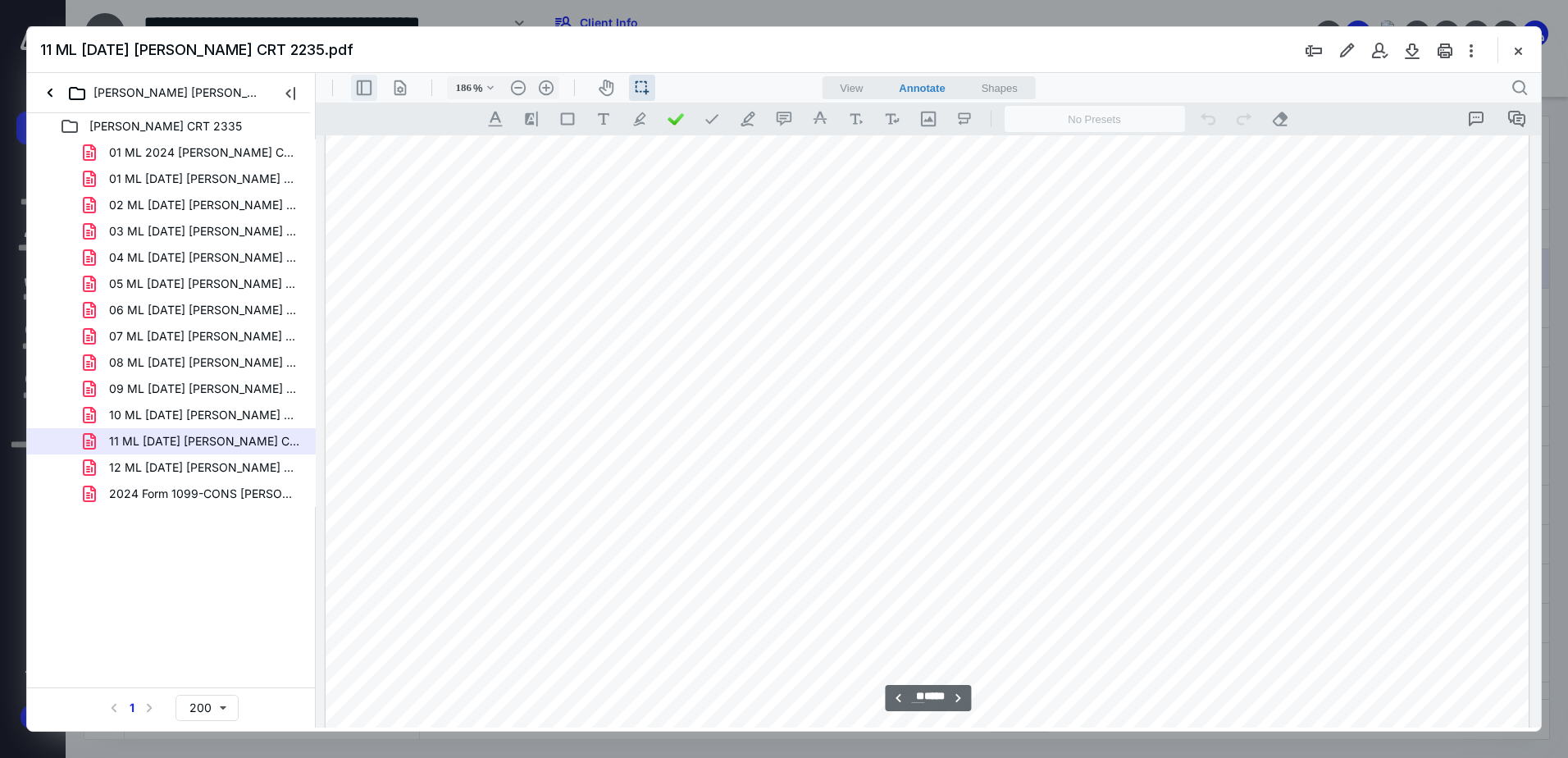 click on ".cls-1{fill:#abb0c4;} icon - header - sidebar - line" at bounding box center (364, 88) 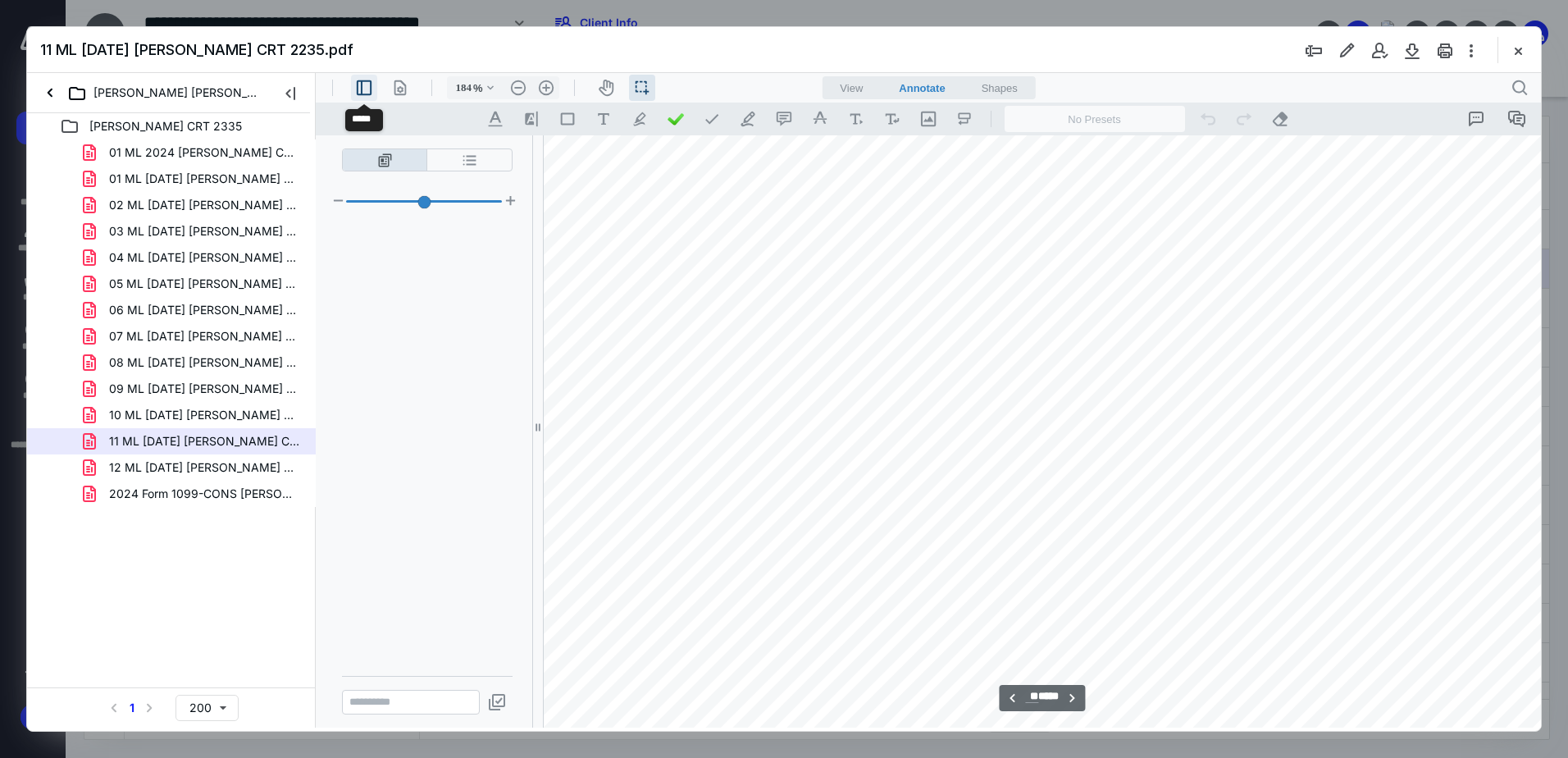 scroll, scrollTop: 1630, scrollLeft: 0, axis: vertical 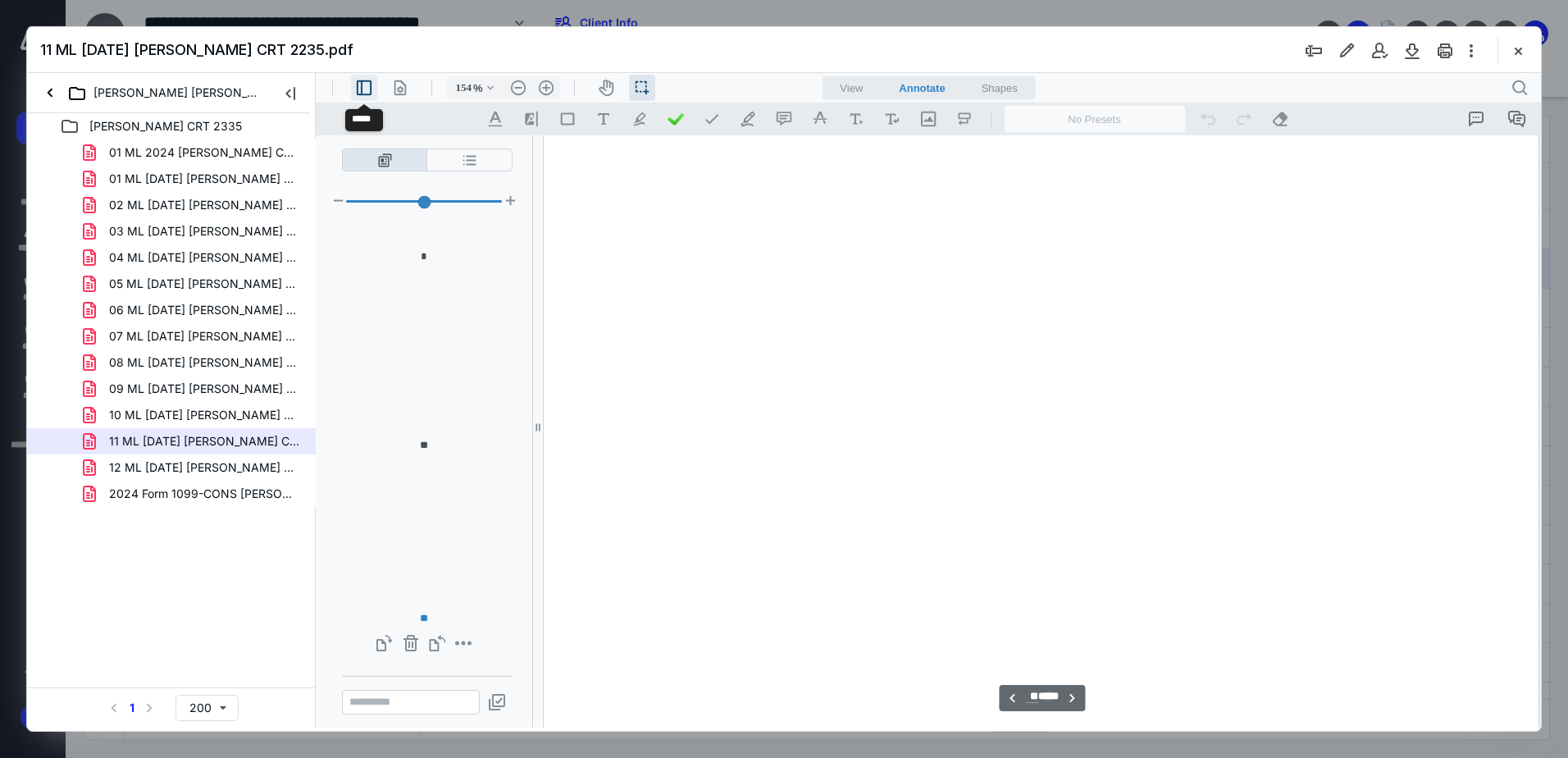 type on "150" 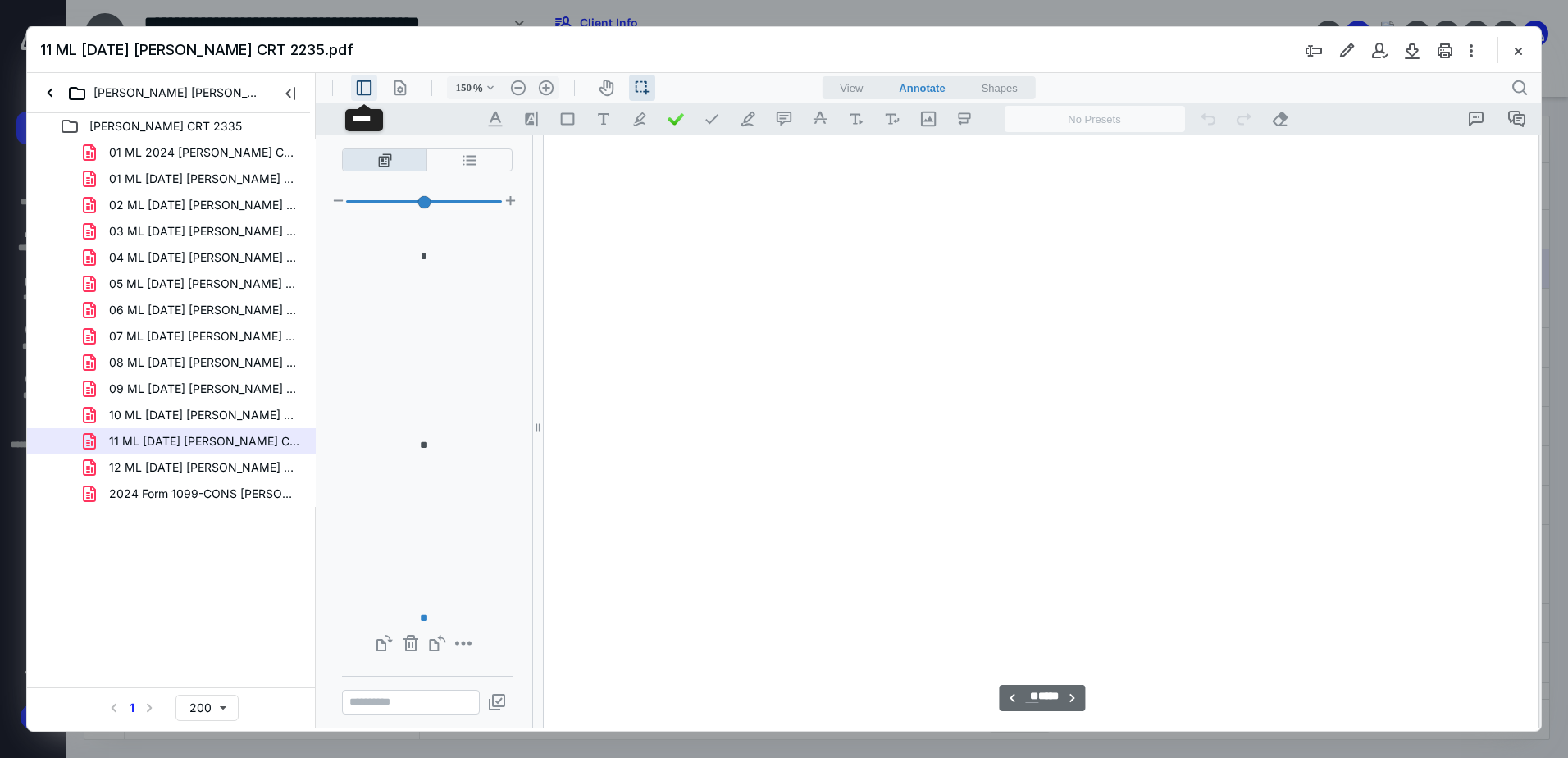 scroll, scrollTop: 7680, scrollLeft: 0, axis: vertical 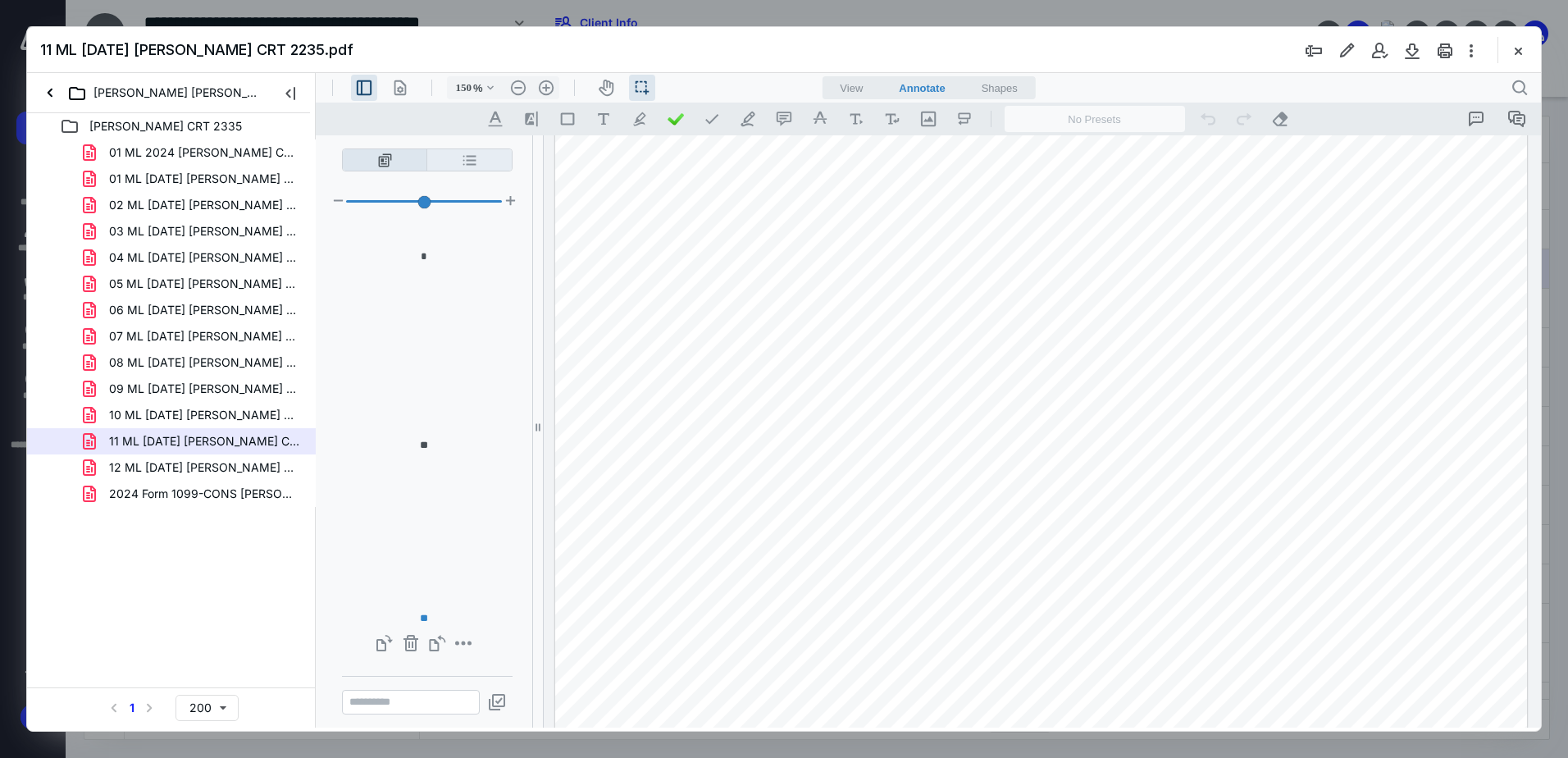 click on "**********" at bounding box center [469, 160] 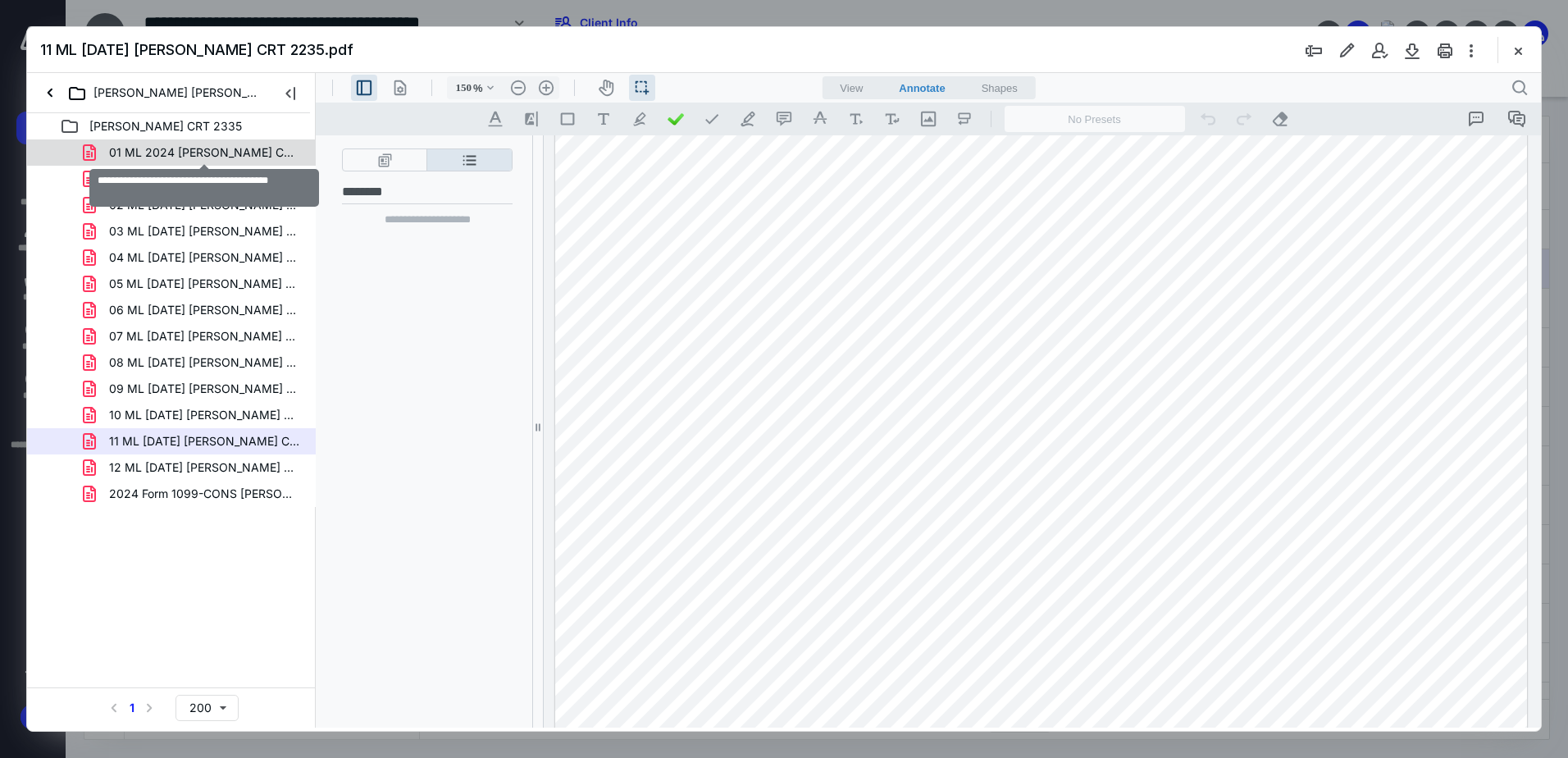 click on "01 ML 2024 [PERSON_NAME] CRT Summary #2235.pdf" at bounding box center [204, 153] 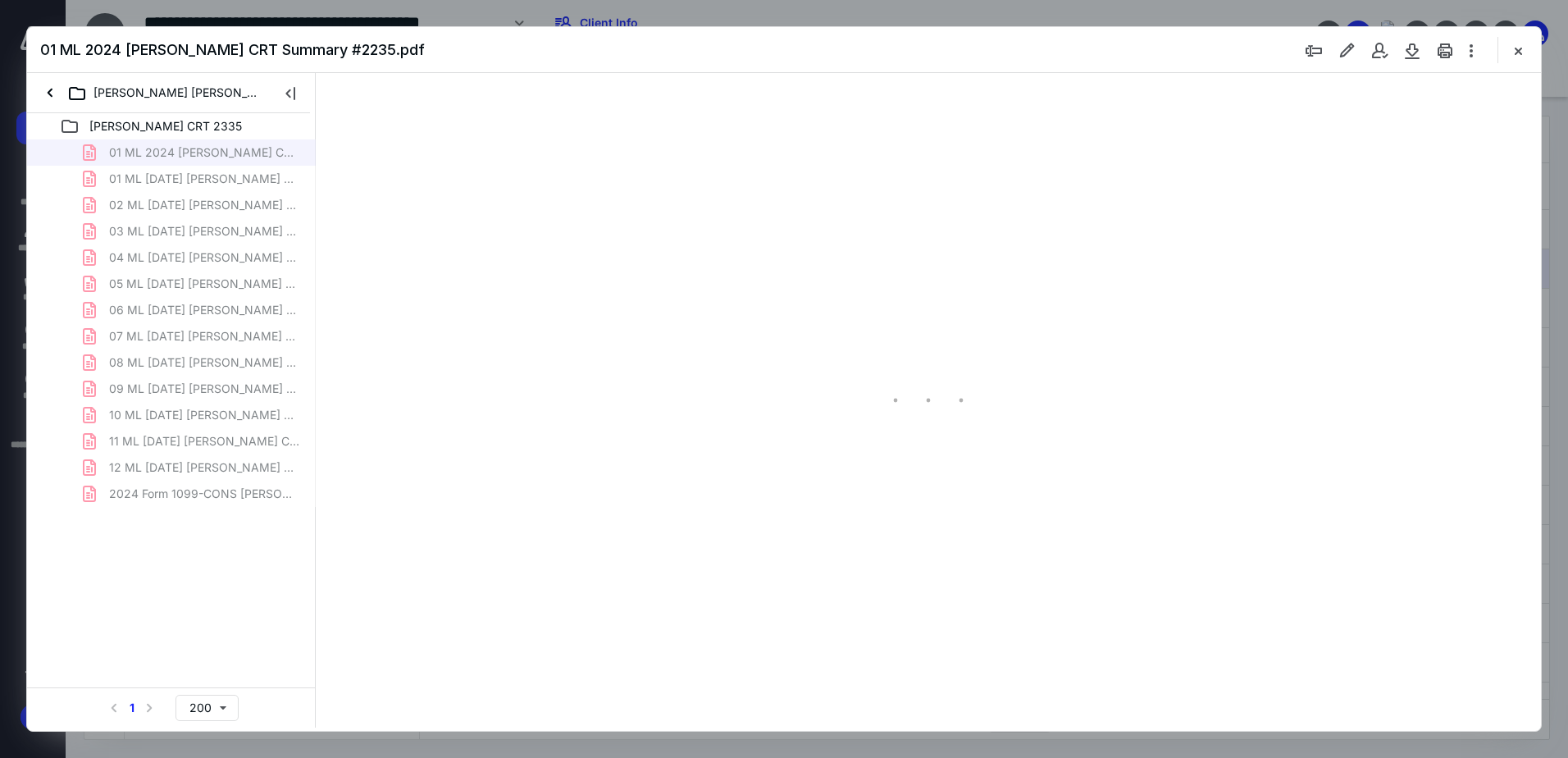type on "*" 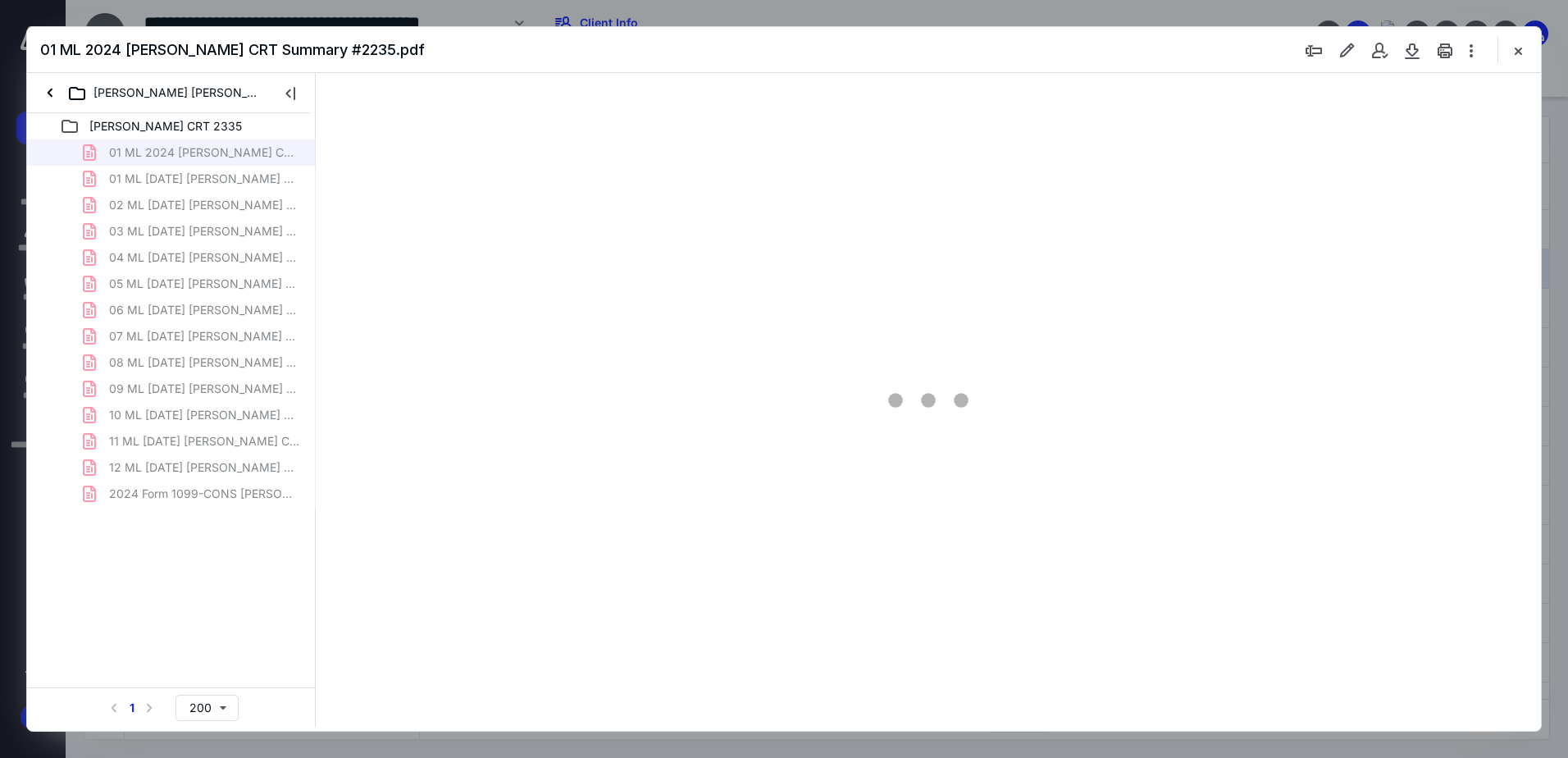scroll, scrollTop: 3037, scrollLeft: 0, axis: vertical 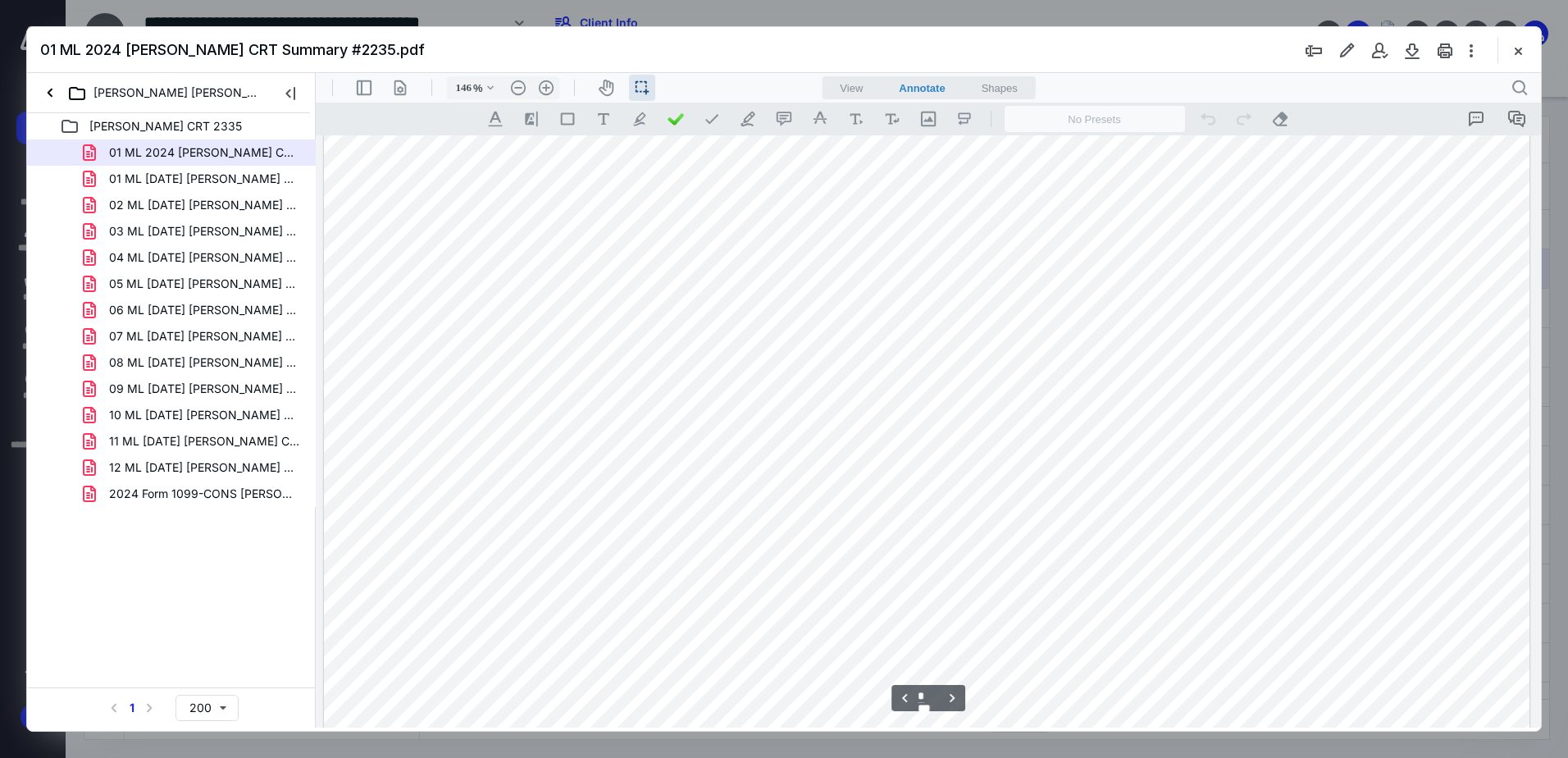 click on "01 ML [DATE] [PERSON_NAME] CRT 2235.pdf" at bounding box center [204, 179] 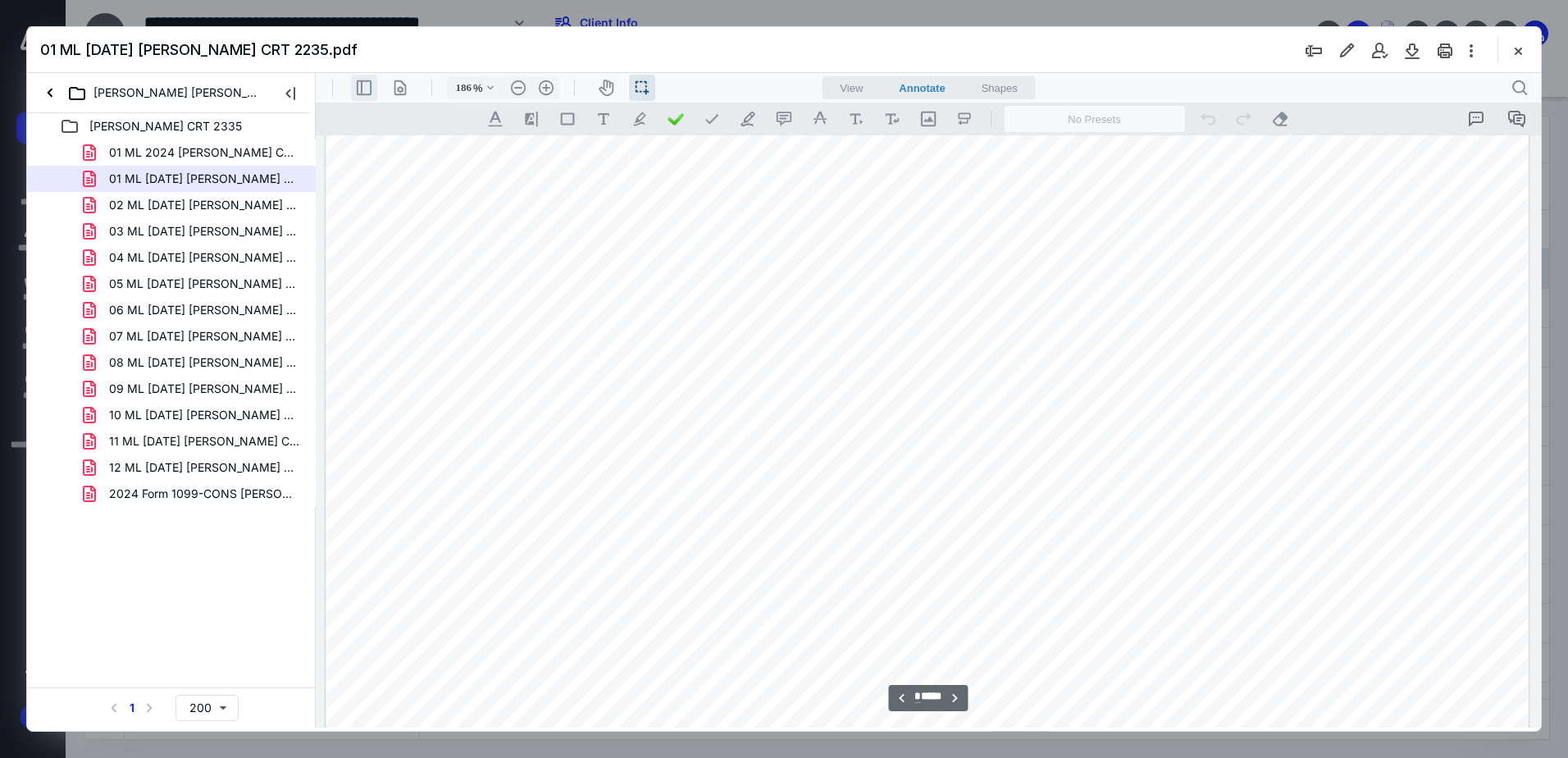 click on ".cls-1{fill:#abb0c4;} icon - header - sidebar - line" at bounding box center (364, 88) 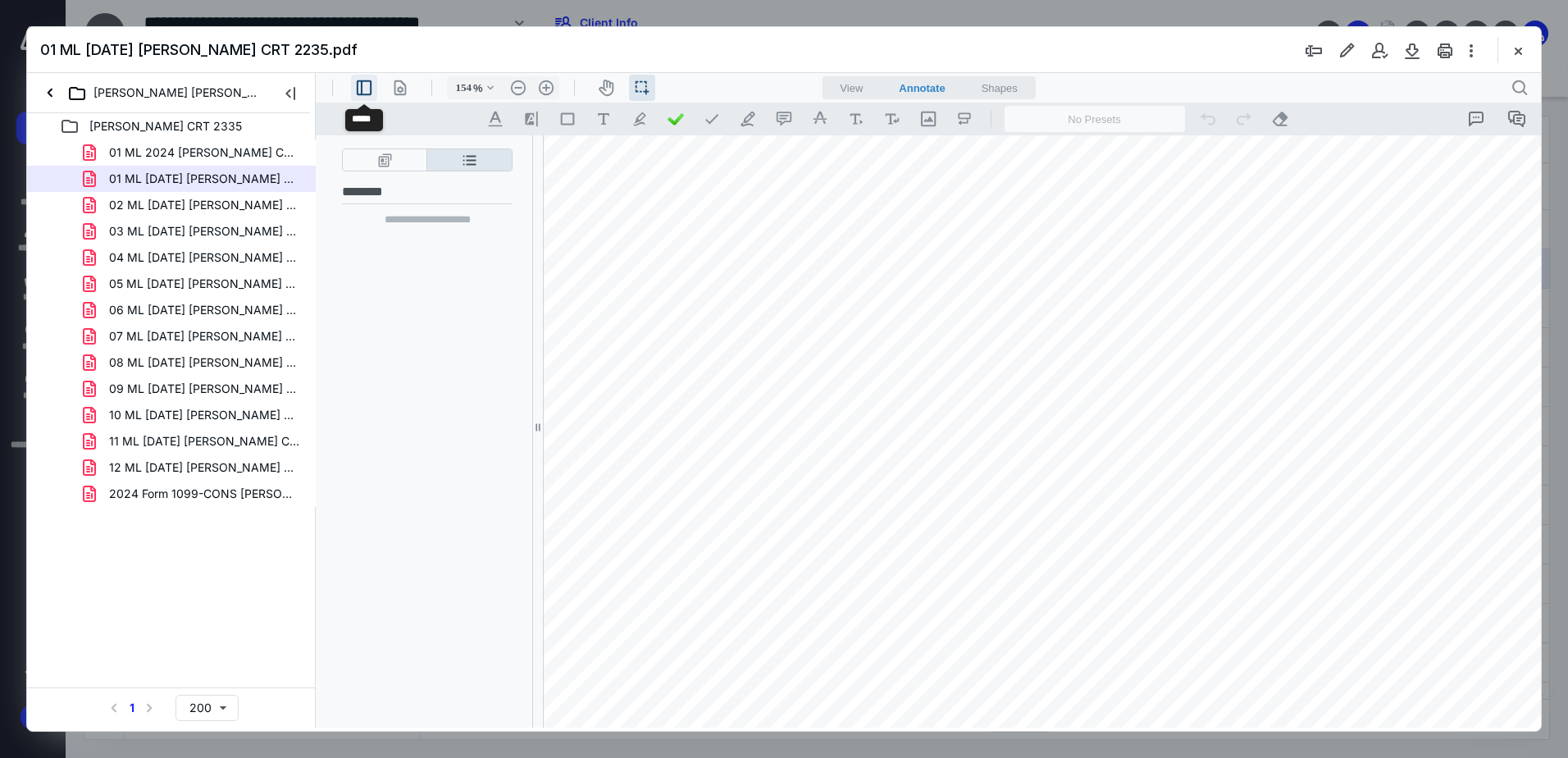 type on "150" 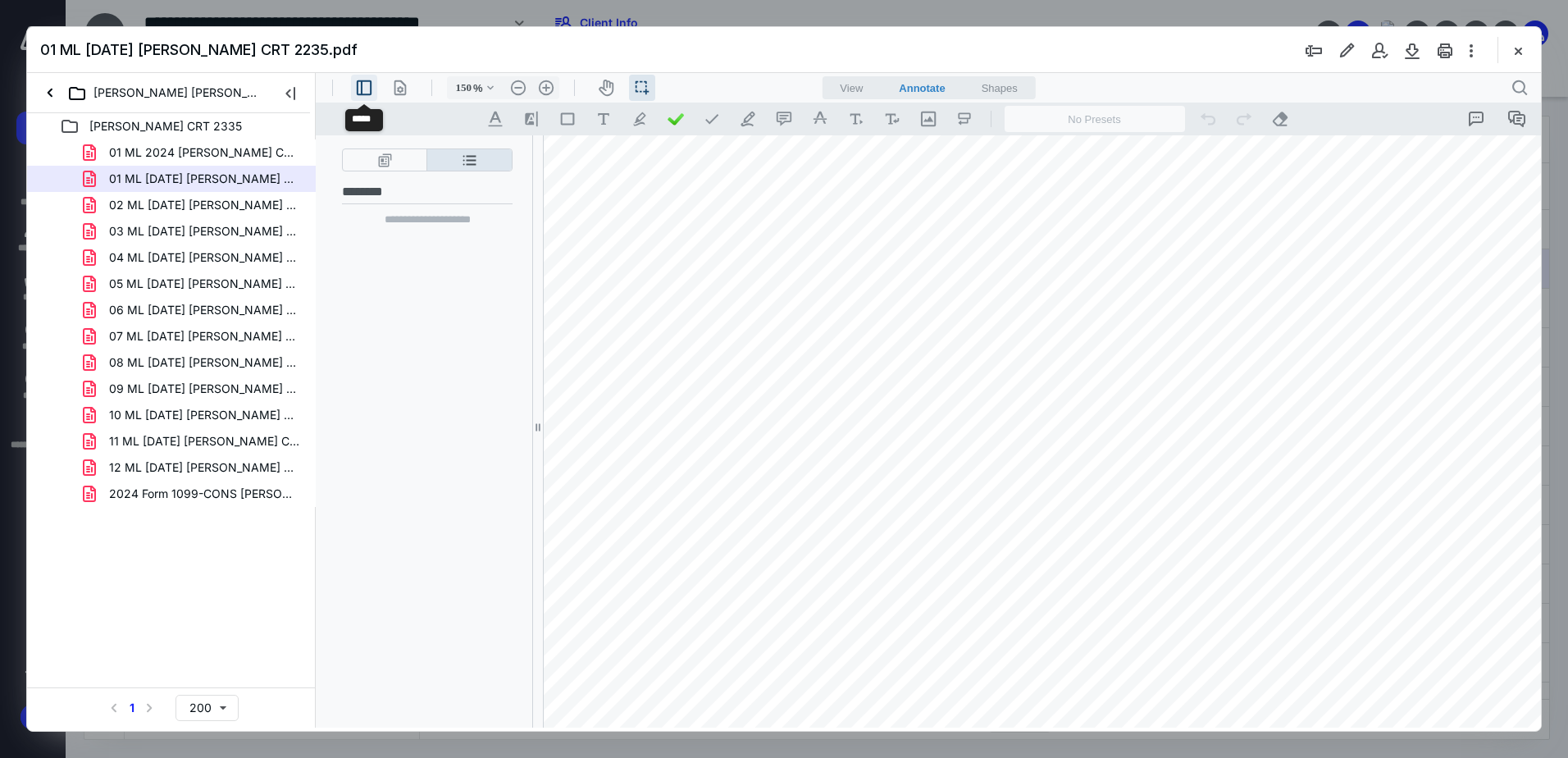 scroll, scrollTop: 6158, scrollLeft: 0, axis: vertical 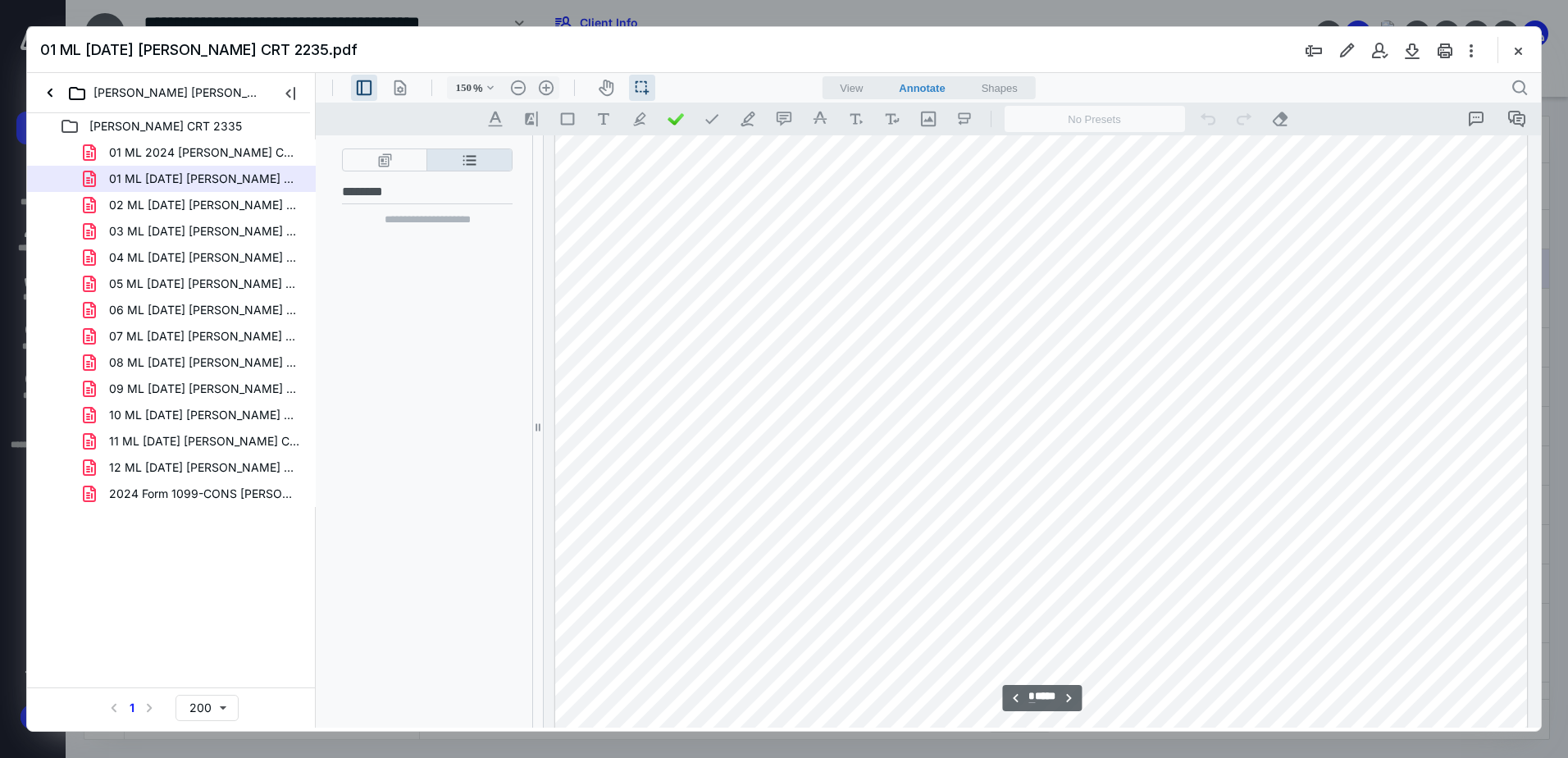 click on "**********" at bounding box center [469, 160] 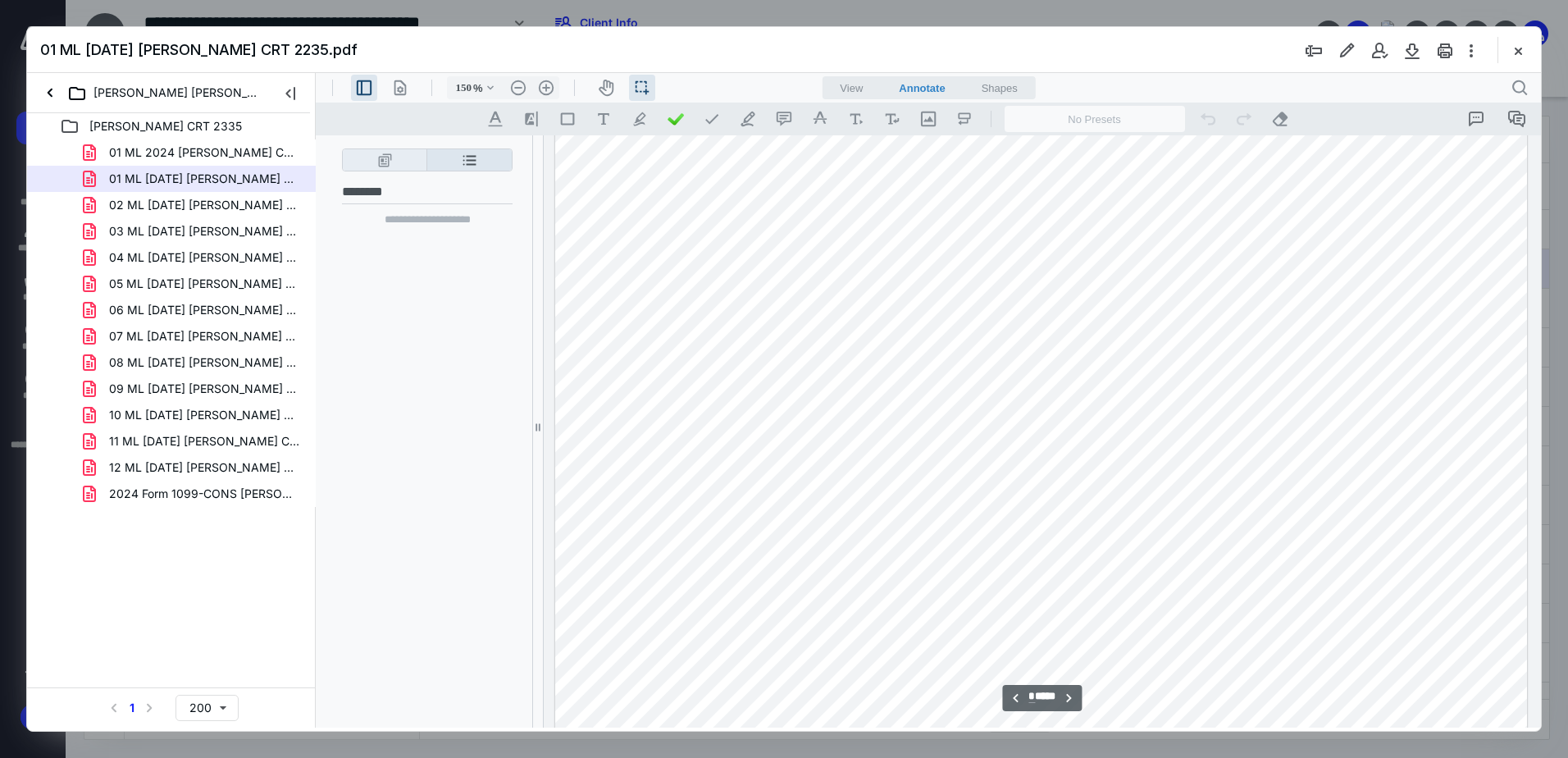 click on "**********" at bounding box center [427, 160] 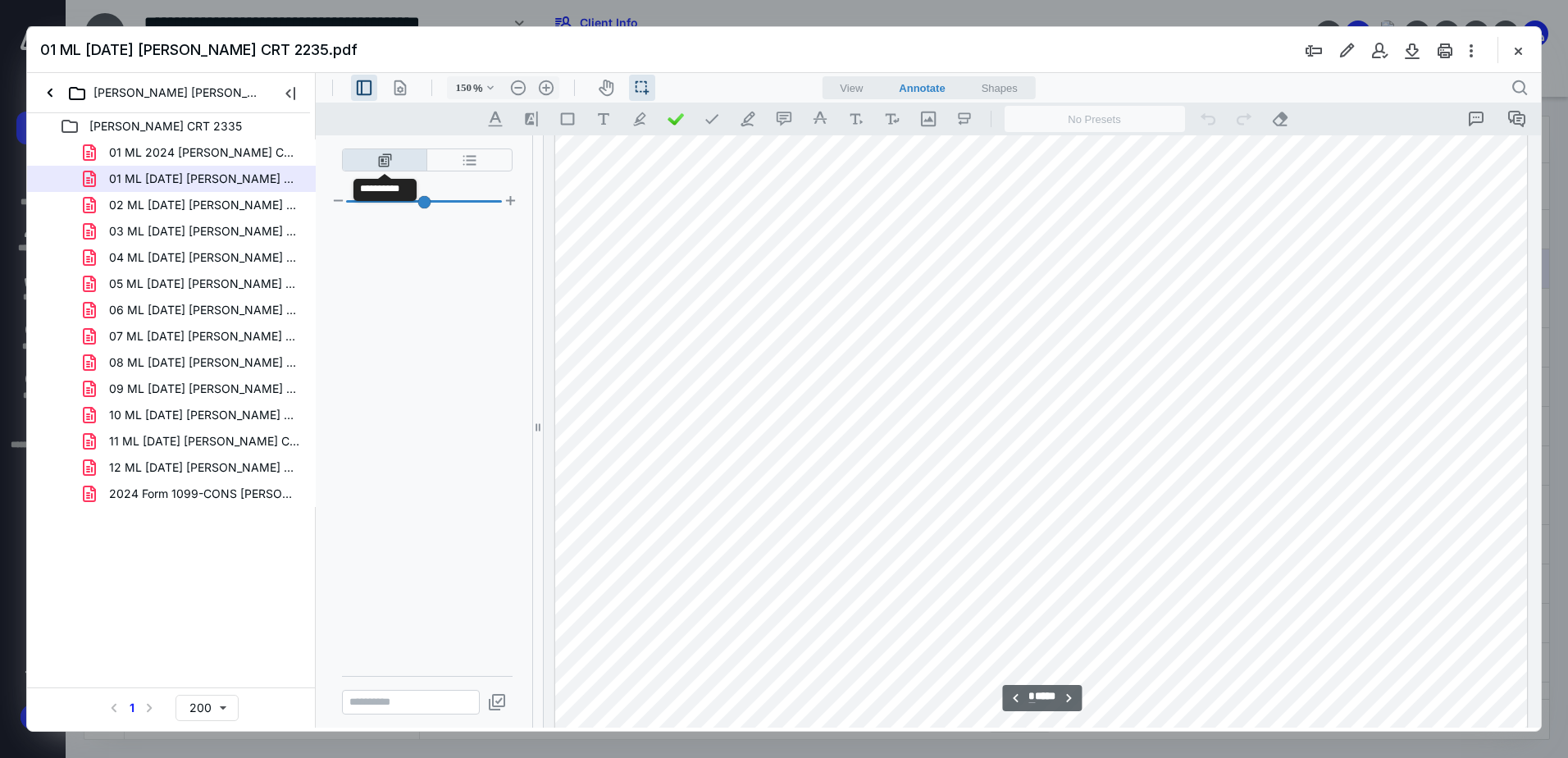 scroll, scrollTop: 1253, scrollLeft: 0, axis: vertical 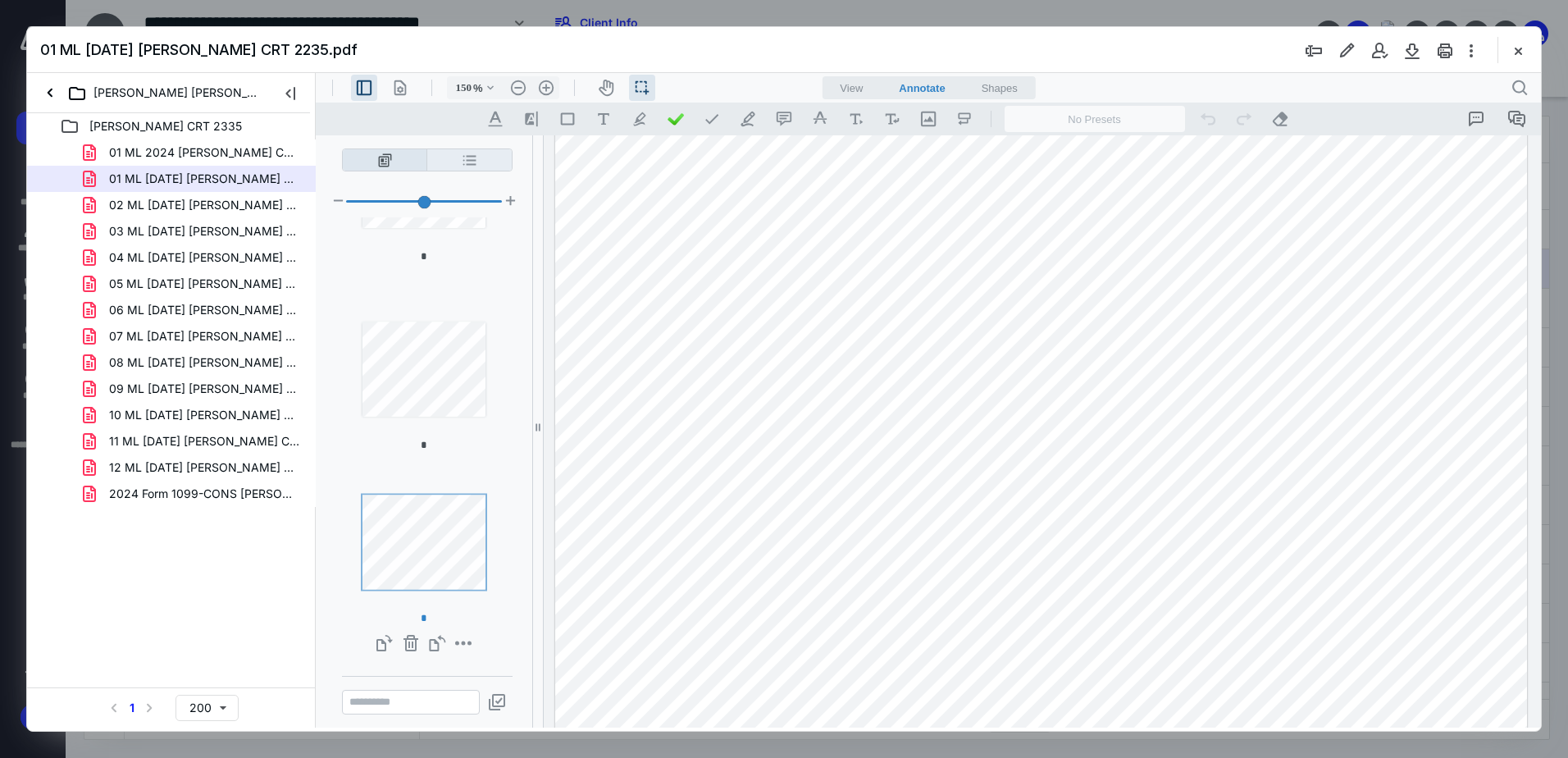 click on "**********" at bounding box center (469, 160) 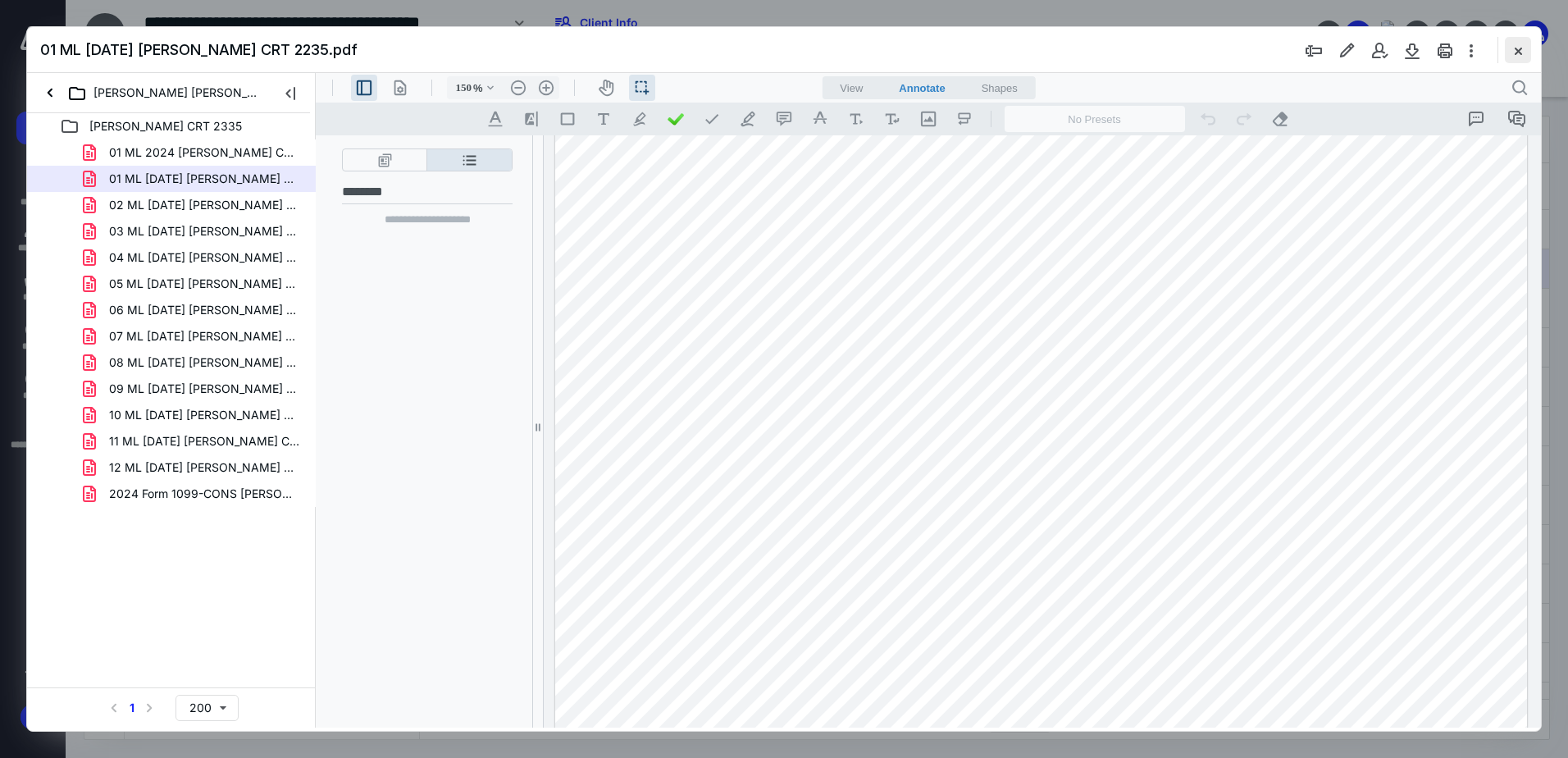 click at bounding box center (1518, 50) 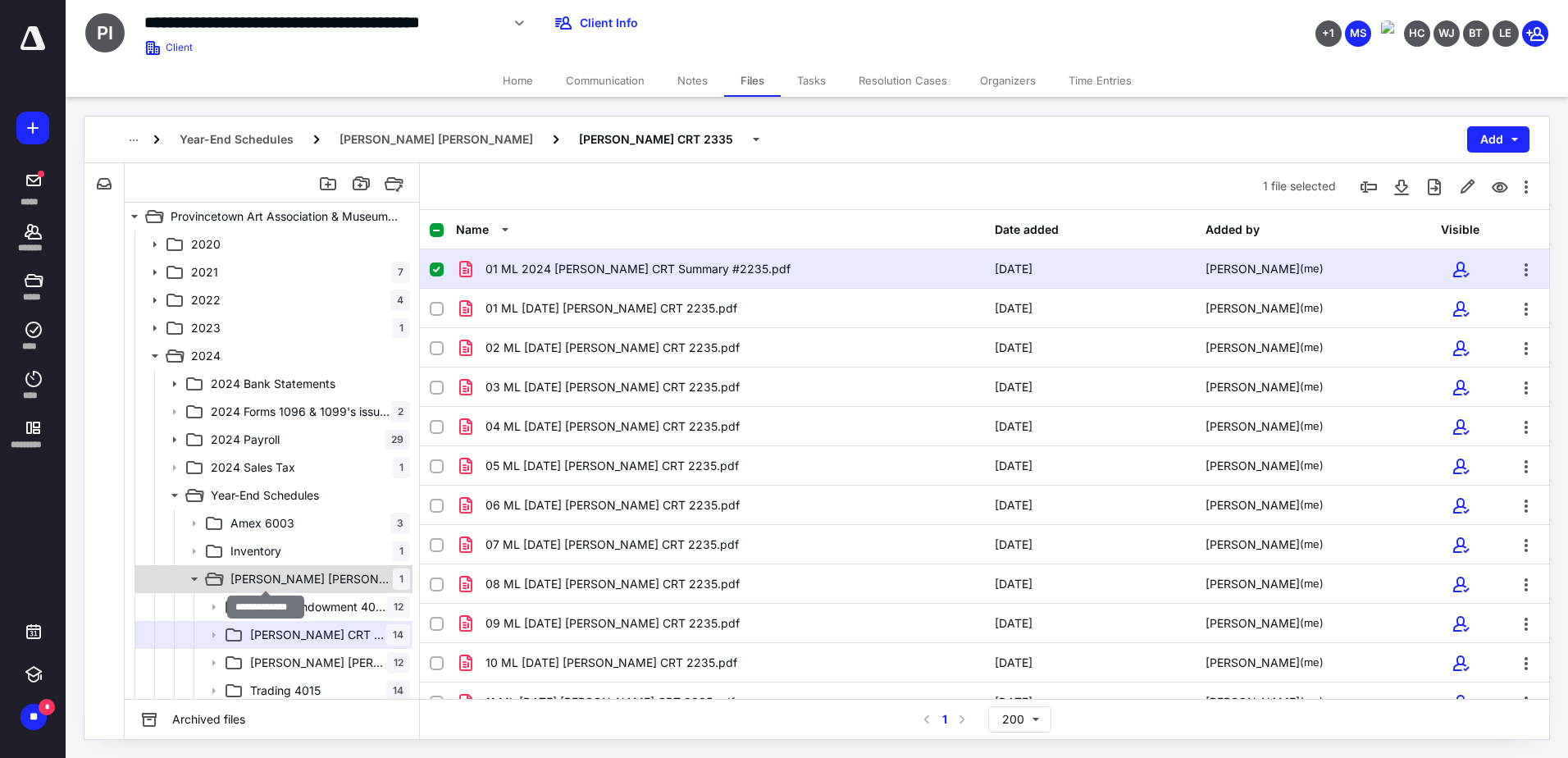 click on "[PERSON_NAME] [PERSON_NAME]" at bounding box center [312, 579] 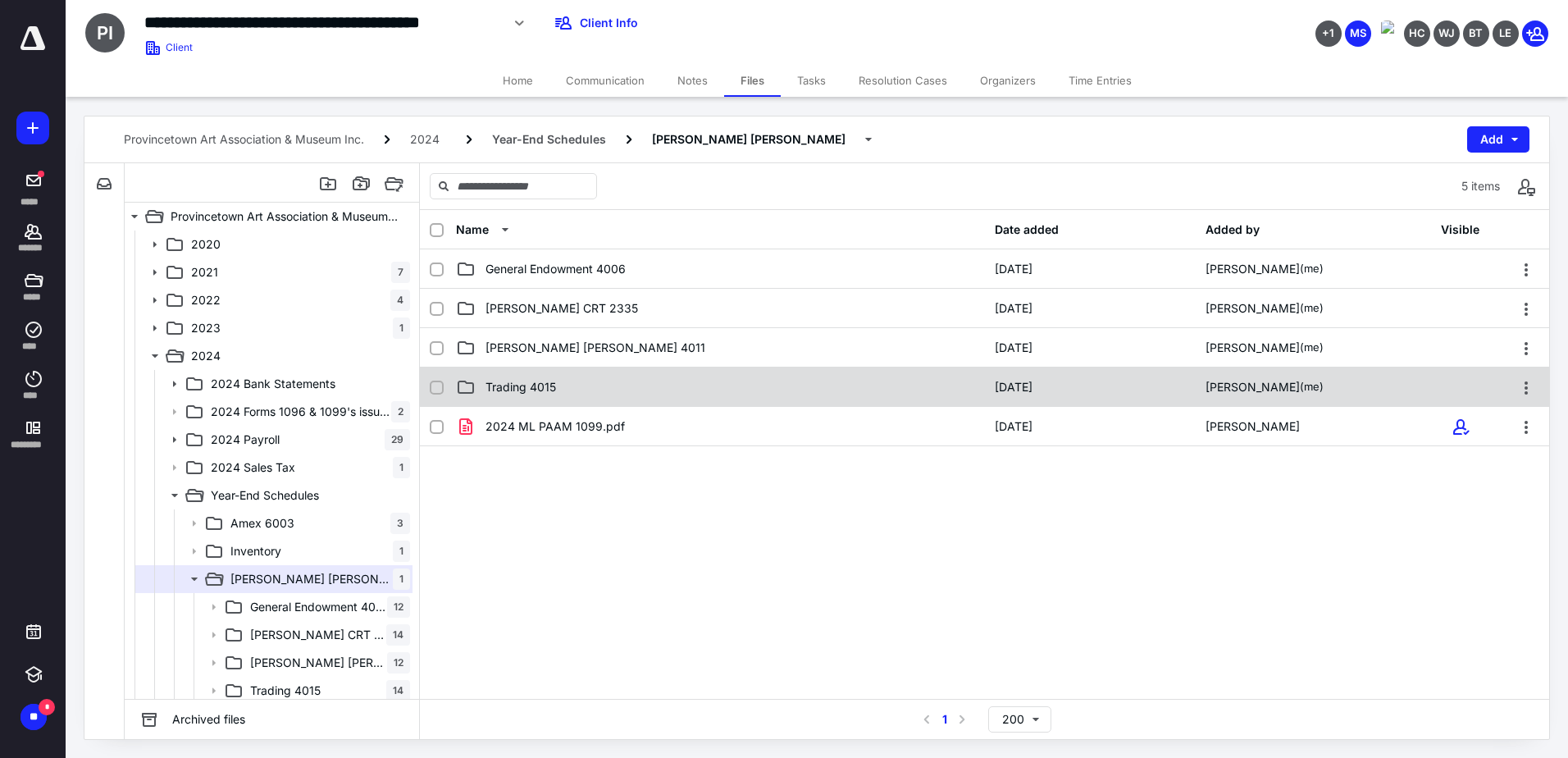 click on "Trading 4015" at bounding box center (720, 387) 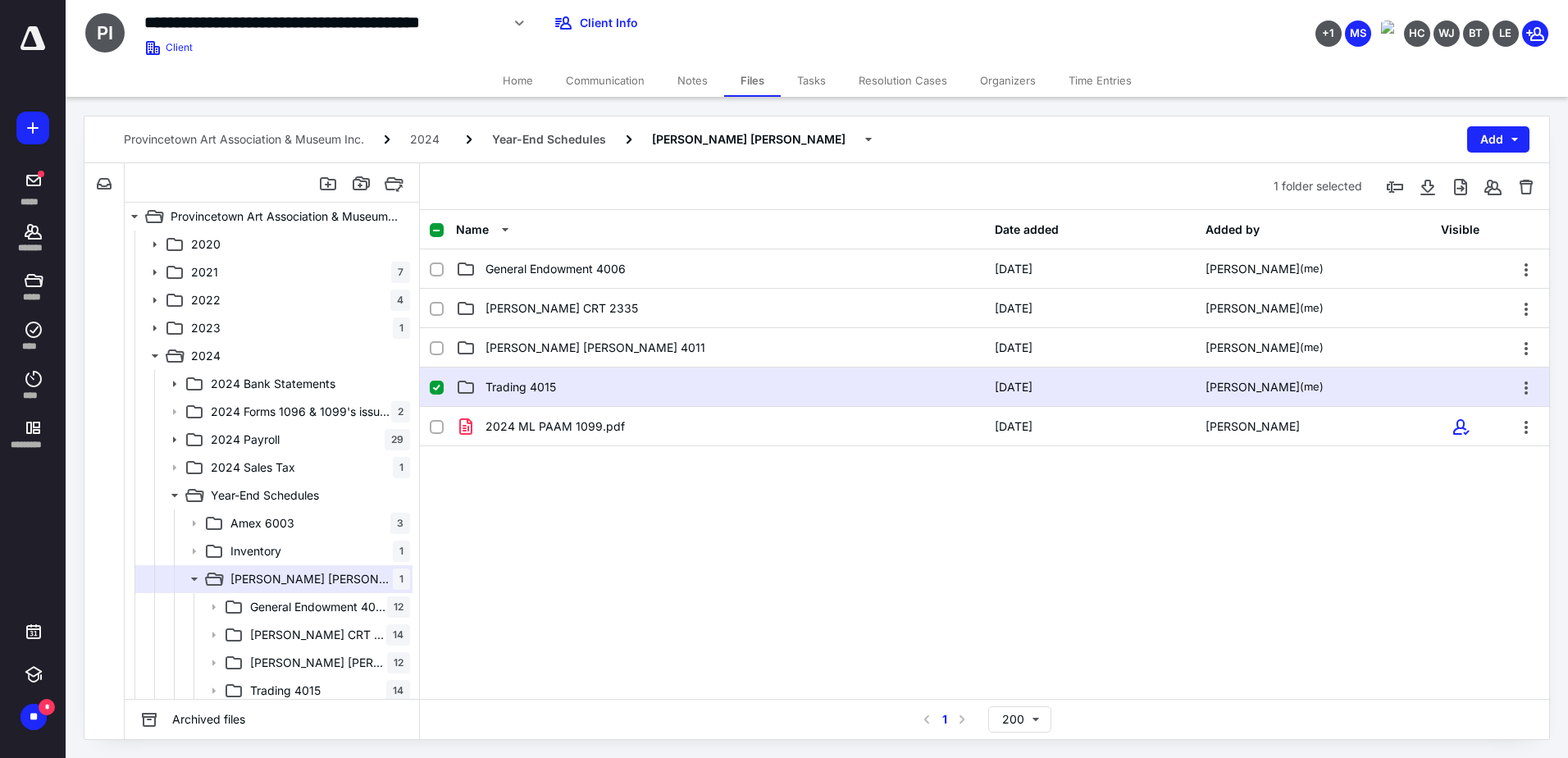 click on "Trading 4015" at bounding box center (720, 387) 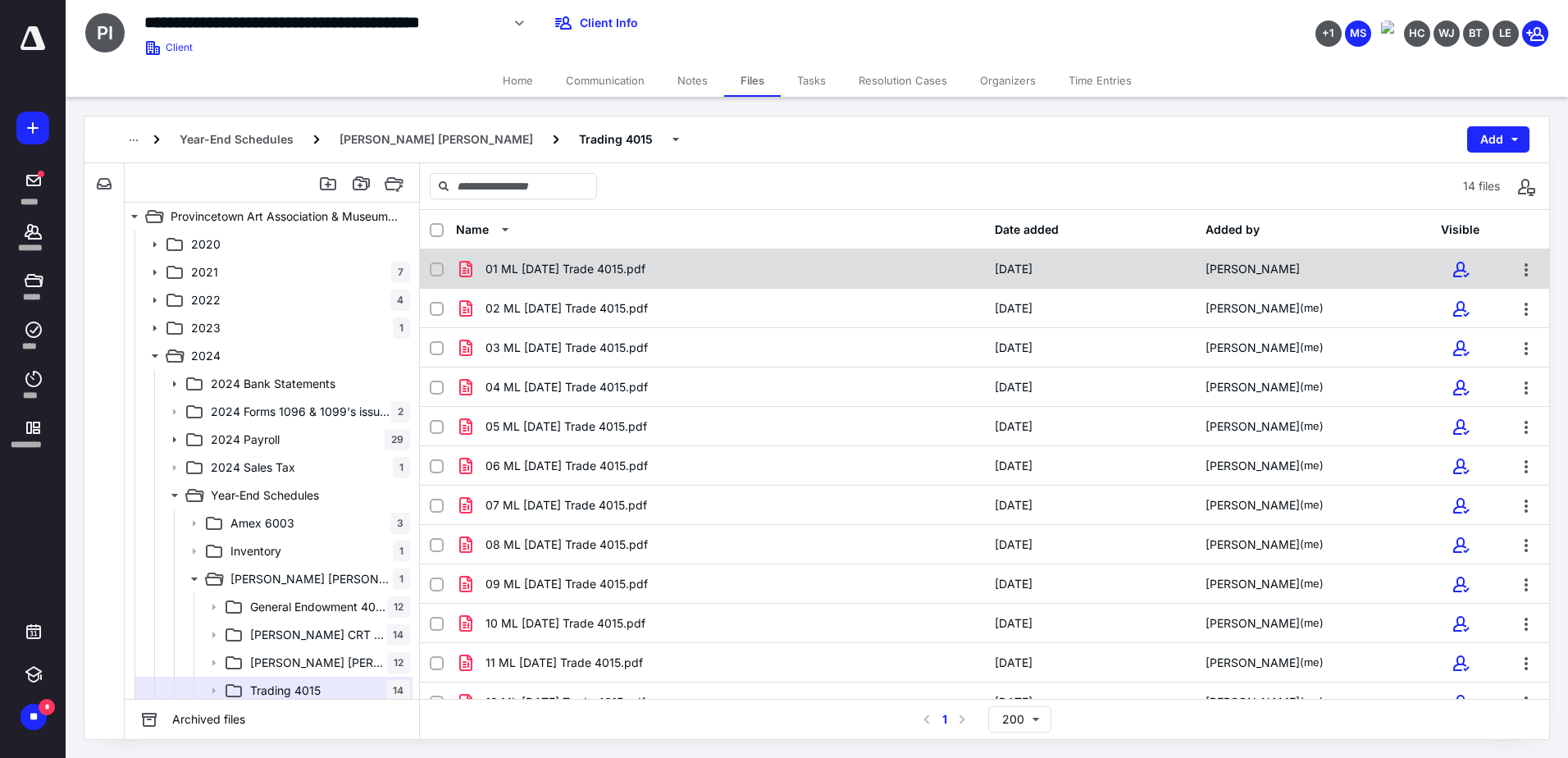 click on "01 ML [DATE] Trade 4015.pdf [DATE] [PERSON_NAME]" at bounding box center (984, 269) 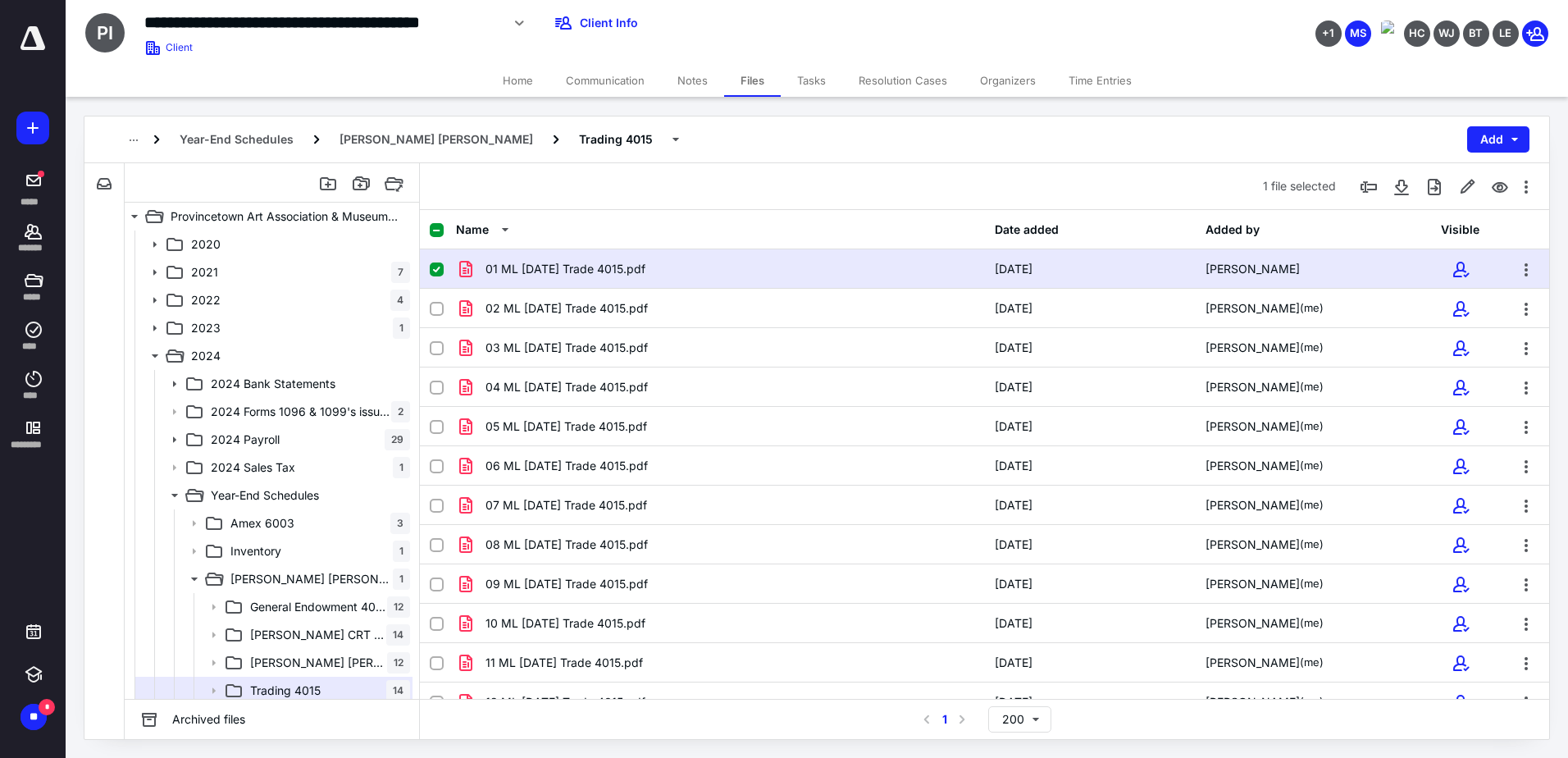 click on "01 ML [DATE] Trade 4015.pdf [DATE] [PERSON_NAME]" at bounding box center [984, 269] 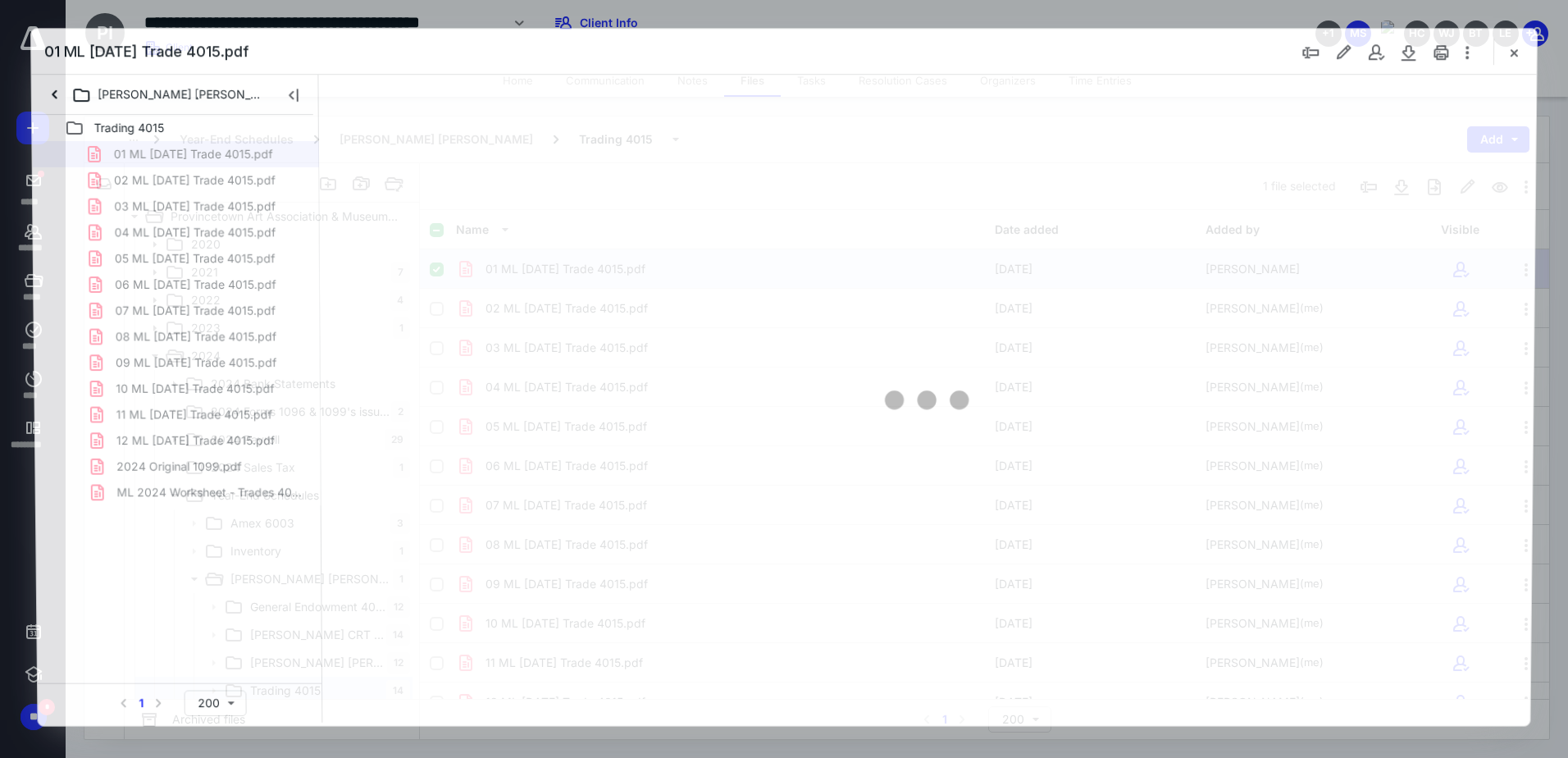 scroll, scrollTop: 0, scrollLeft: 0, axis: both 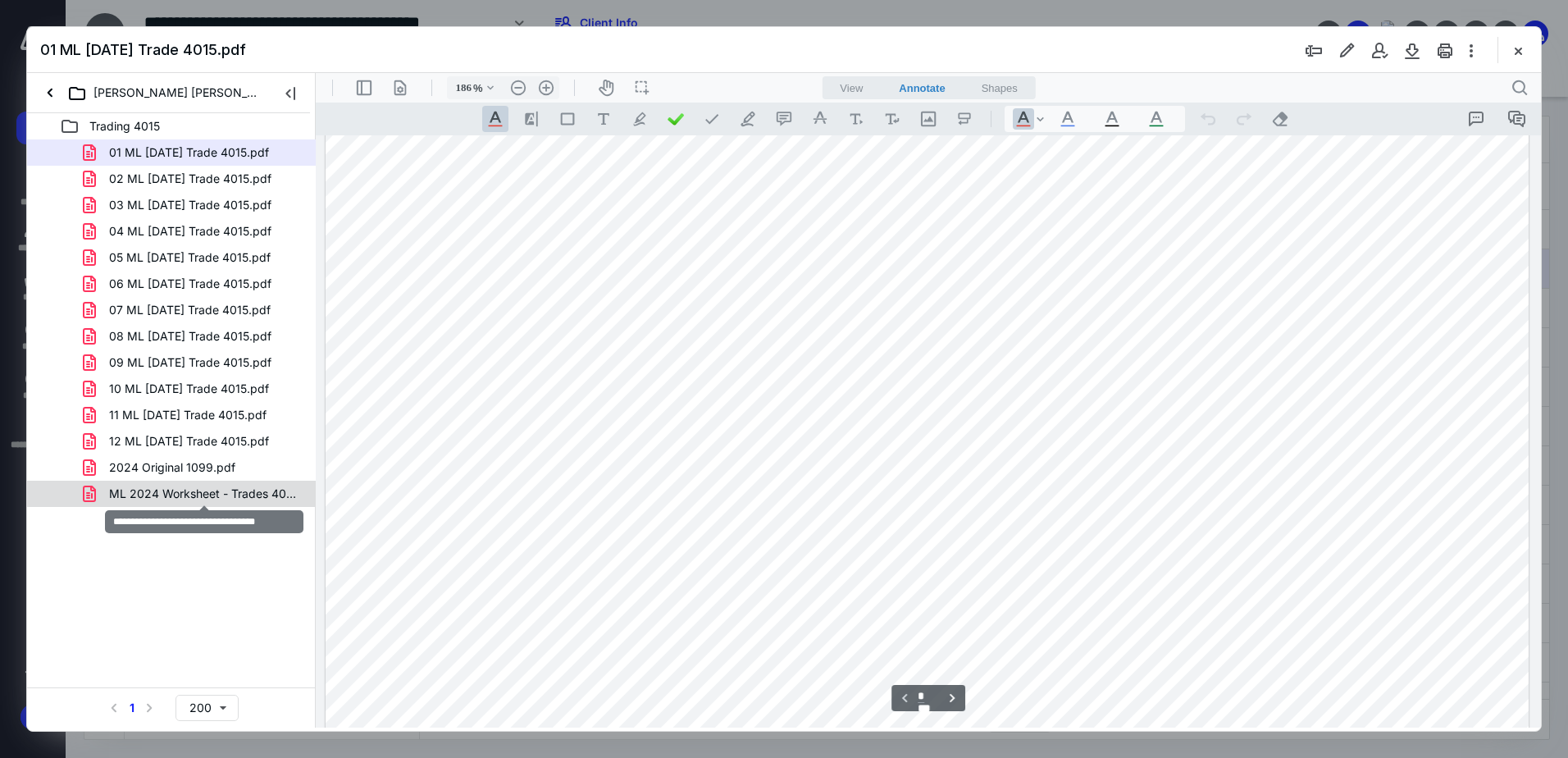 click on "ML 2024 Worksheet - Trades 4015.pdf" at bounding box center [204, 494] 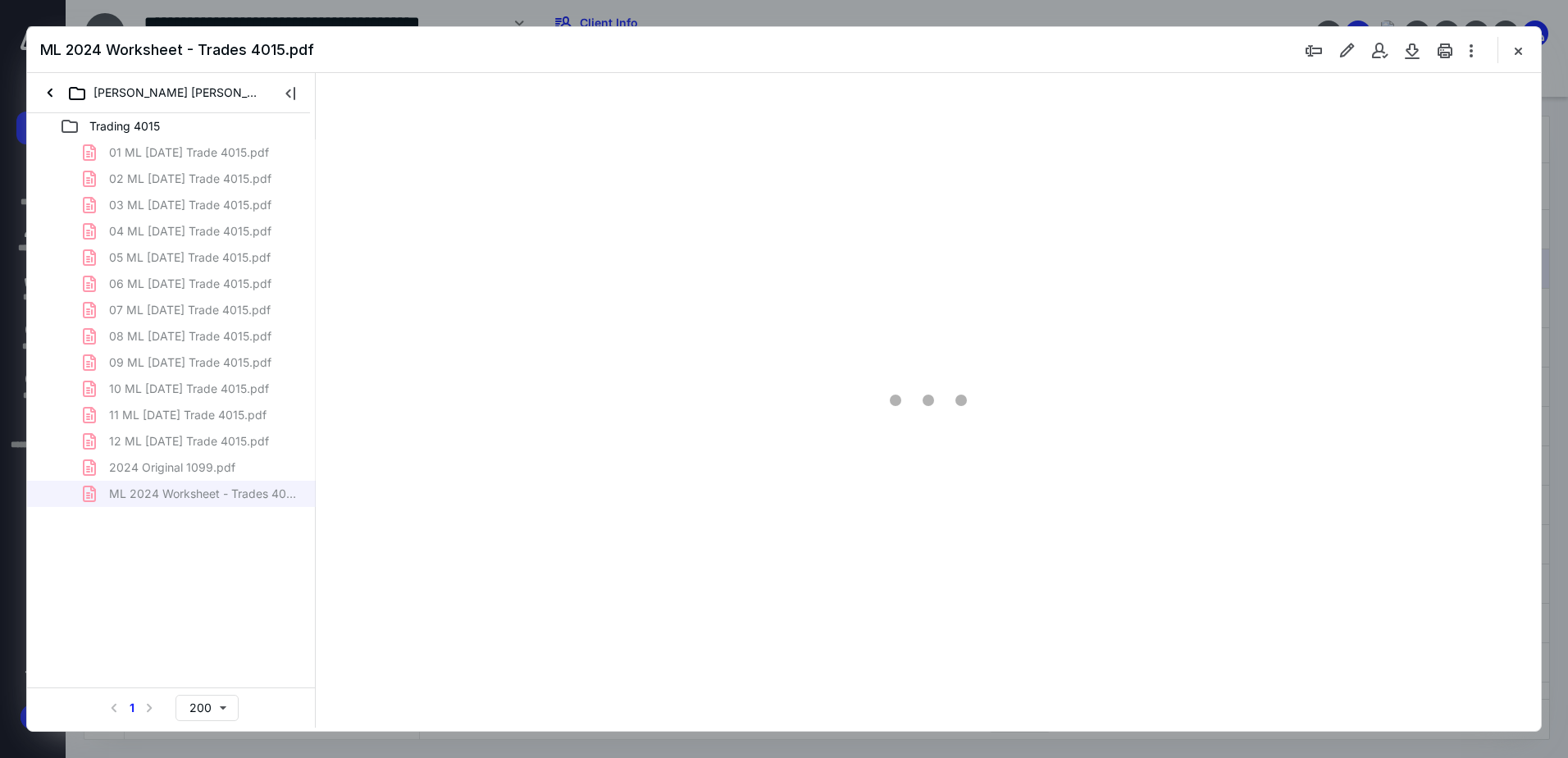 type on "146" 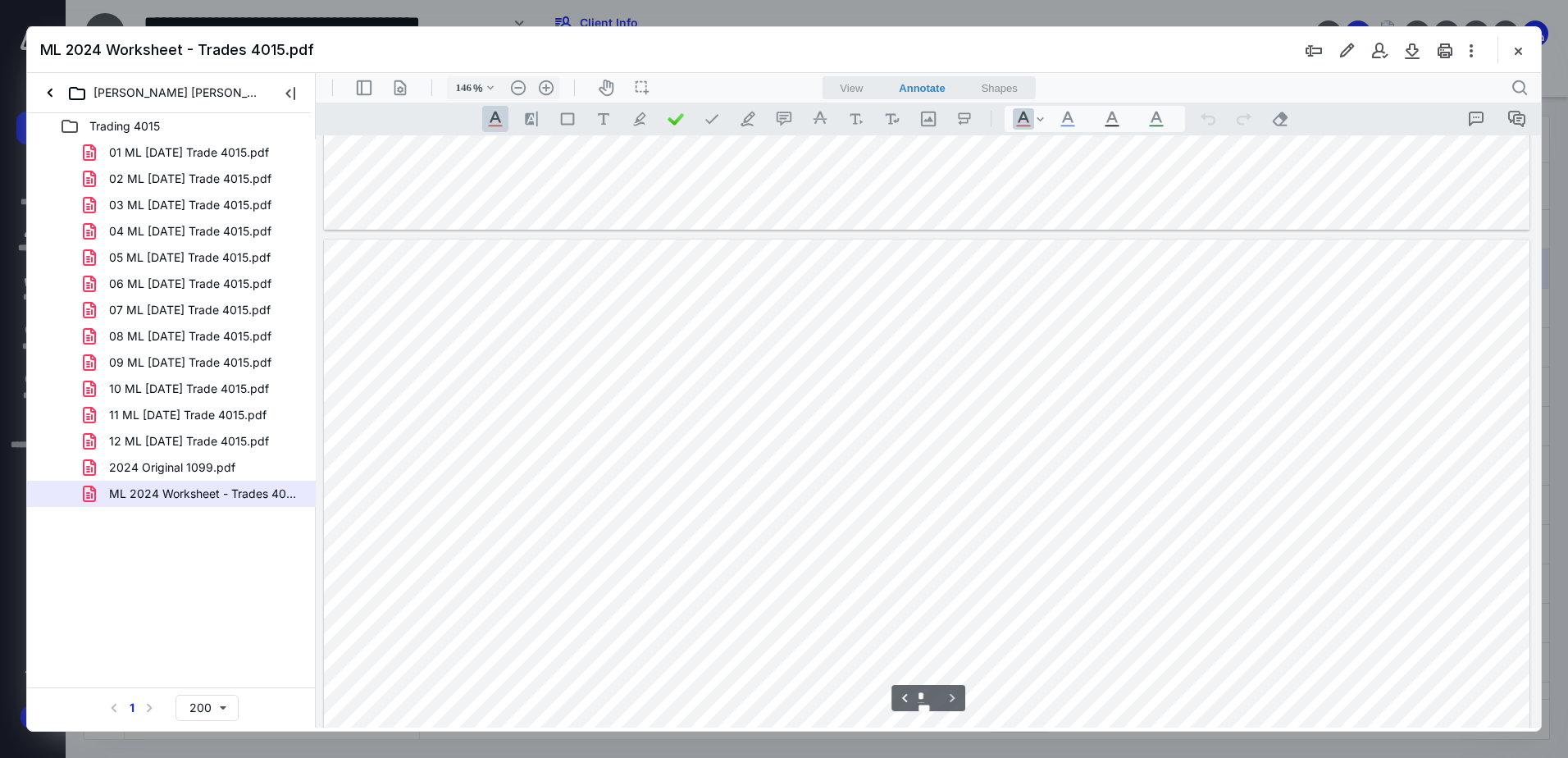 scroll, scrollTop: 2377, scrollLeft: 0, axis: vertical 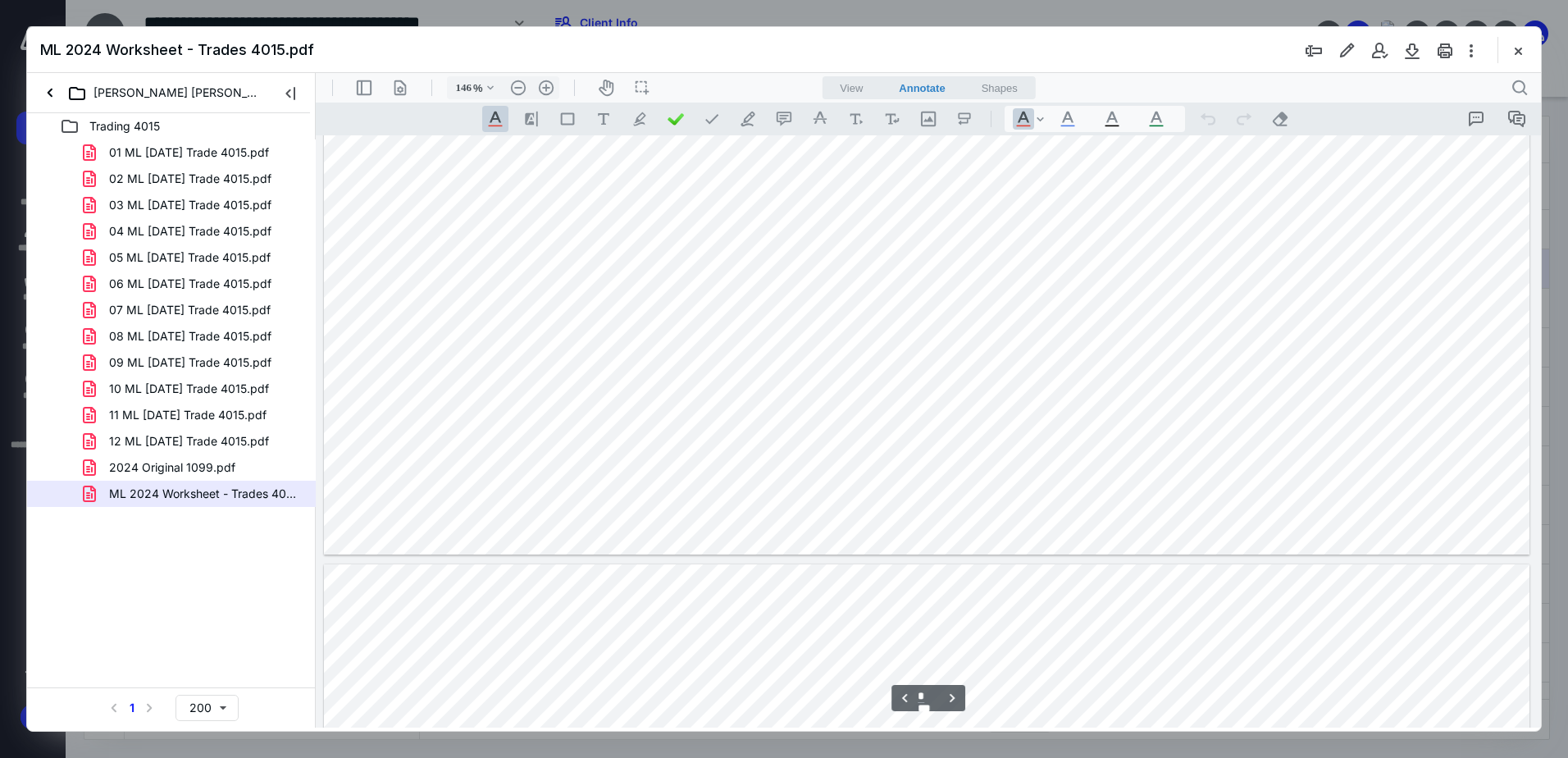 type on "*" 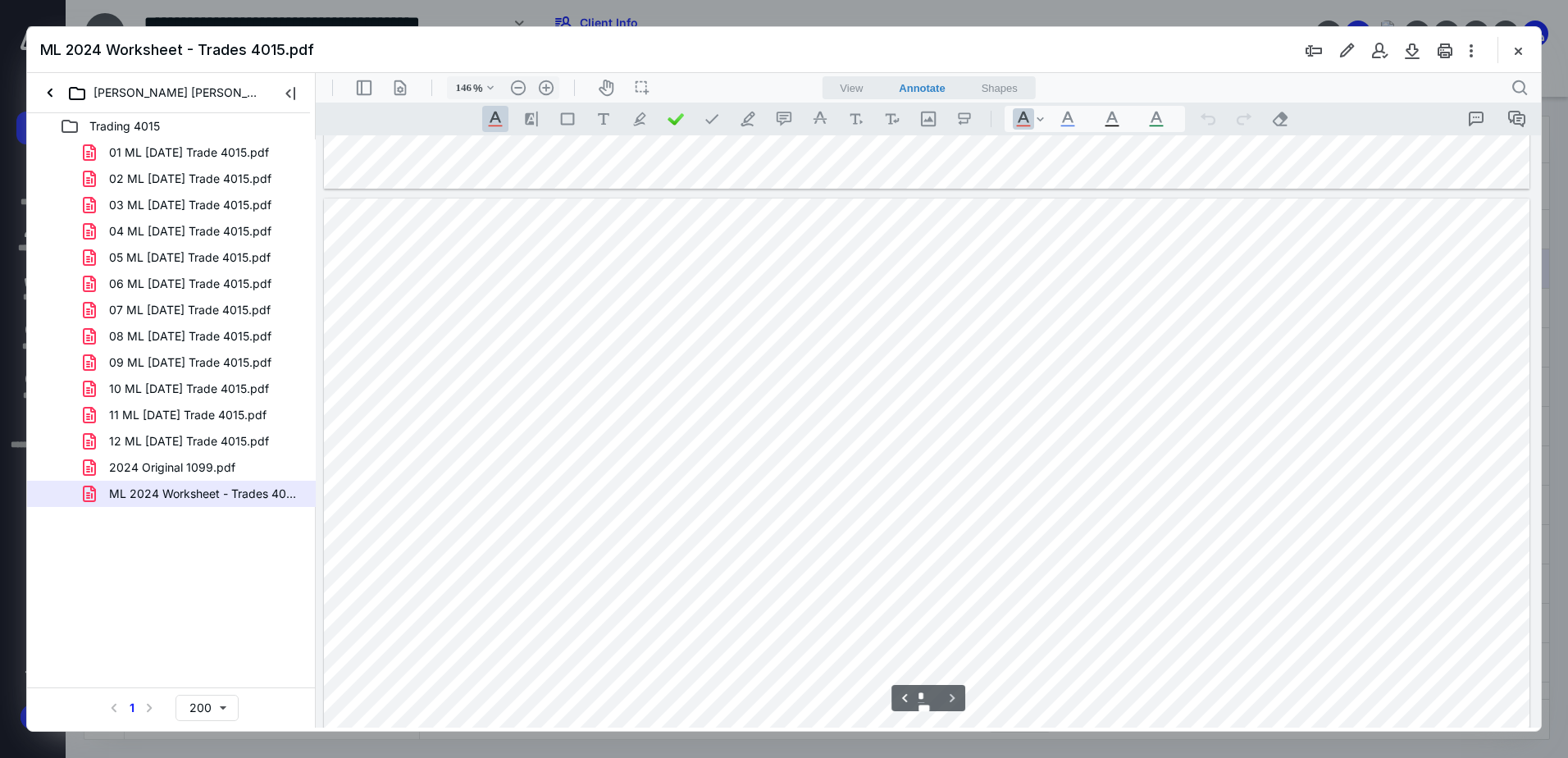 scroll, scrollTop: 2377, scrollLeft: 0, axis: vertical 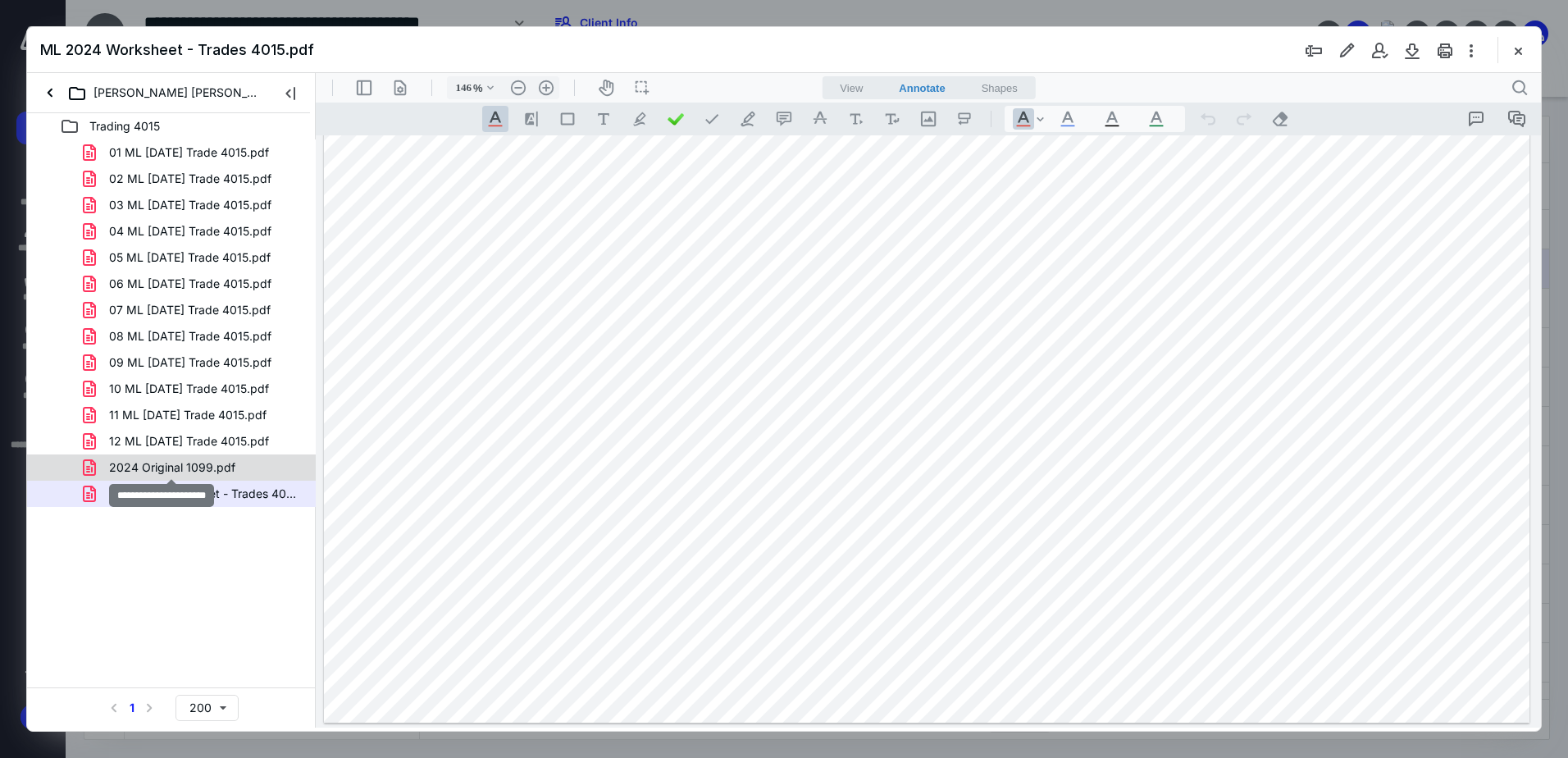 click on "2024 Original 1099.pdf" at bounding box center (172, 468) 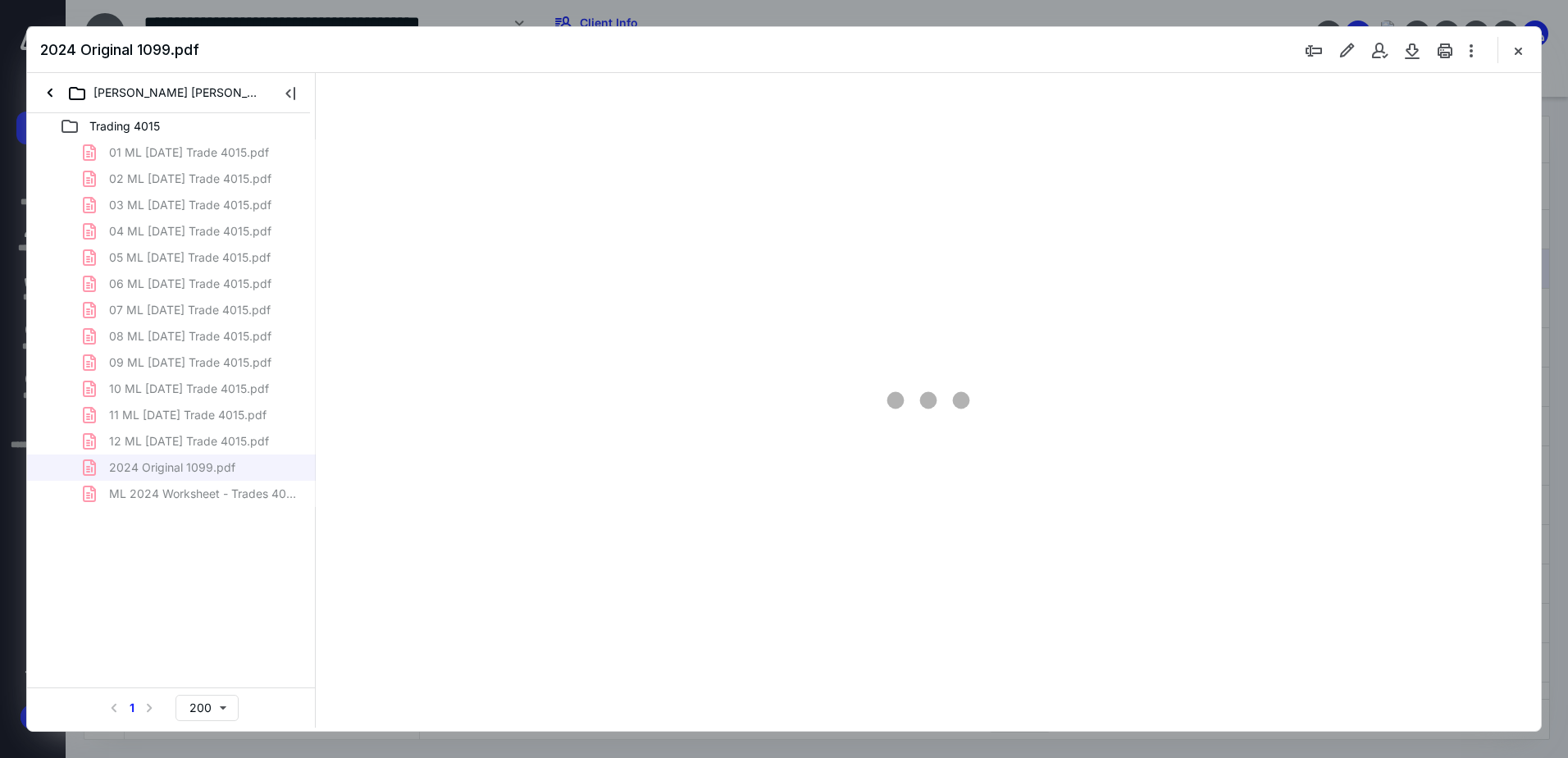 scroll, scrollTop: 68, scrollLeft: 0, axis: vertical 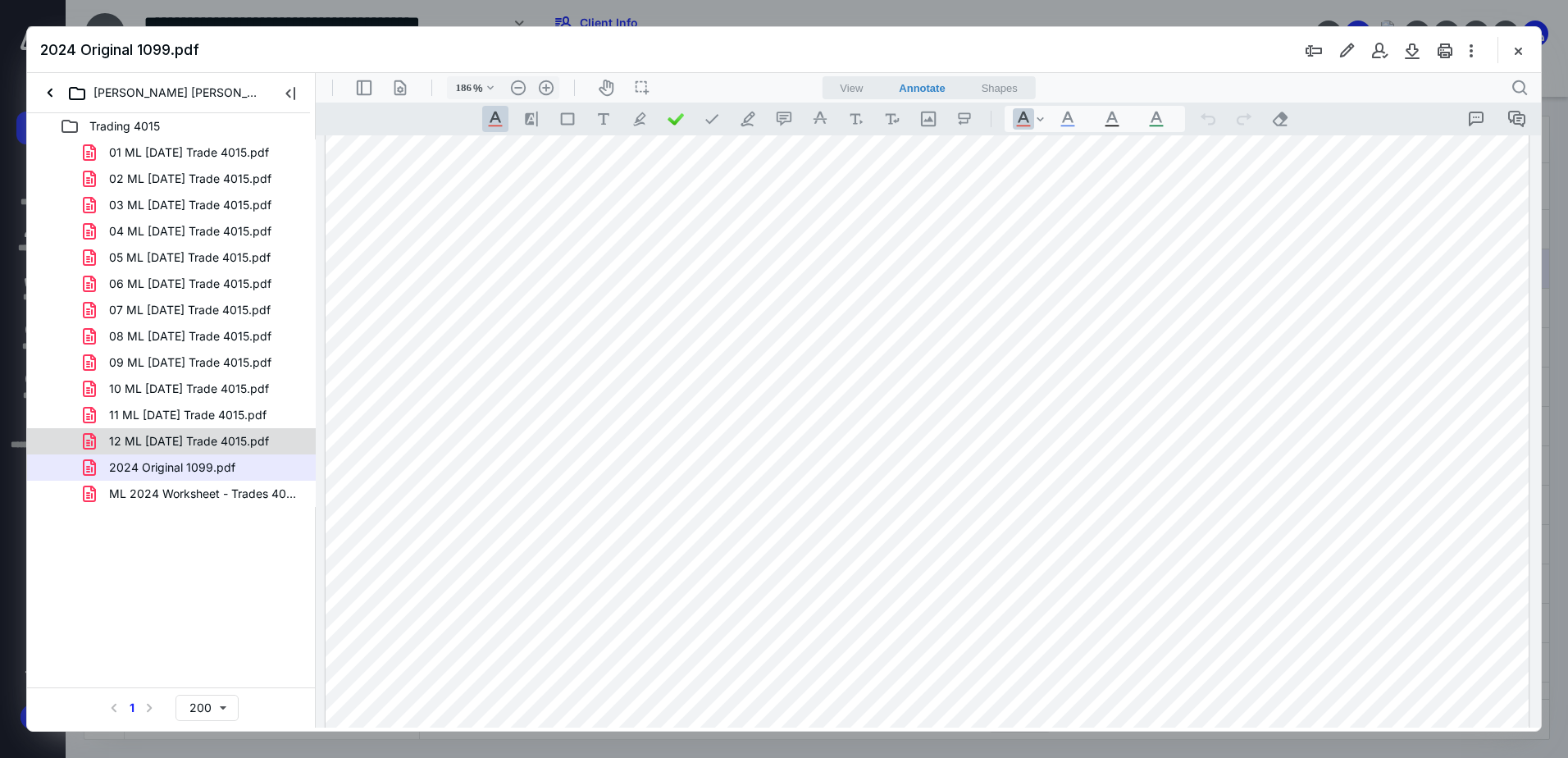 click on "12 ML [DATE] Trade 4015.pdf" at bounding box center [189, 441] 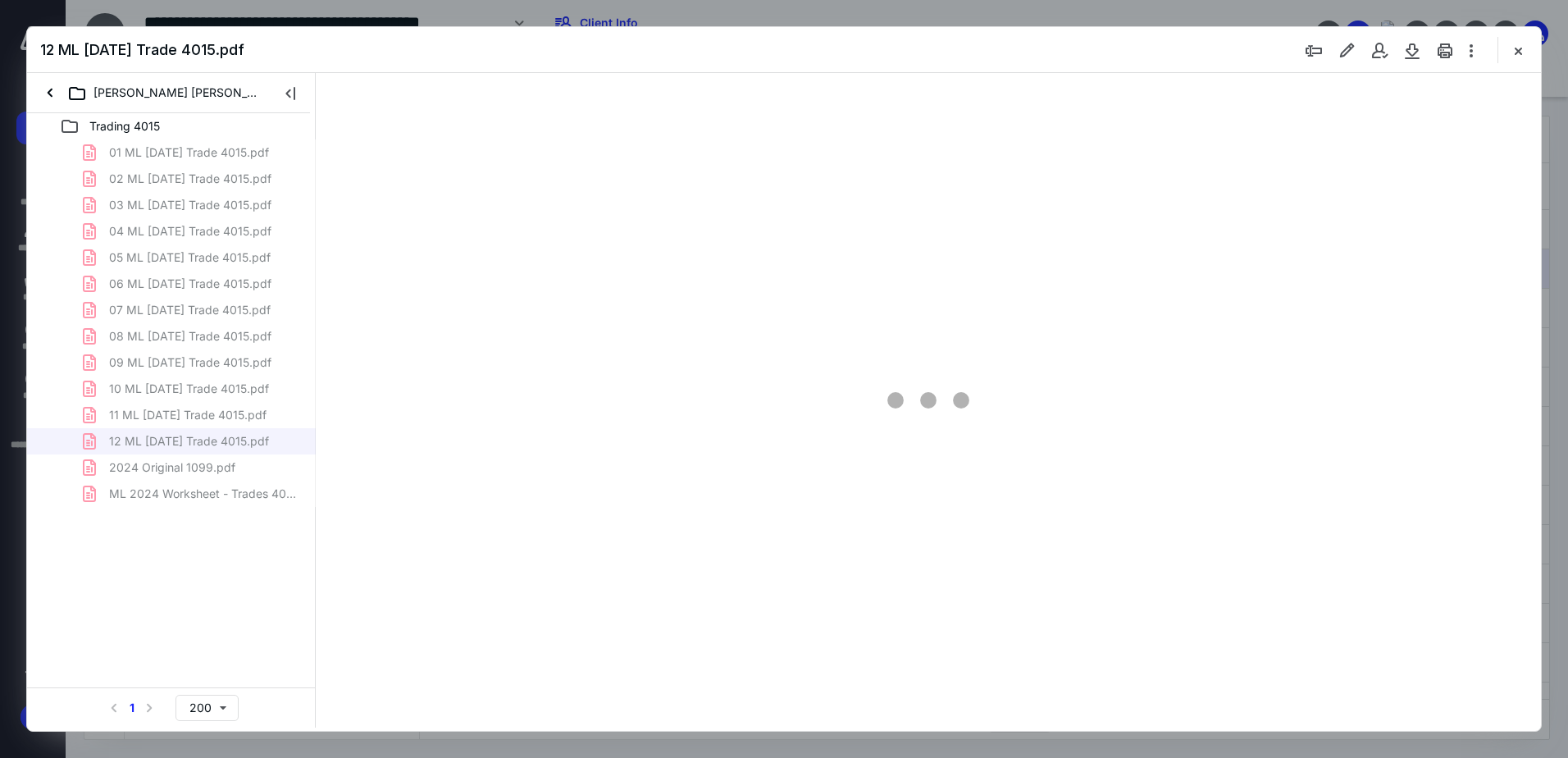 type on "186" 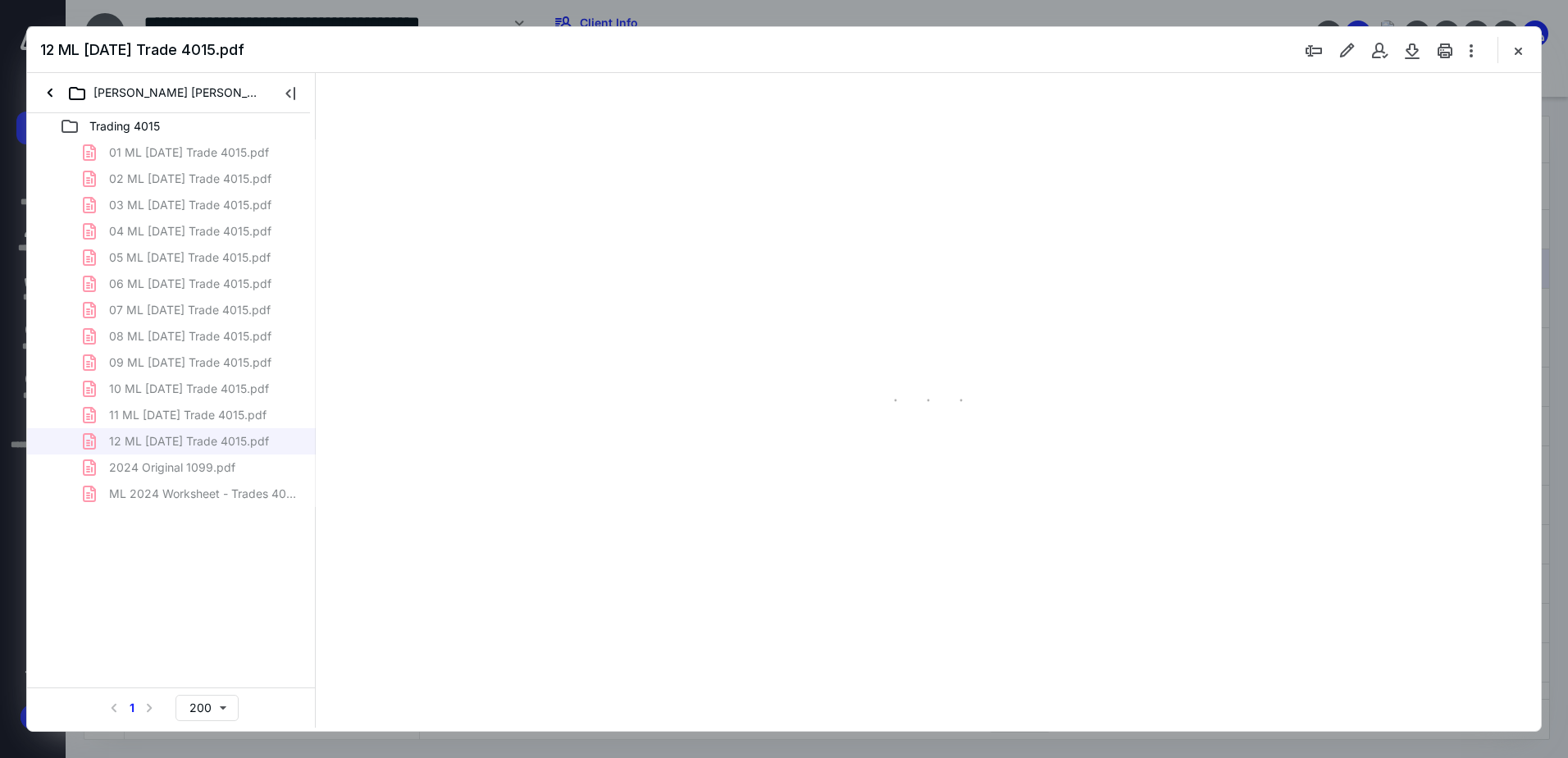 scroll, scrollTop: 68, scrollLeft: 0, axis: vertical 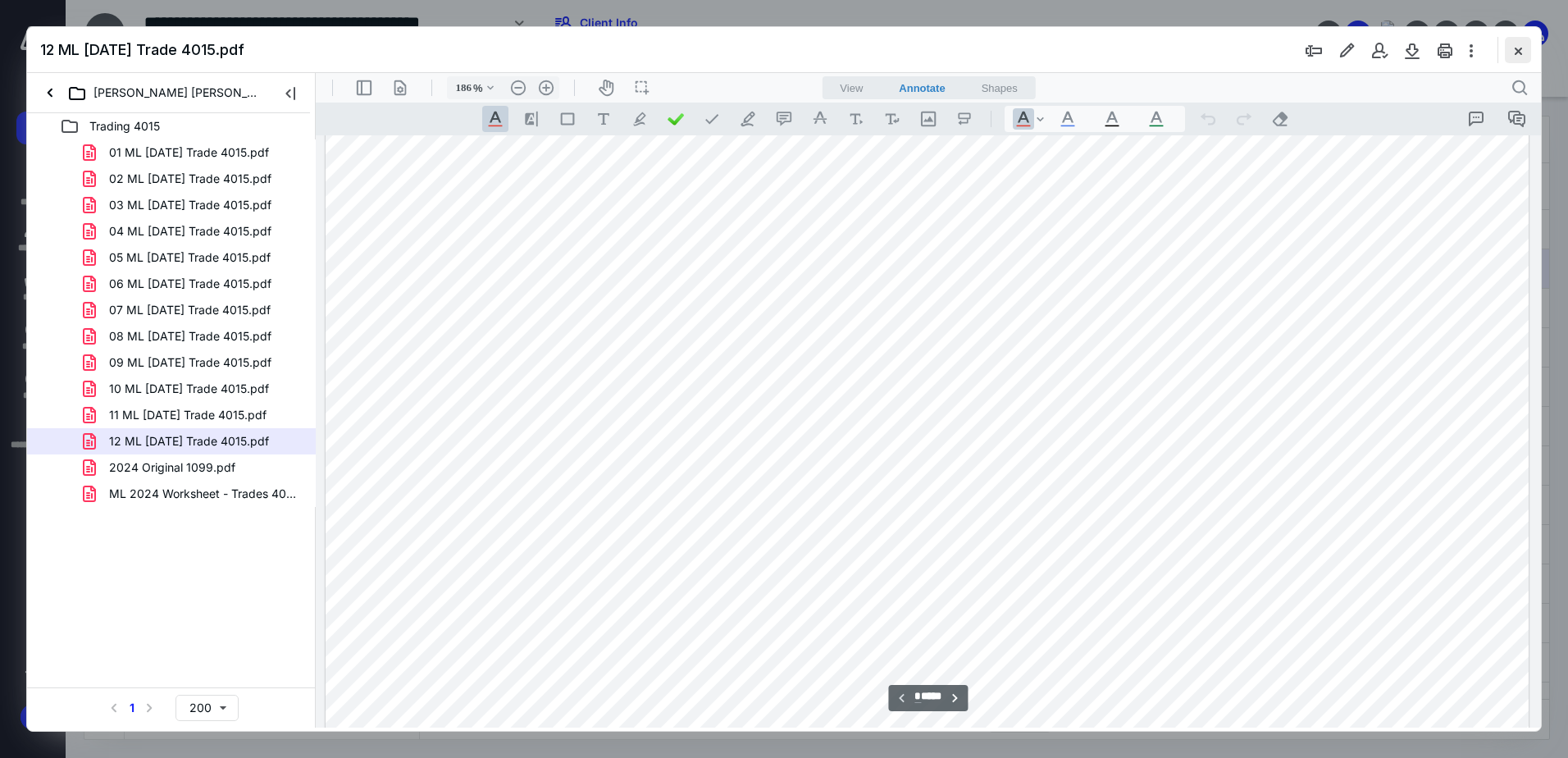 click at bounding box center (1518, 50) 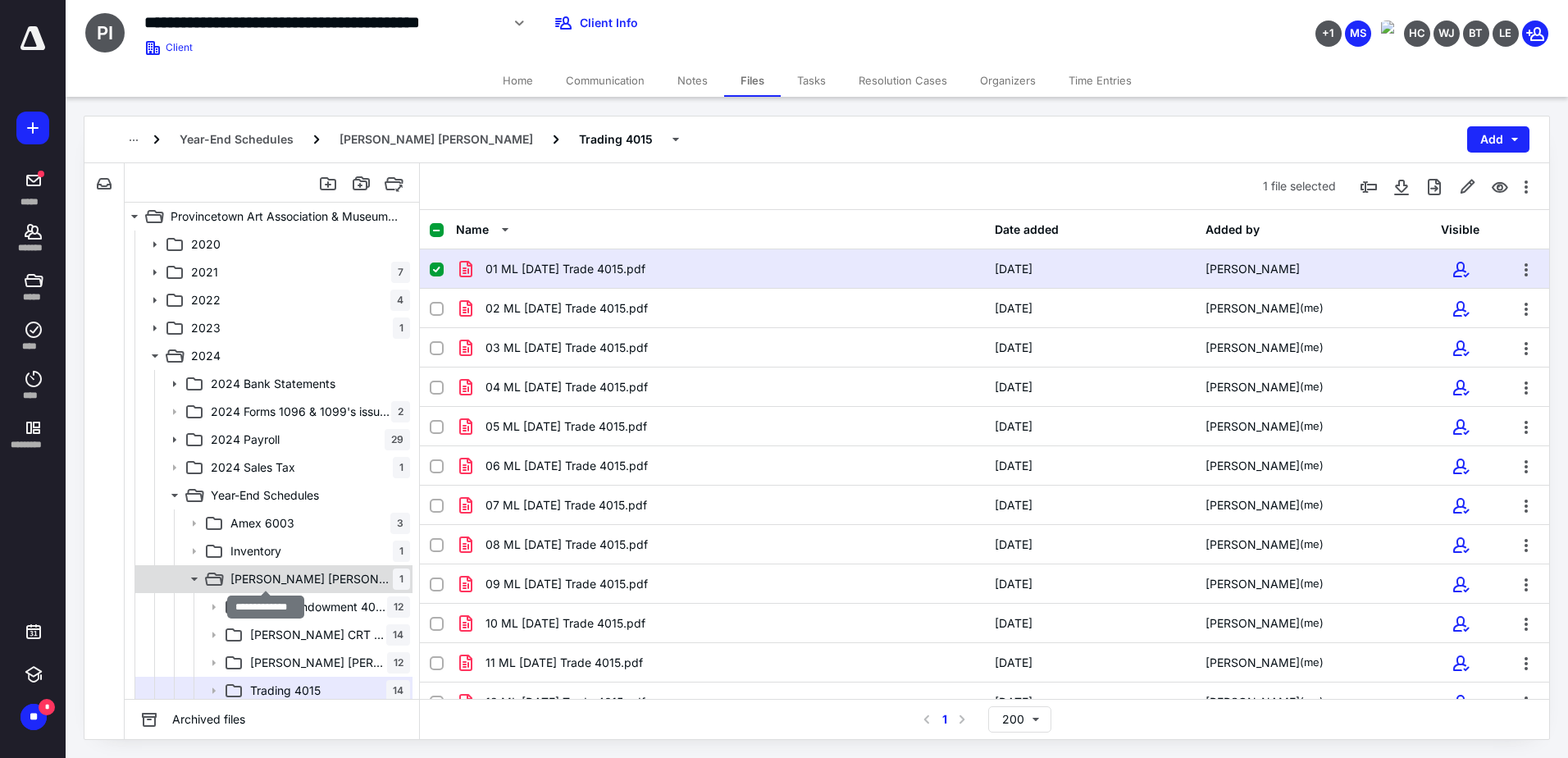 click on "[PERSON_NAME] [PERSON_NAME]" at bounding box center [312, 579] 